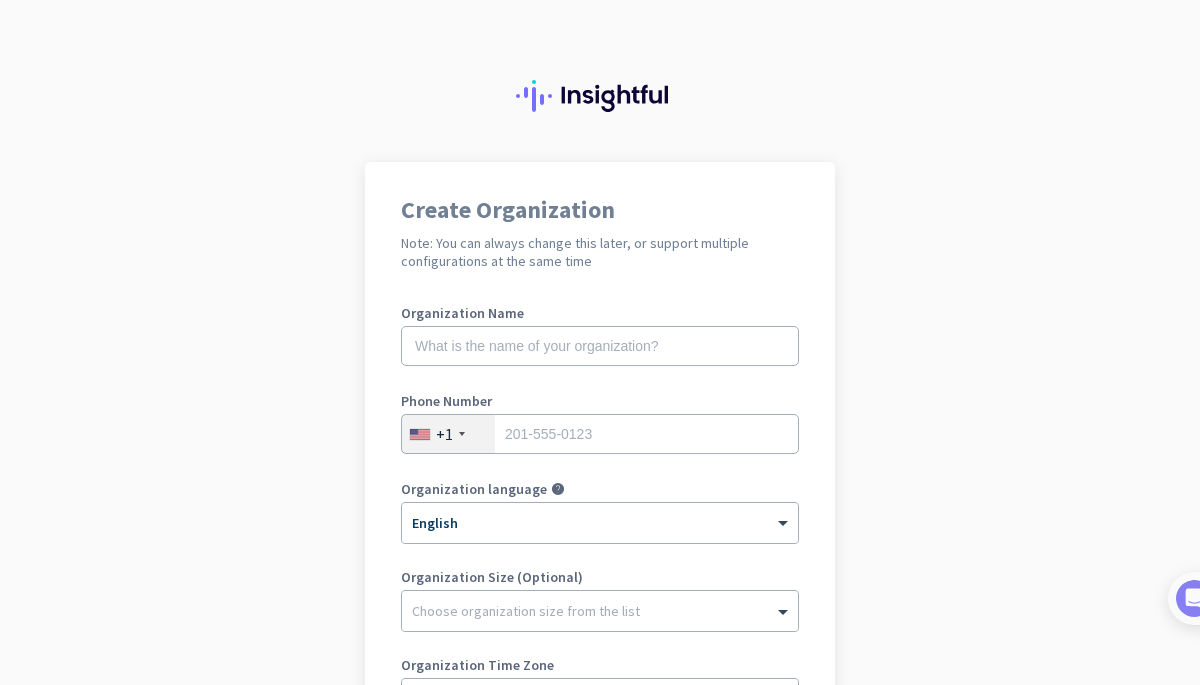 scroll, scrollTop: 0, scrollLeft: 0, axis: both 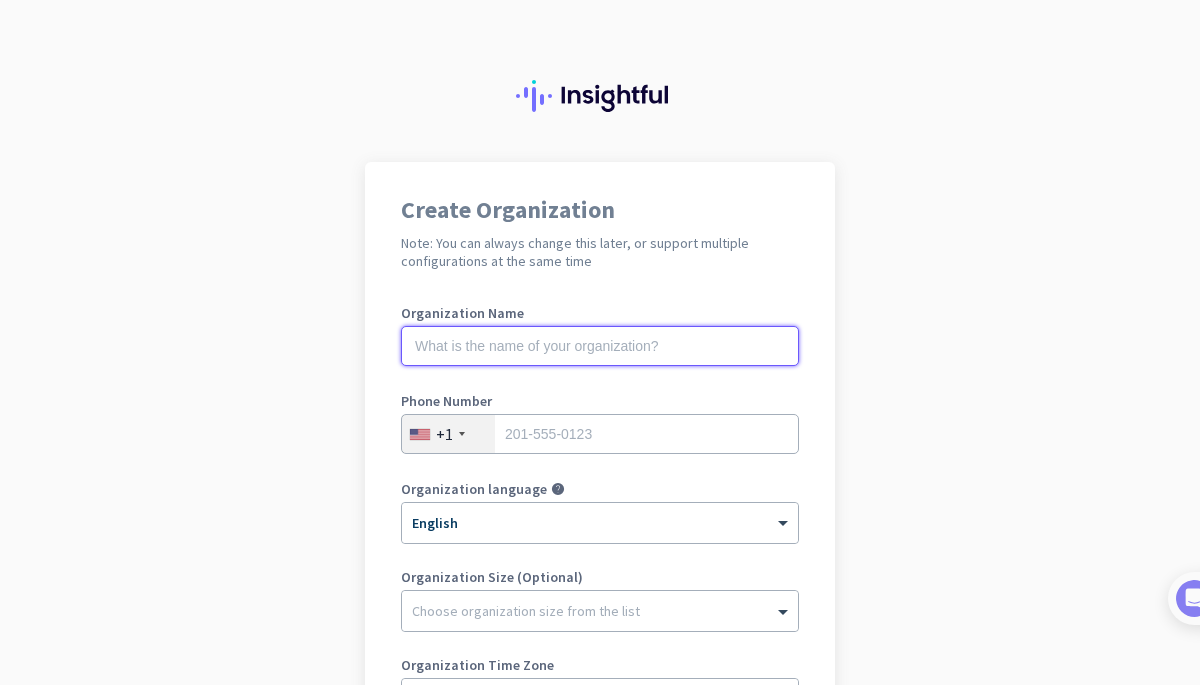 click 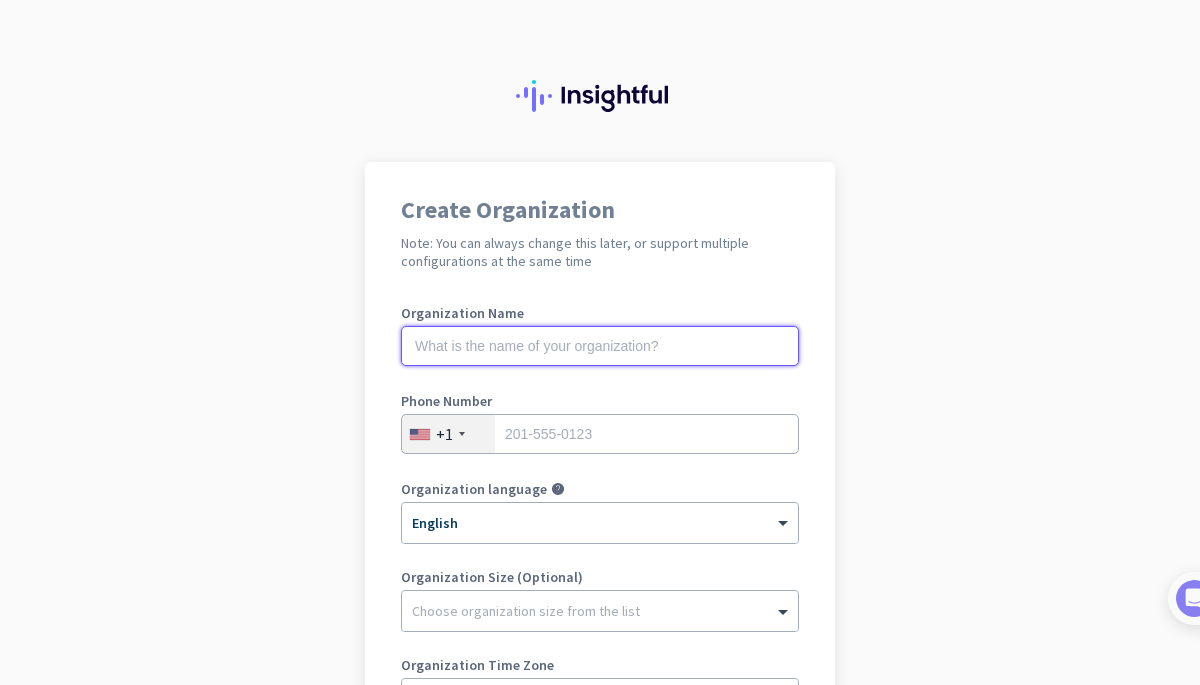 type on "Lifecare International" 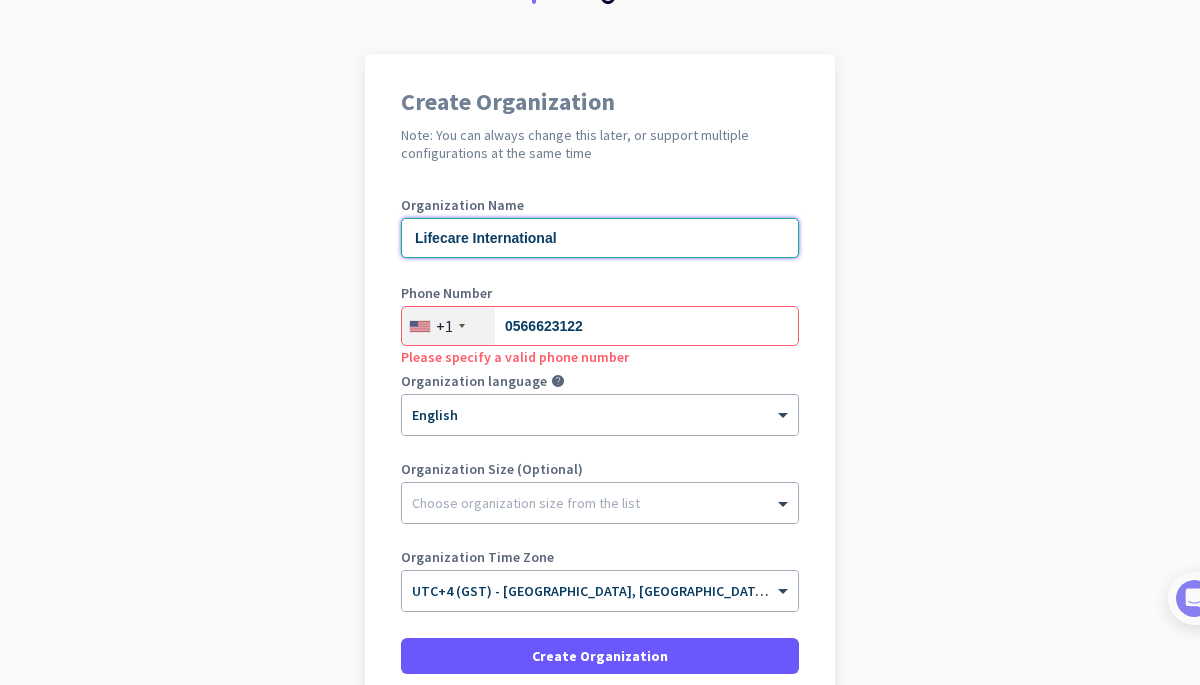 scroll, scrollTop: 111, scrollLeft: 0, axis: vertical 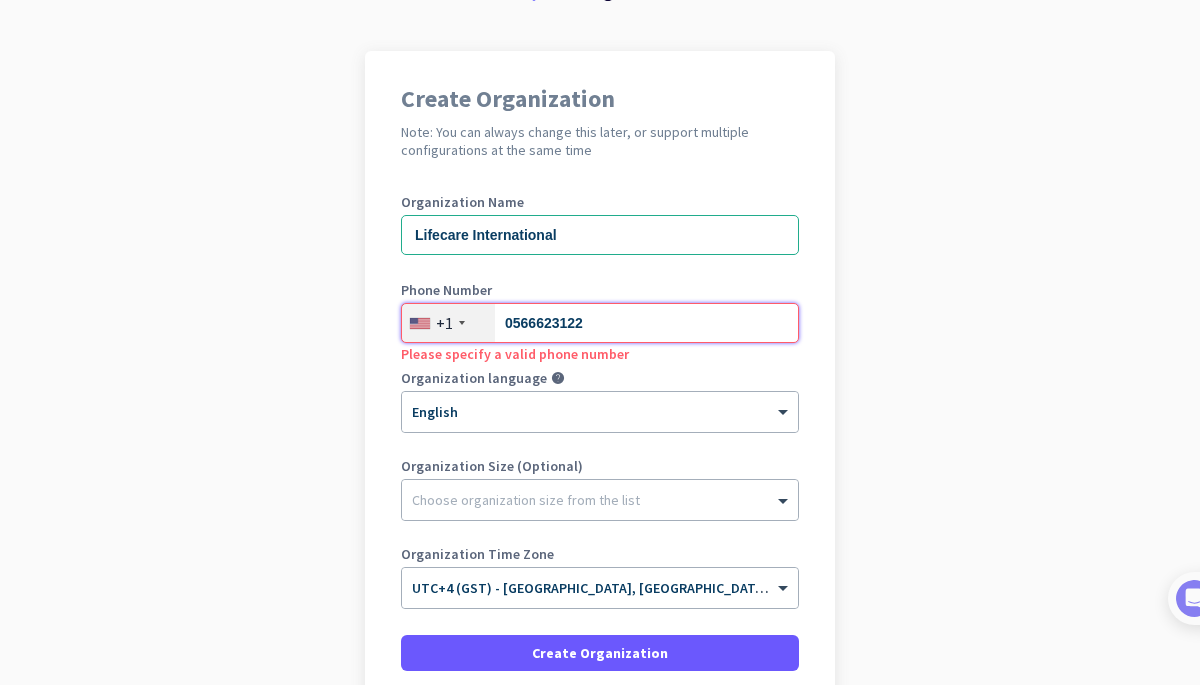 click on "0566623122" at bounding box center (600, 323) 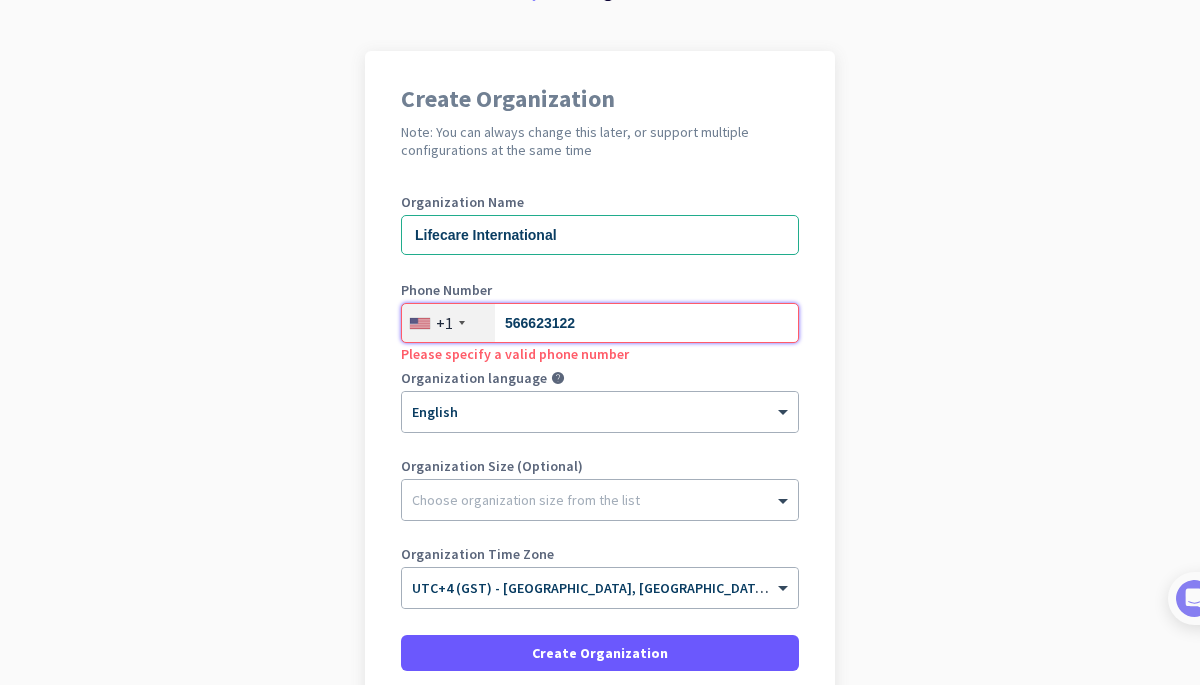 type on "566623122" 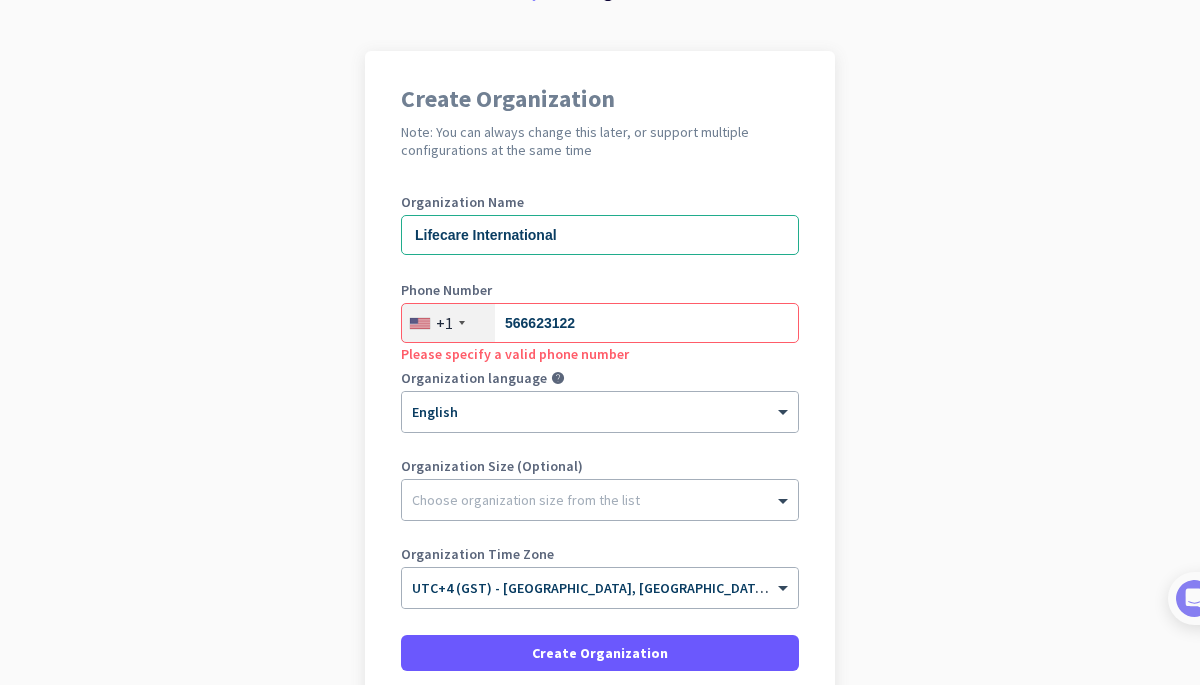 click on "+1" 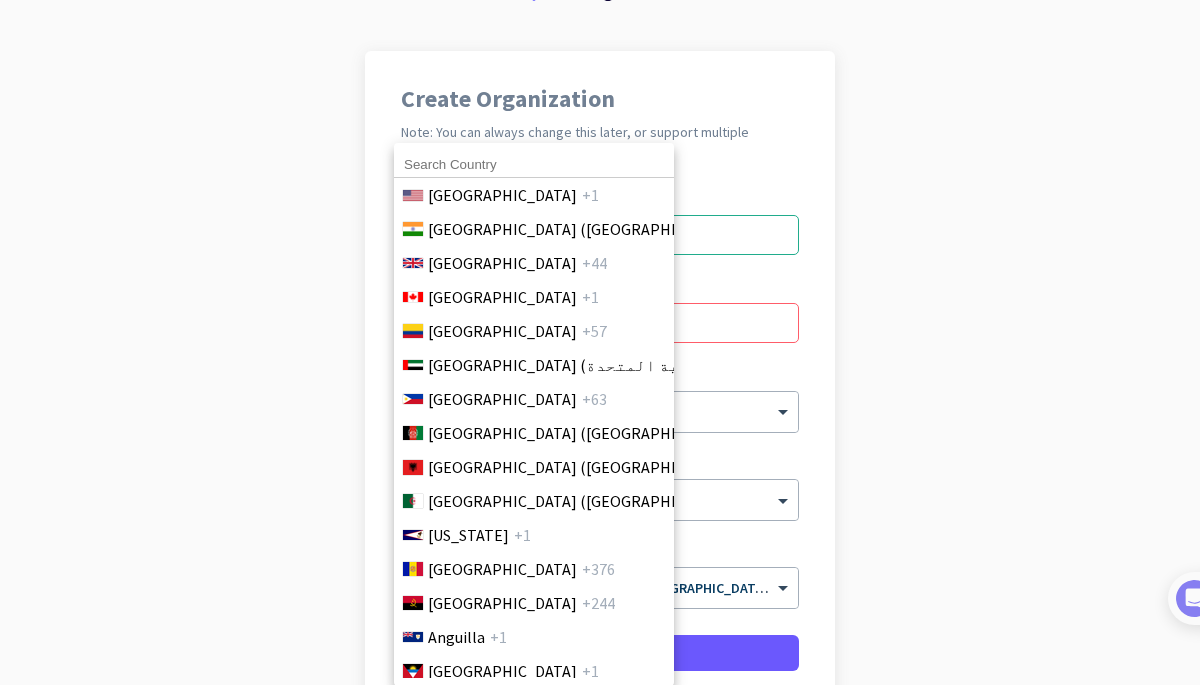 click on "[GEOGRAPHIC_DATA] +1 [GEOGRAPHIC_DATA] ([GEOGRAPHIC_DATA]) +91 [GEOGRAPHIC_DATA] +44 [GEOGRAPHIC_DATA] +1 [GEOGRAPHIC_DATA] +57 [GEOGRAPHIC_DATA] (‫[GEOGRAPHIC_DATA]‬‎) +971 [GEOGRAPHIC_DATA] +63 [GEOGRAPHIC_DATA] (‫[GEOGRAPHIC_DATA]‬‎) +93 [GEOGRAPHIC_DATA] ([GEOGRAPHIC_DATA]) +355 [GEOGRAPHIC_DATA] ([GEOGRAPHIC_DATA][GEOGRAPHIC_DATA]‬‎) +213 [US_STATE] +1 [GEOGRAPHIC_DATA] +376 [GEOGRAPHIC_DATA] +244 [GEOGRAPHIC_DATA] +1 [GEOGRAPHIC_DATA] +1 [GEOGRAPHIC_DATA] +54 [GEOGRAPHIC_DATA] ([GEOGRAPHIC_DATA]) +374 [GEOGRAPHIC_DATA] +297 [GEOGRAPHIC_DATA] +61 [GEOGRAPHIC_DATA] ([GEOGRAPHIC_DATA]) +43 [GEOGRAPHIC_DATA] ([GEOGRAPHIC_DATA]) +994 [GEOGRAPHIC_DATA] +1 [GEOGRAPHIC_DATA] (‫[GEOGRAPHIC_DATA]‬‎) +973 [GEOGRAPHIC_DATA] ([GEOGRAPHIC_DATA]) +880 [GEOGRAPHIC_DATA] +1 [GEOGRAPHIC_DATA] ([GEOGRAPHIC_DATA]) +375 [GEOGRAPHIC_DATA] ([GEOGRAPHIC_DATA]) +32 [GEOGRAPHIC_DATA] +501 [GEOGRAPHIC_DATA] ([GEOGRAPHIC_DATA]) +229 [GEOGRAPHIC_DATA] +1 [GEOGRAPHIC_DATA] (འབྲུག) +975 [GEOGRAPHIC_DATA] +591 [GEOGRAPHIC_DATA] ([GEOGRAPHIC_DATA]) +387 [GEOGRAPHIC_DATA] +267 [GEOGRAPHIC_DATA] ([GEOGRAPHIC_DATA]) +55 [GEOGRAPHIC_DATA] +246 [GEOGRAPHIC_DATA] +1 [GEOGRAPHIC_DATA] +673 [GEOGRAPHIC_DATA] ([GEOGRAPHIC_DATA]) +359 [GEOGRAPHIC_DATA] +226 [GEOGRAPHIC_DATA] ([GEOGRAPHIC_DATA]) +257 +855 [GEOGRAPHIC_DATA] ([GEOGRAPHIC_DATA]) +237" at bounding box center (534, 414) 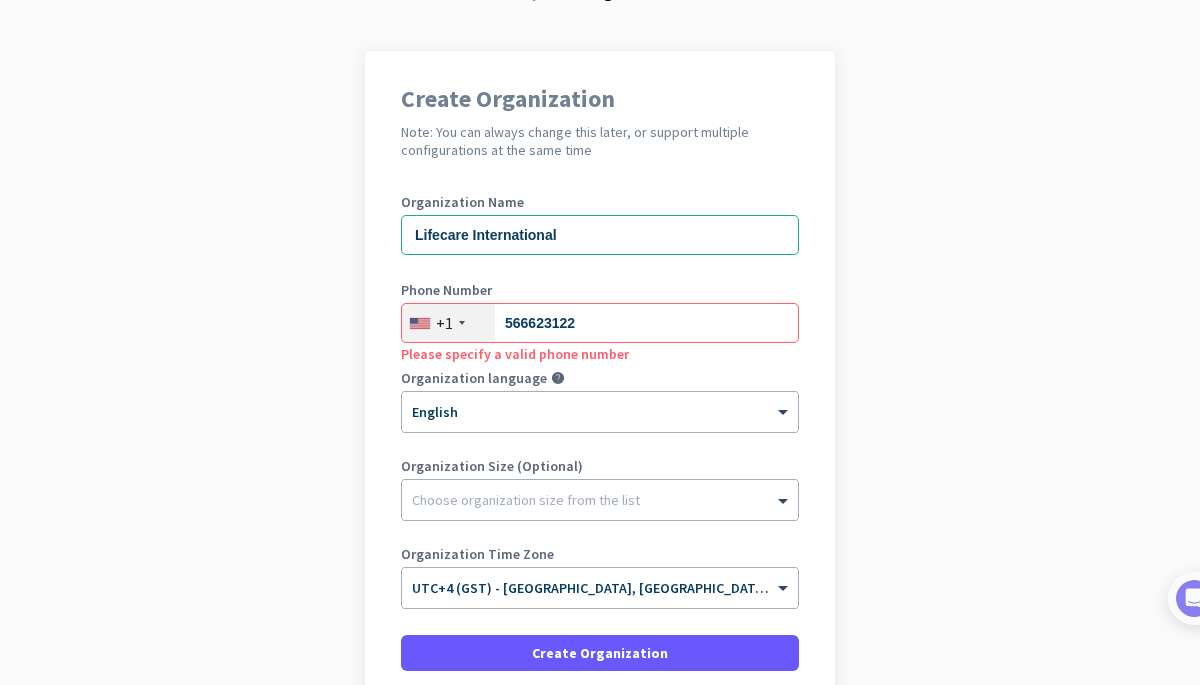 click on "+1" 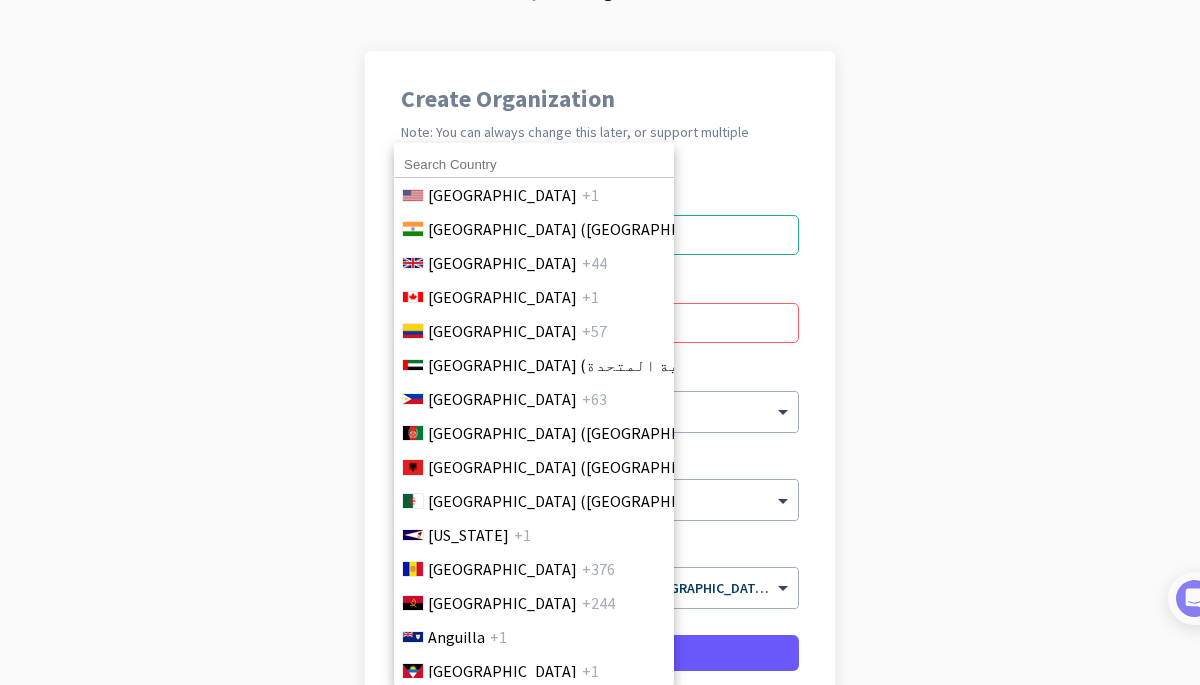 click on "[GEOGRAPHIC_DATA] (‫الإمارات العربية المتحدة‬‎)" at bounding box center (617, 365) 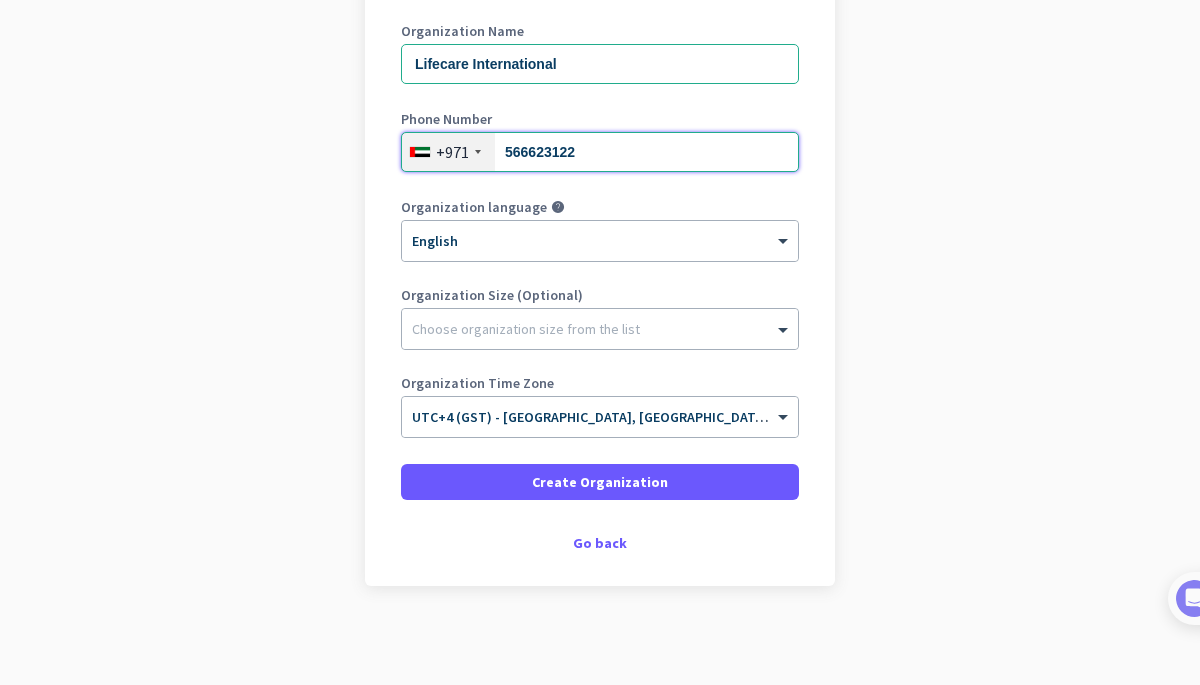 scroll, scrollTop: 282, scrollLeft: 0, axis: vertical 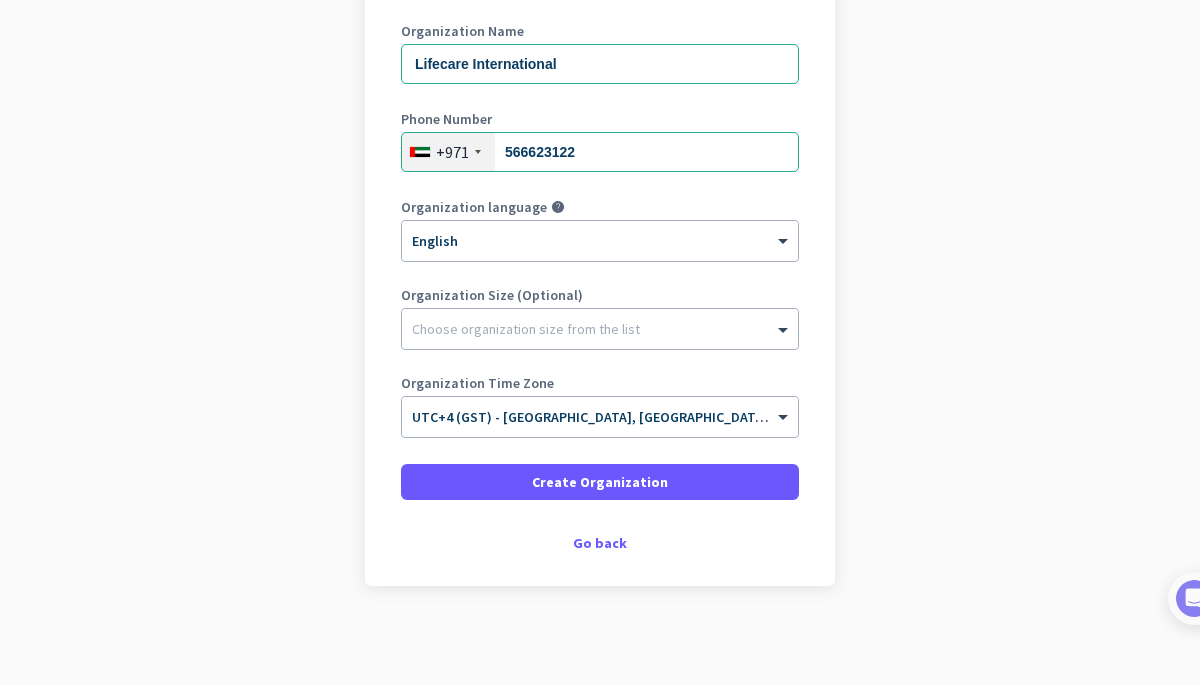 click 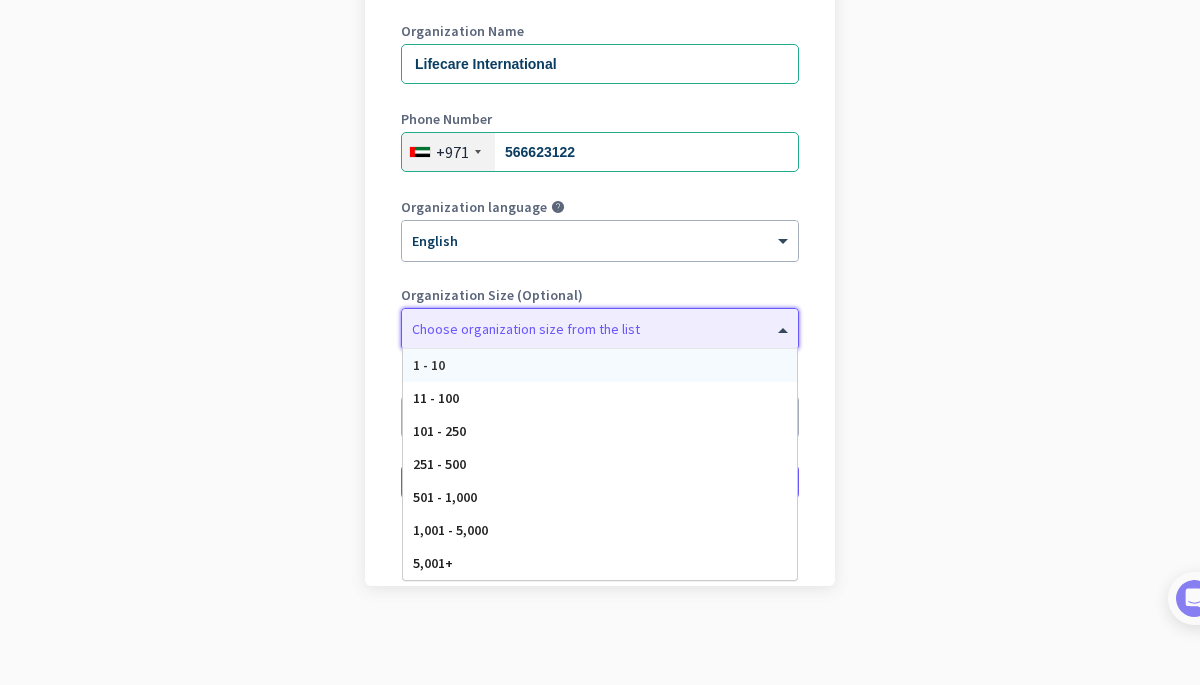 click on "11 - 100" at bounding box center [600, 398] 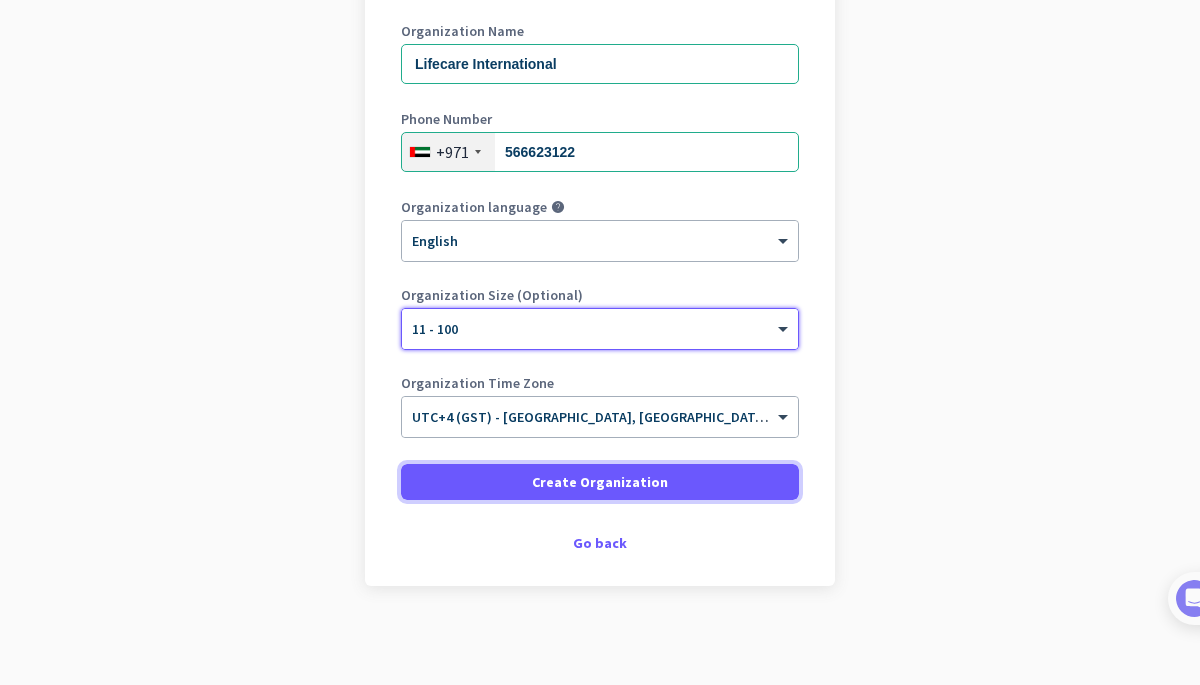 click on "Create Organization" 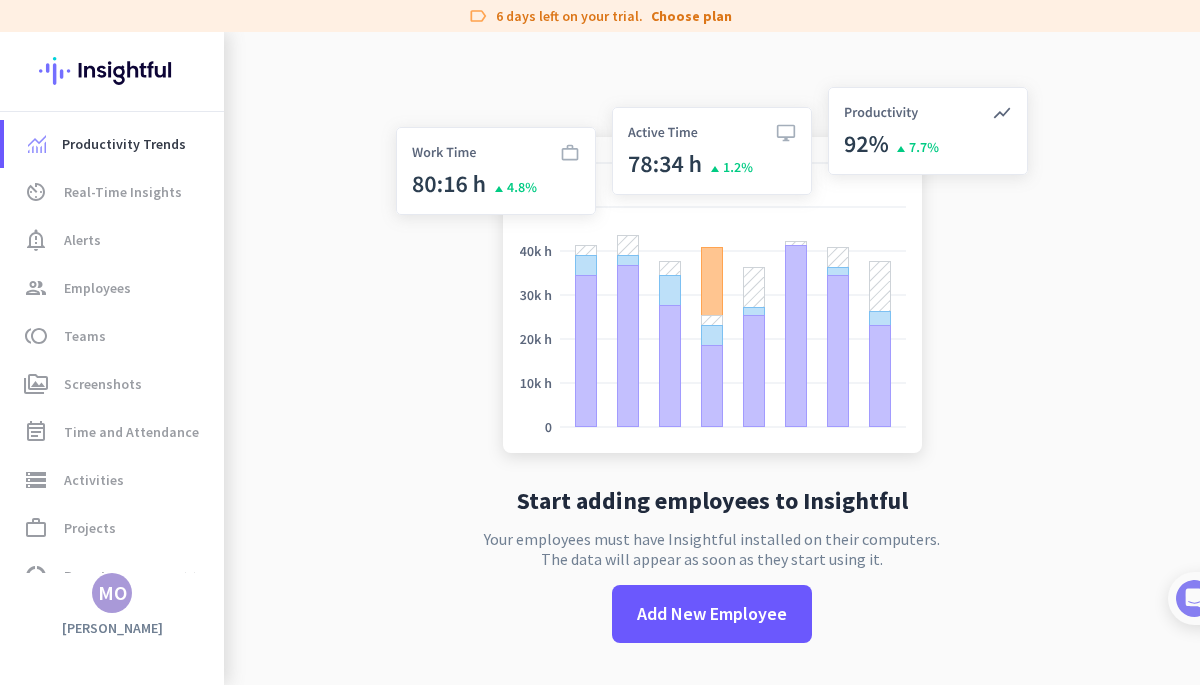 click at bounding box center [1194, 598] 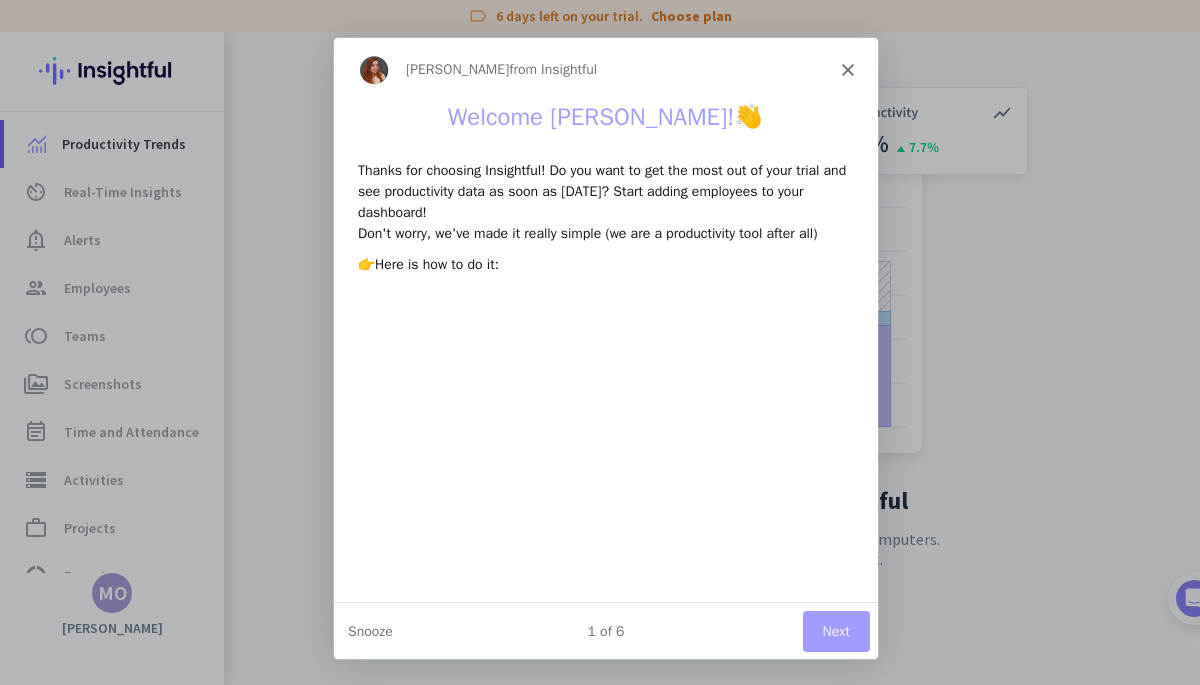 scroll, scrollTop: 0, scrollLeft: 0, axis: both 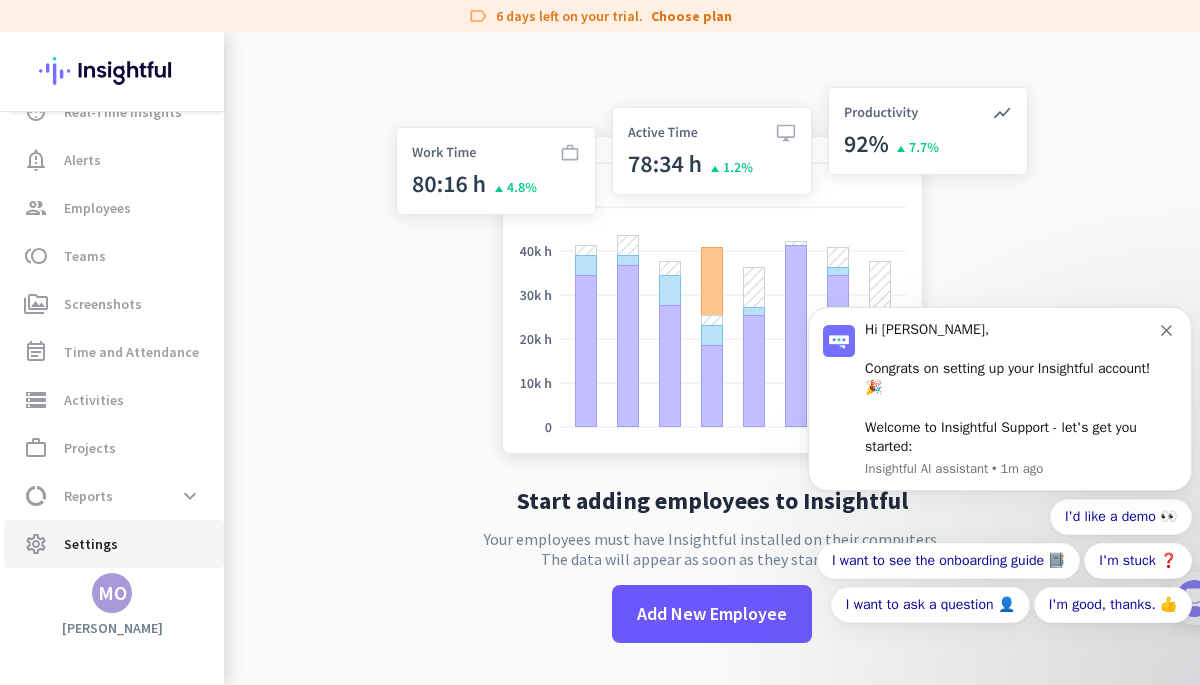 click on "Settings" 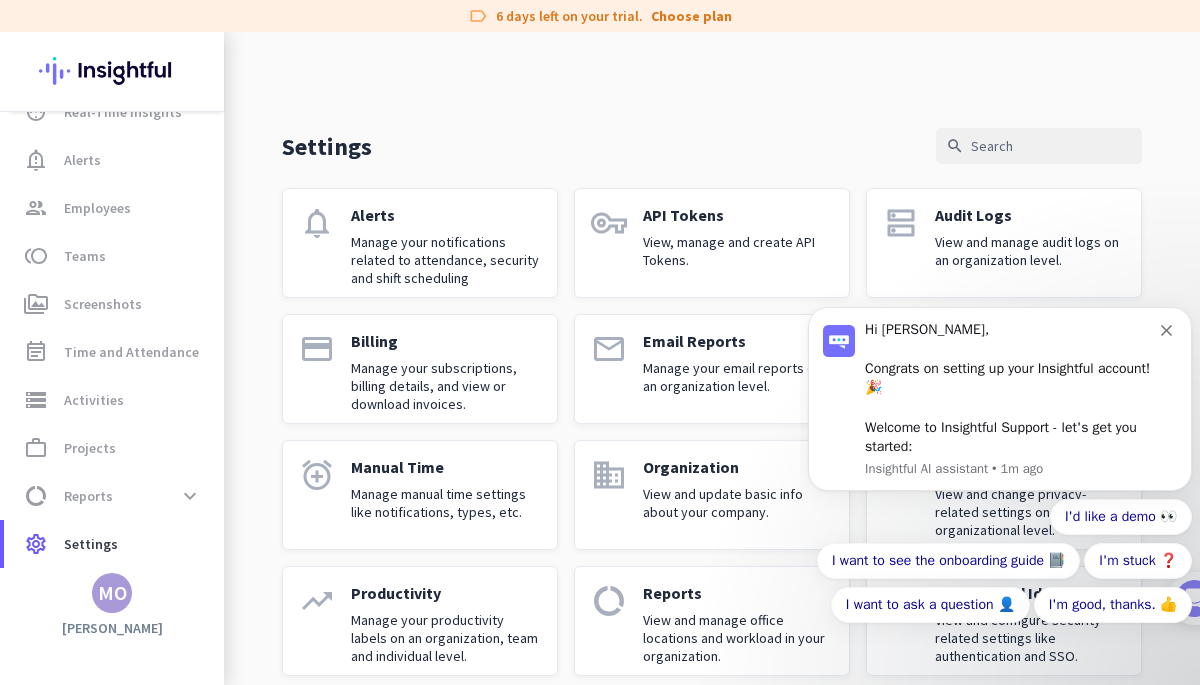 click 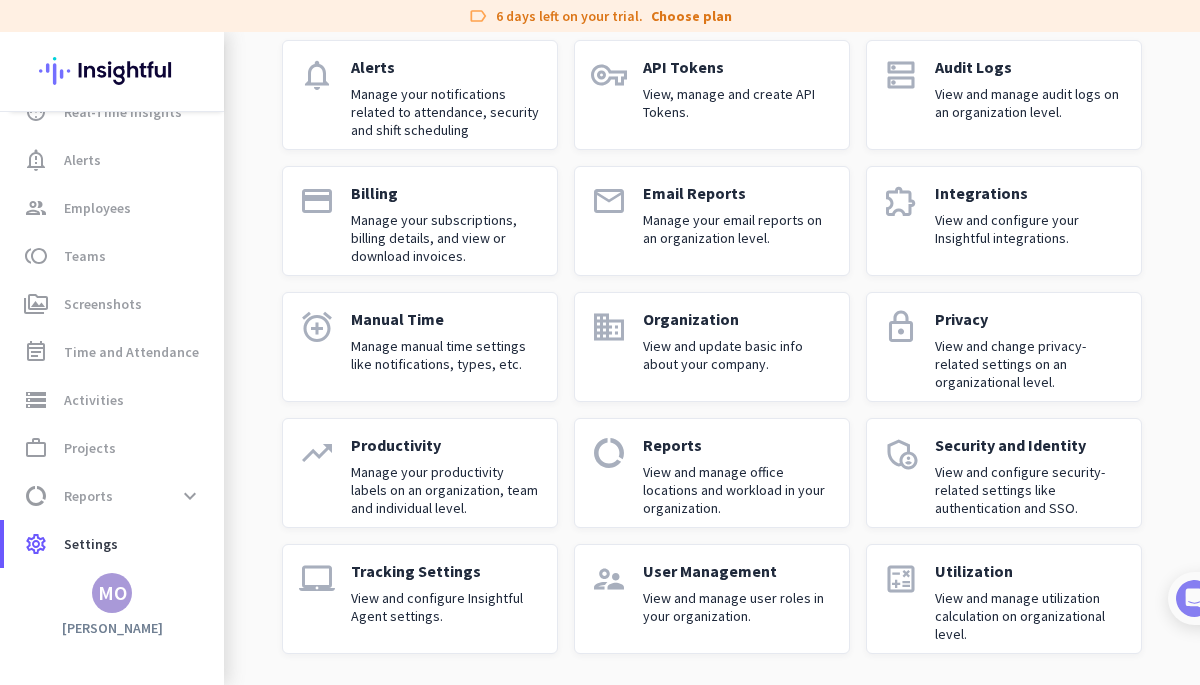 scroll, scrollTop: 145, scrollLeft: 0, axis: vertical 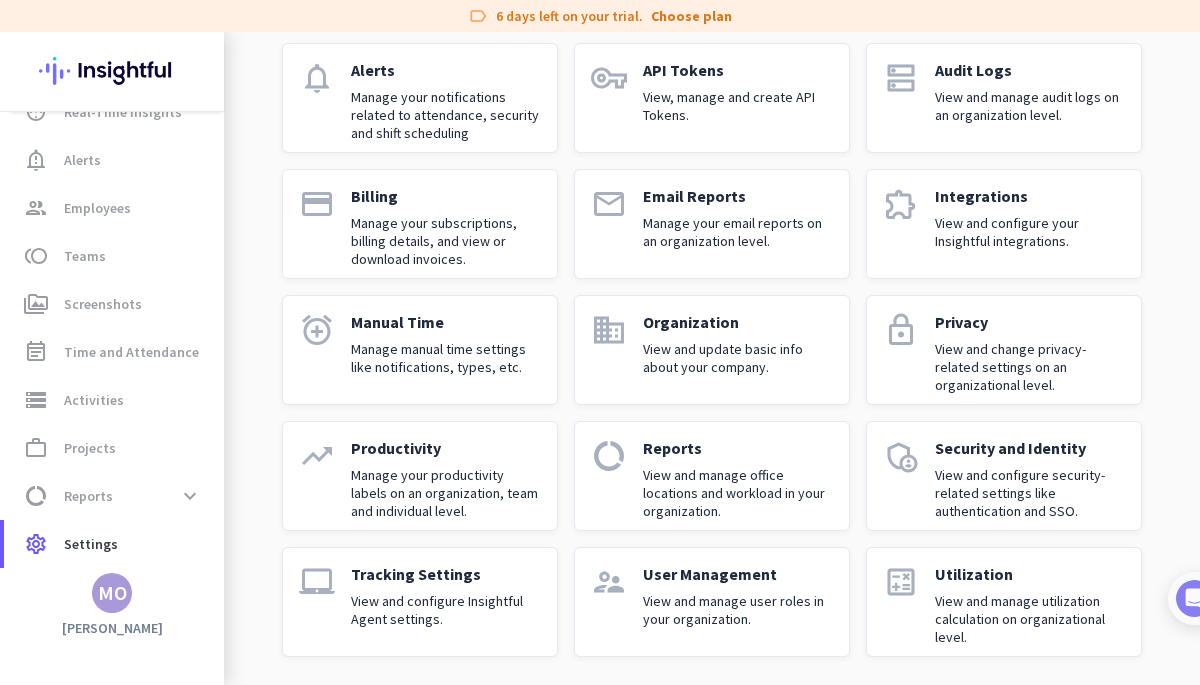click on "Manage your productivity labels on an organization, team and individual level." 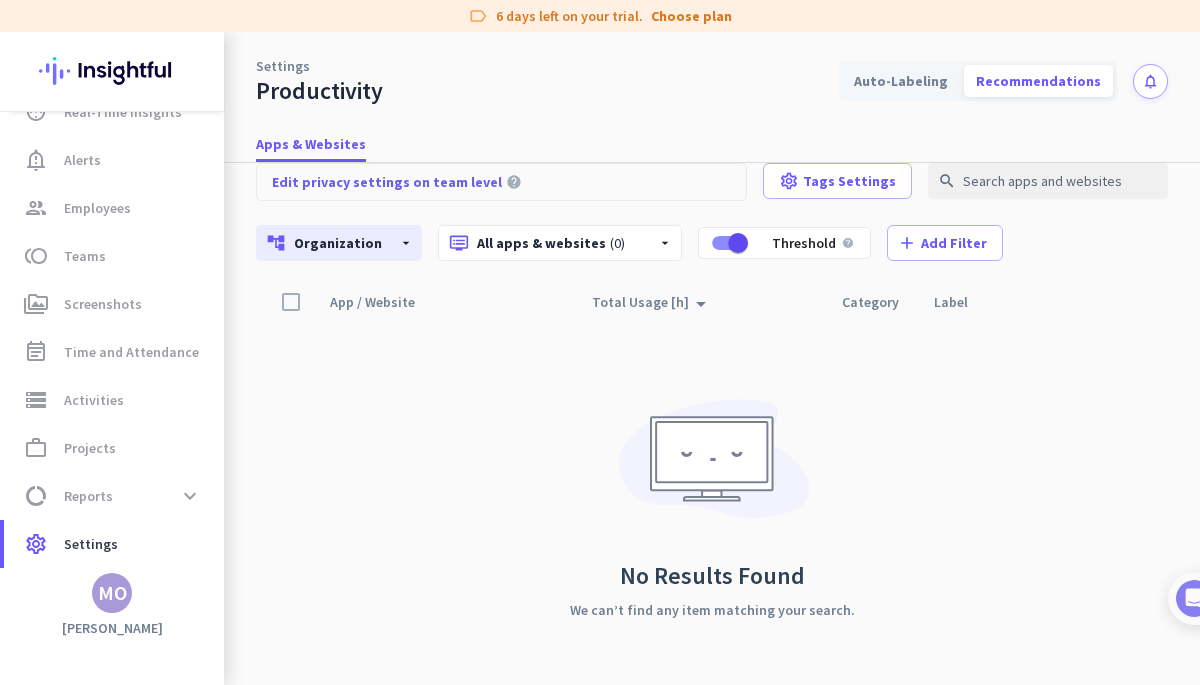 scroll, scrollTop: 23, scrollLeft: 0, axis: vertical 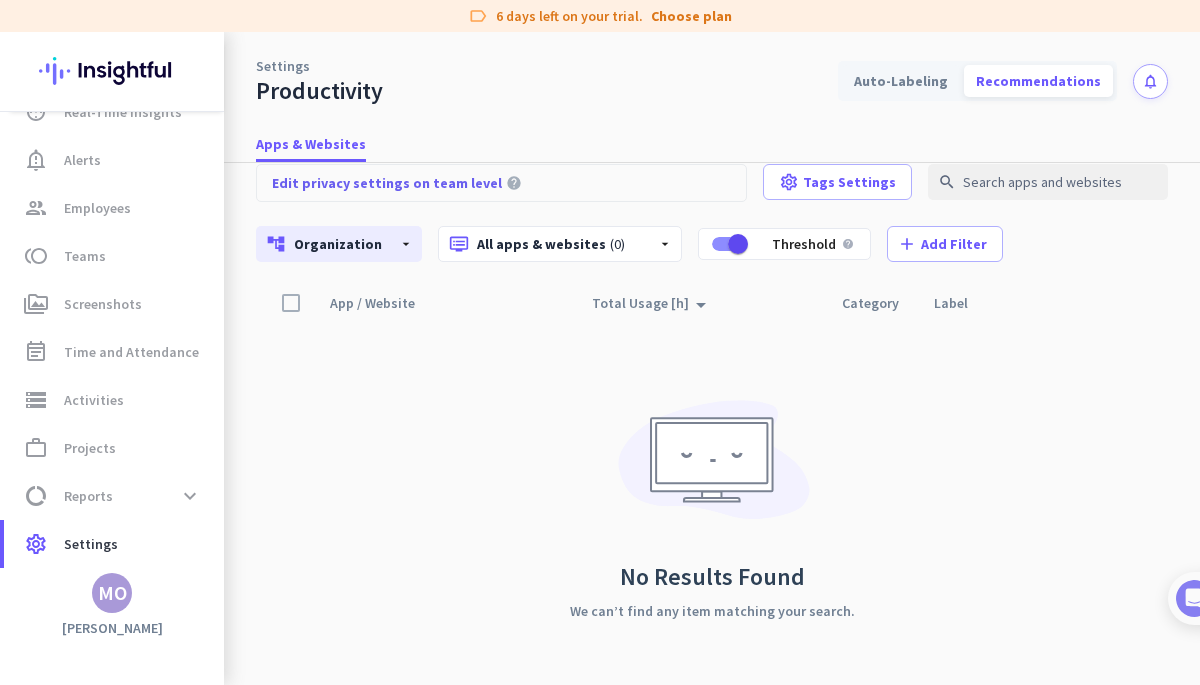 click on "Apps & Websites" at bounding box center (311, 144) 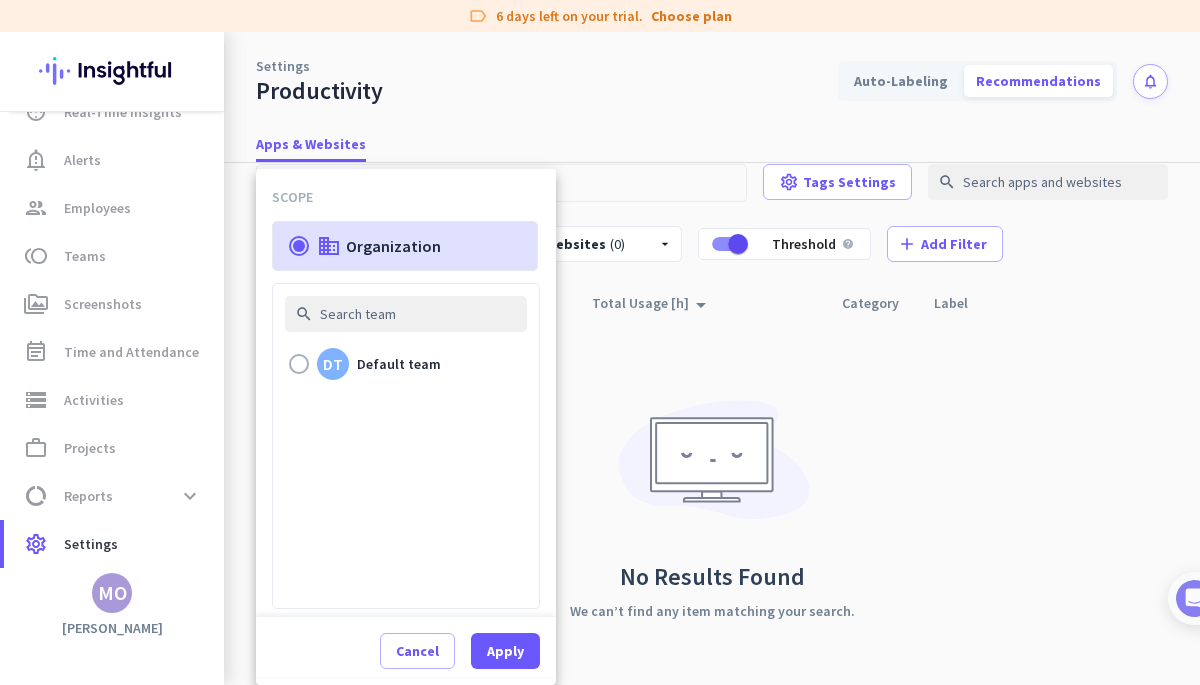 click at bounding box center (600, 342) 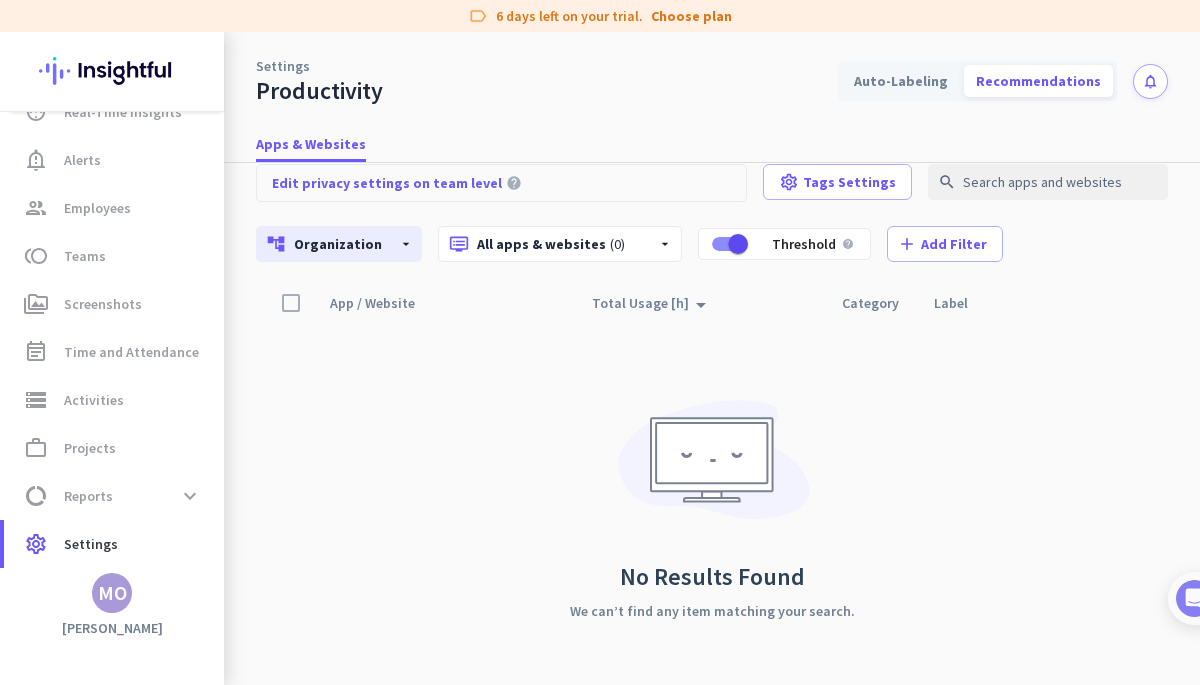 click on "Edit privacy settings on team level" 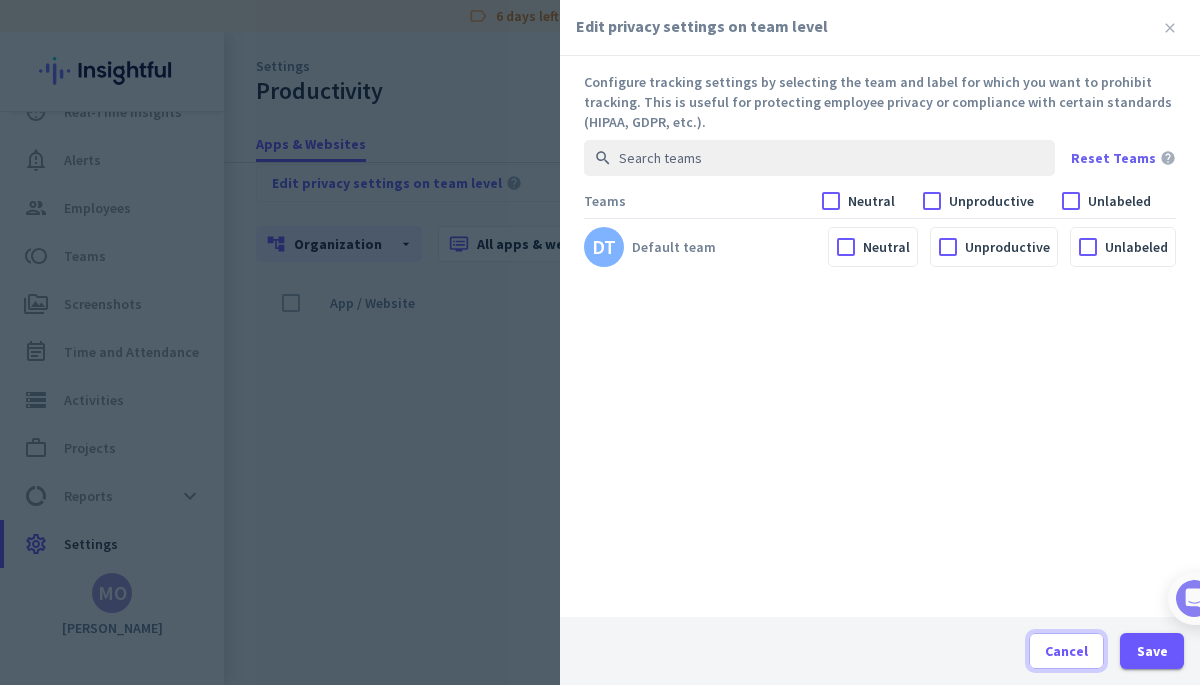 click on "Cancel" at bounding box center (1066, 651) 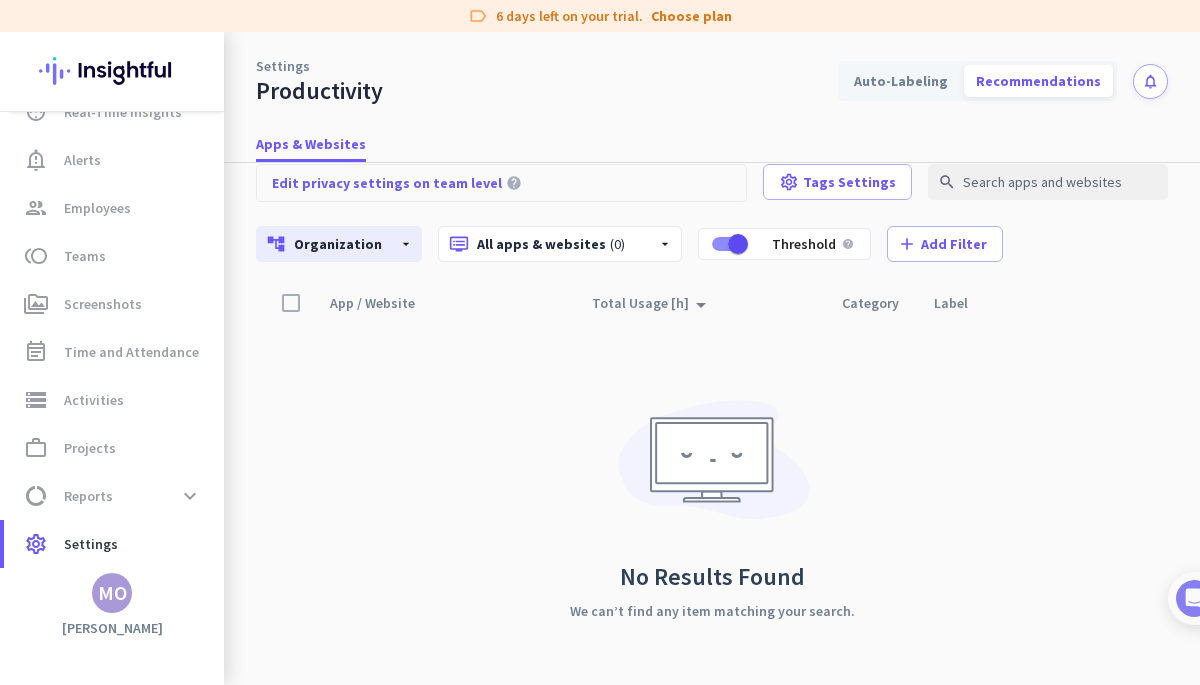 click on "dvr  All apps & websites  (0)" 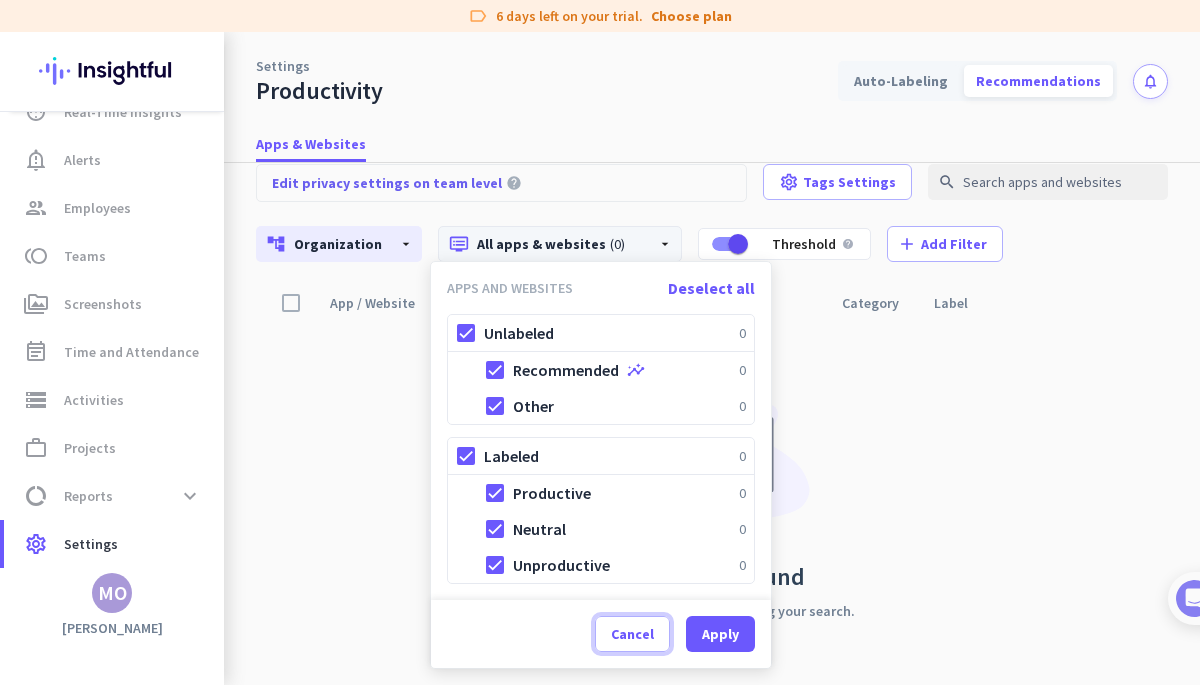 click on "Cancel" at bounding box center [632, 634] 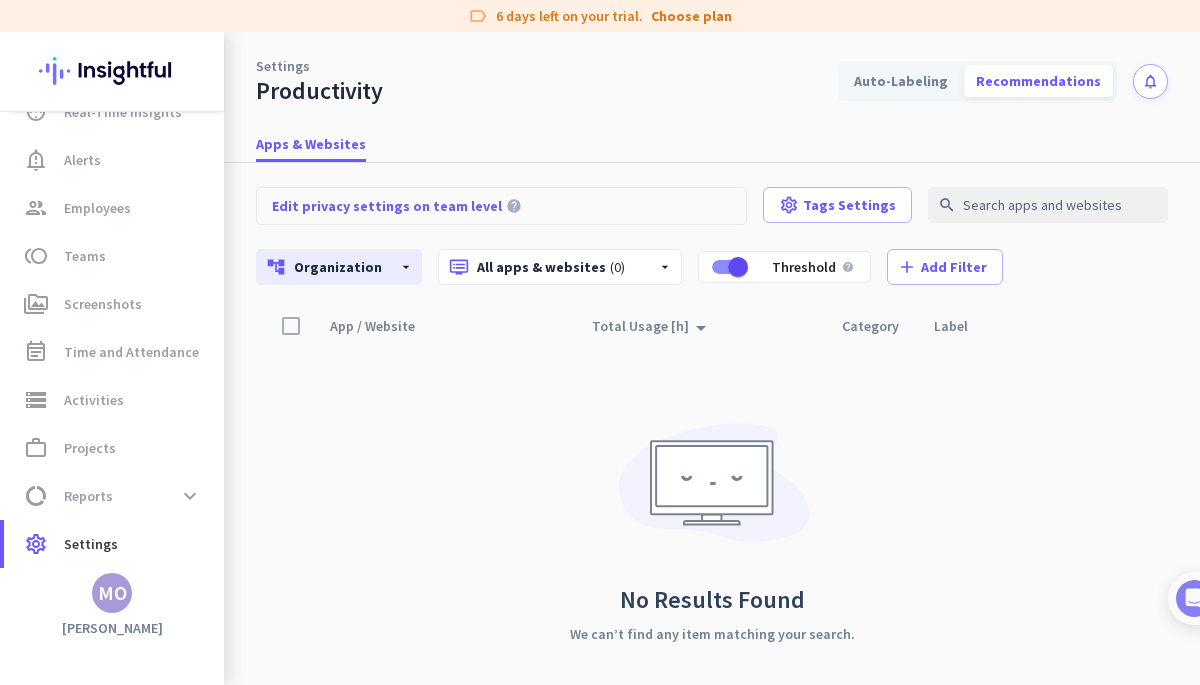 scroll, scrollTop: 4, scrollLeft: 0, axis: vertical 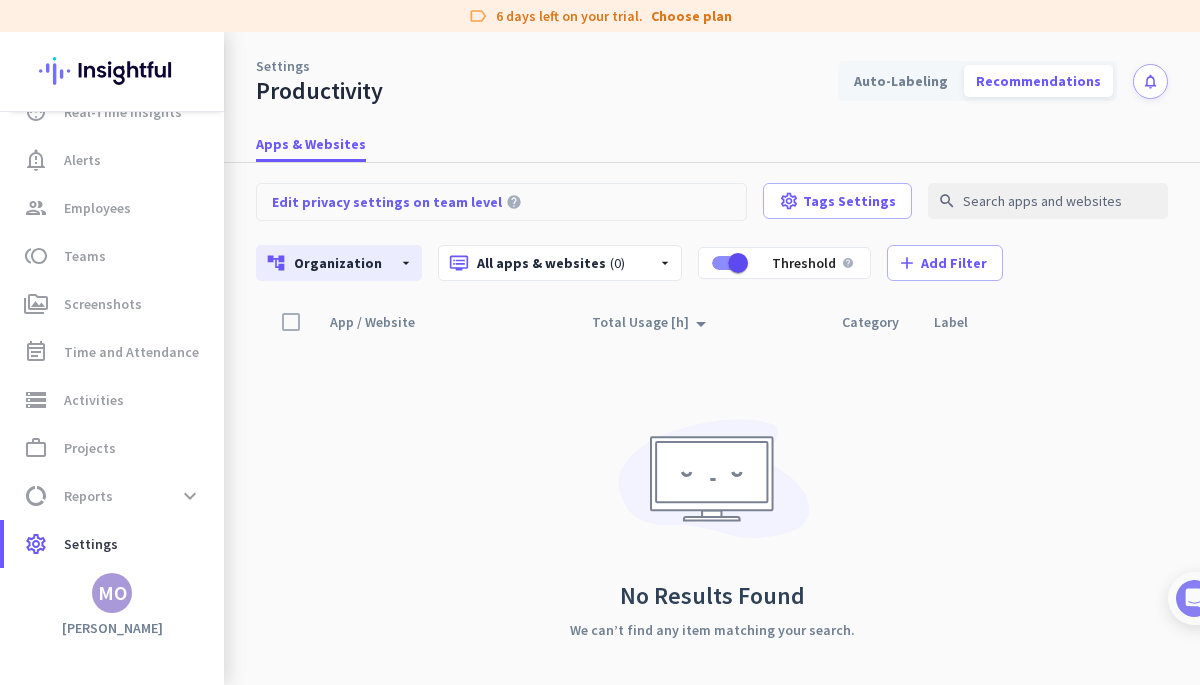click at bounding box center [1194, 598] 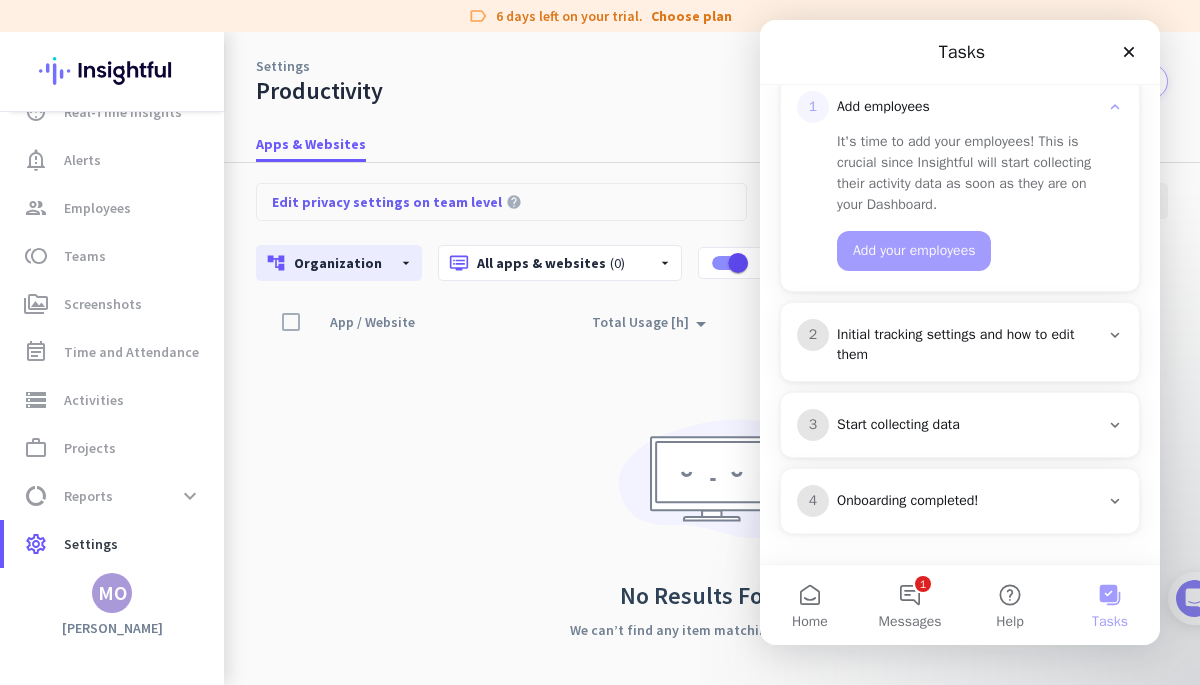 scroll, scrollTop: 277, scrollLeft: 0, axis: vertical 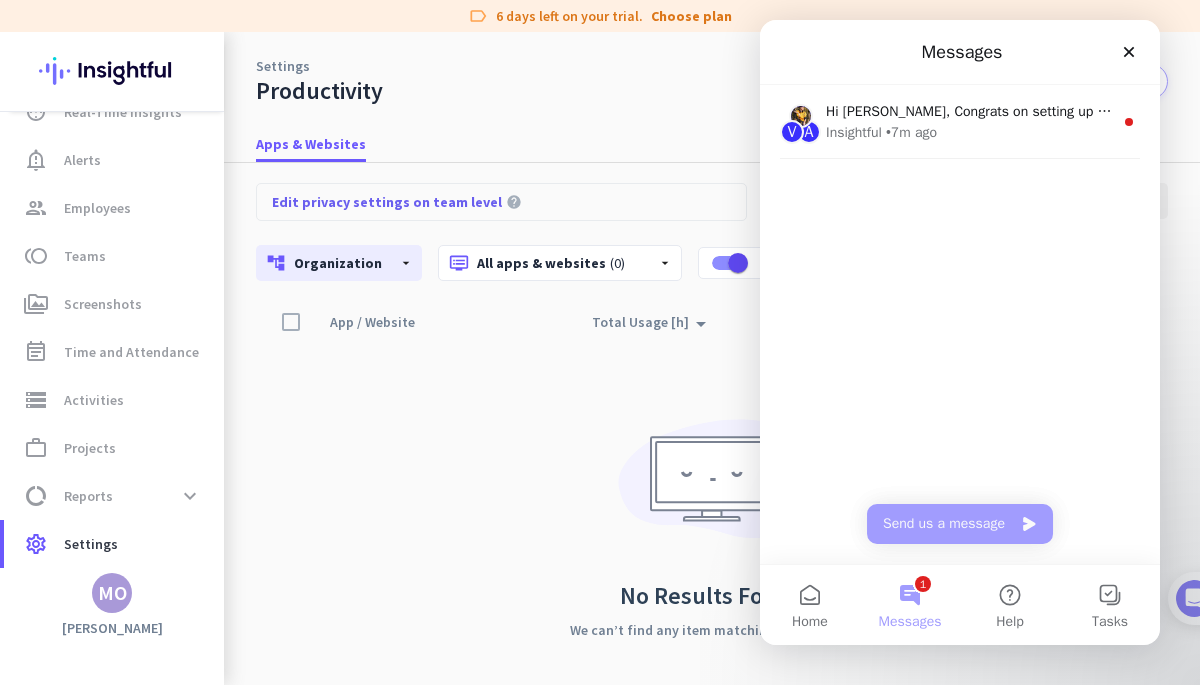 click on "Send us a message" at bounding box center (960, 524) 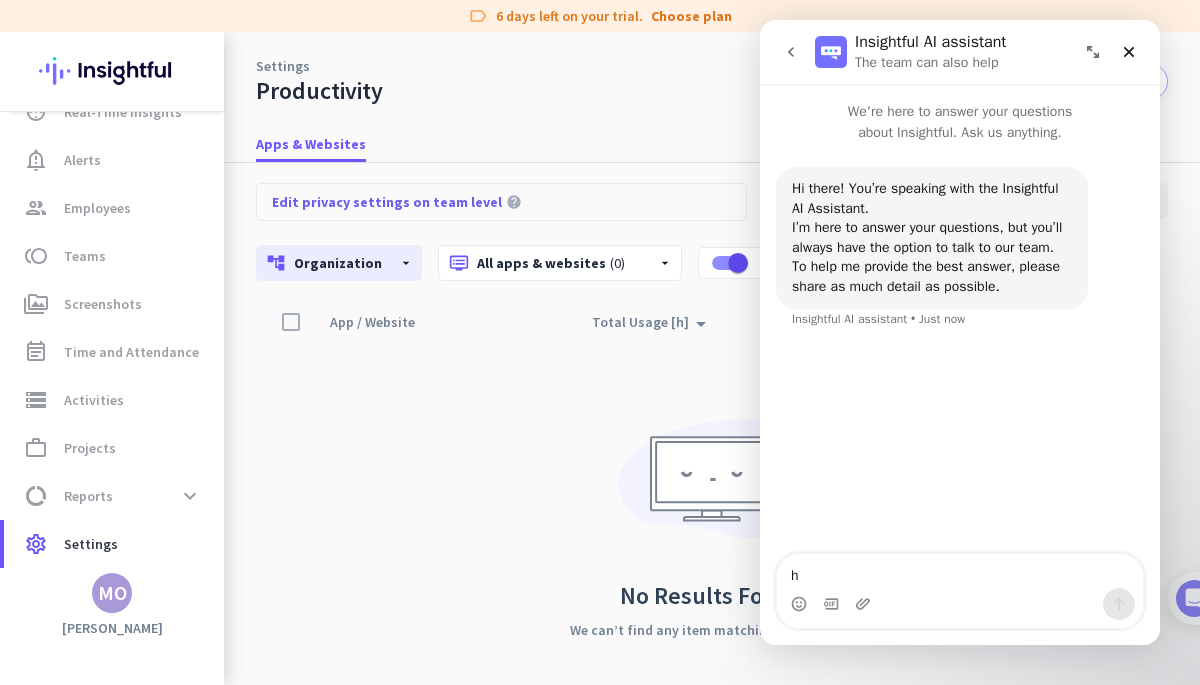 type on "hi" 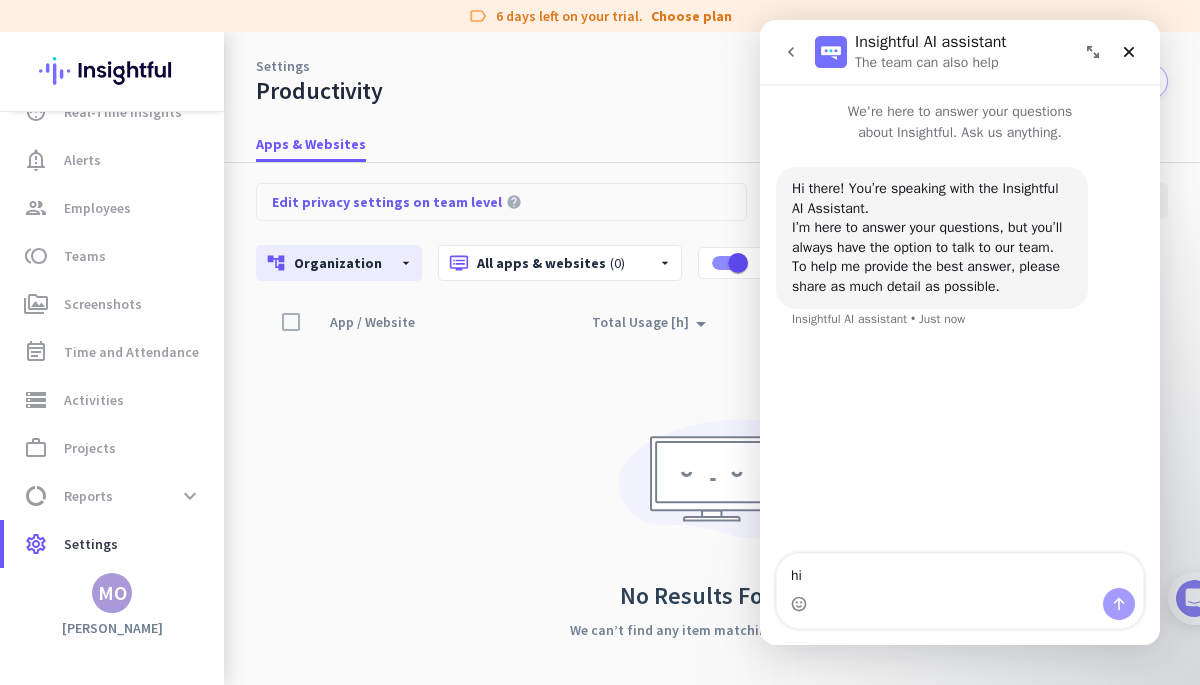 type 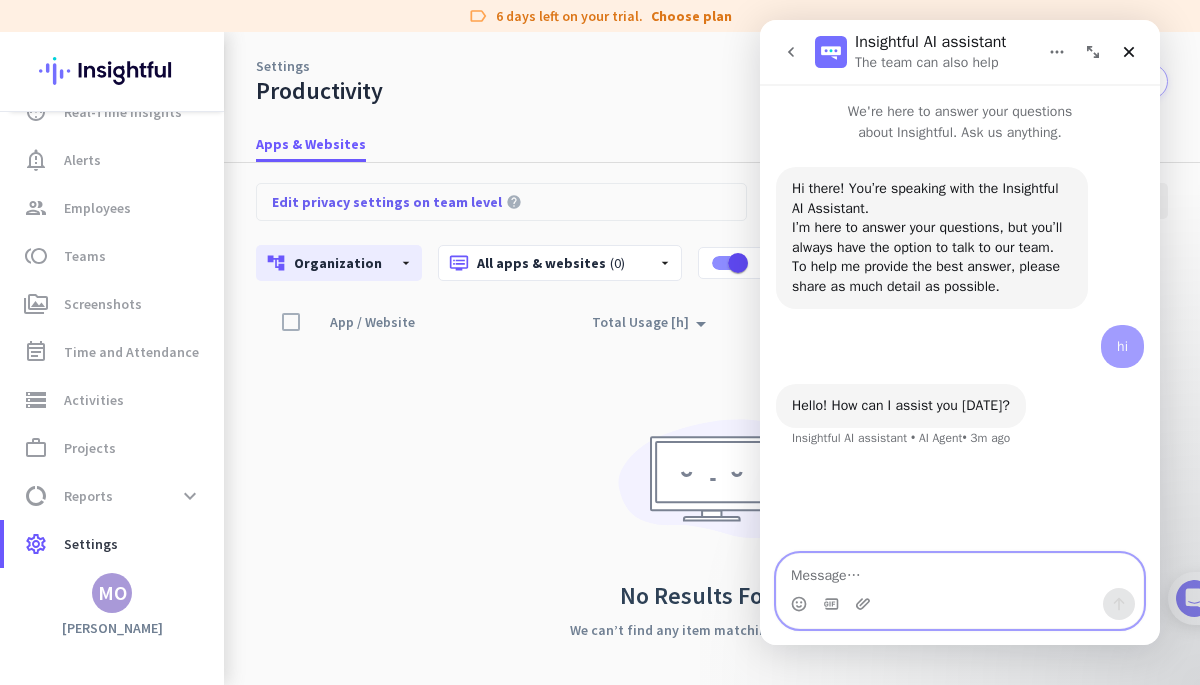click at bounding box center [960, 571] 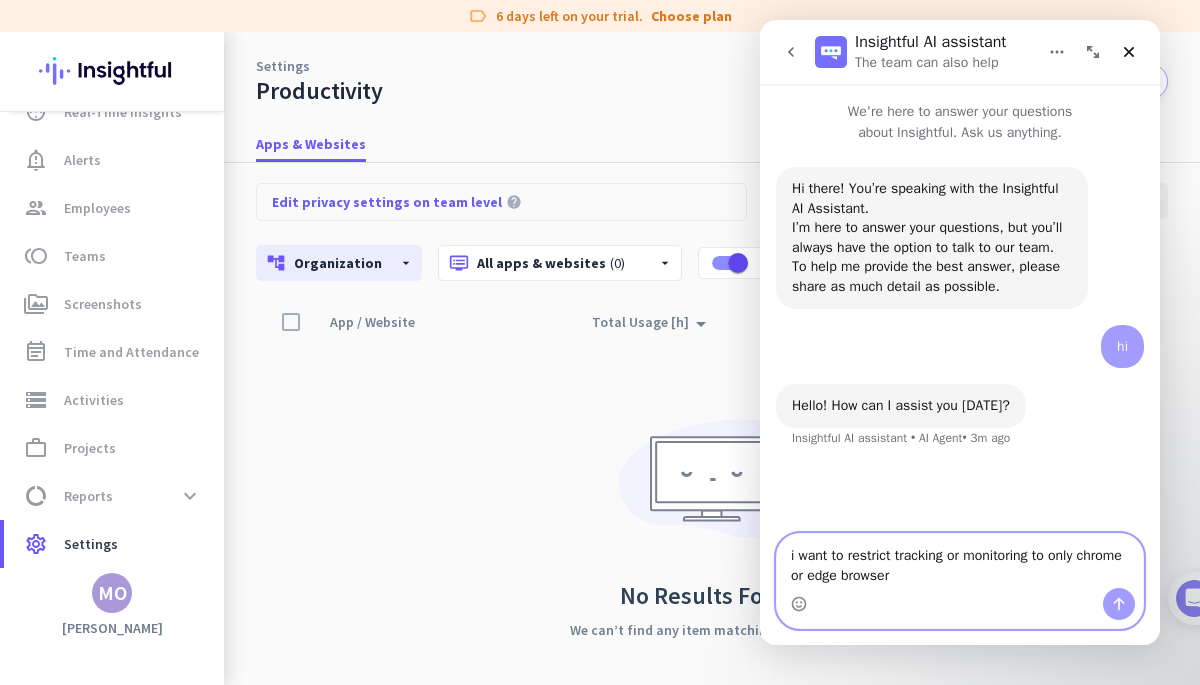 type on "i want to restrict tracking or monitoring to only chrome or edge browser" 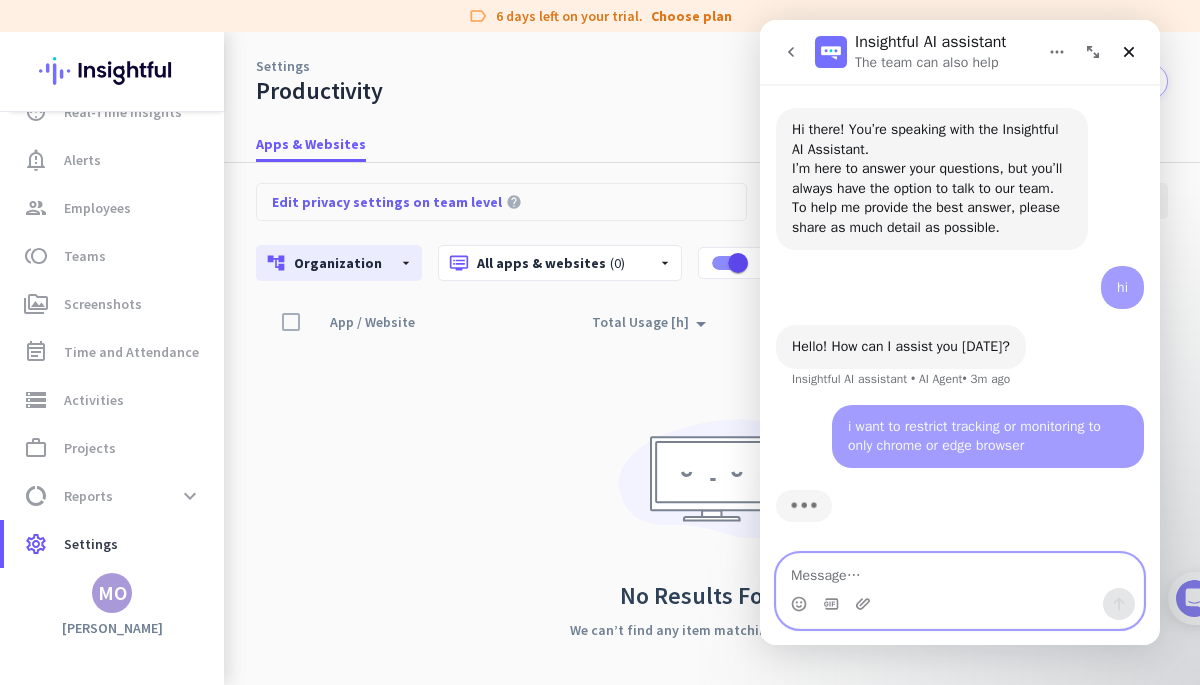 scroll, scrollTop: 26, scrollLeft: 0, axis: vertical 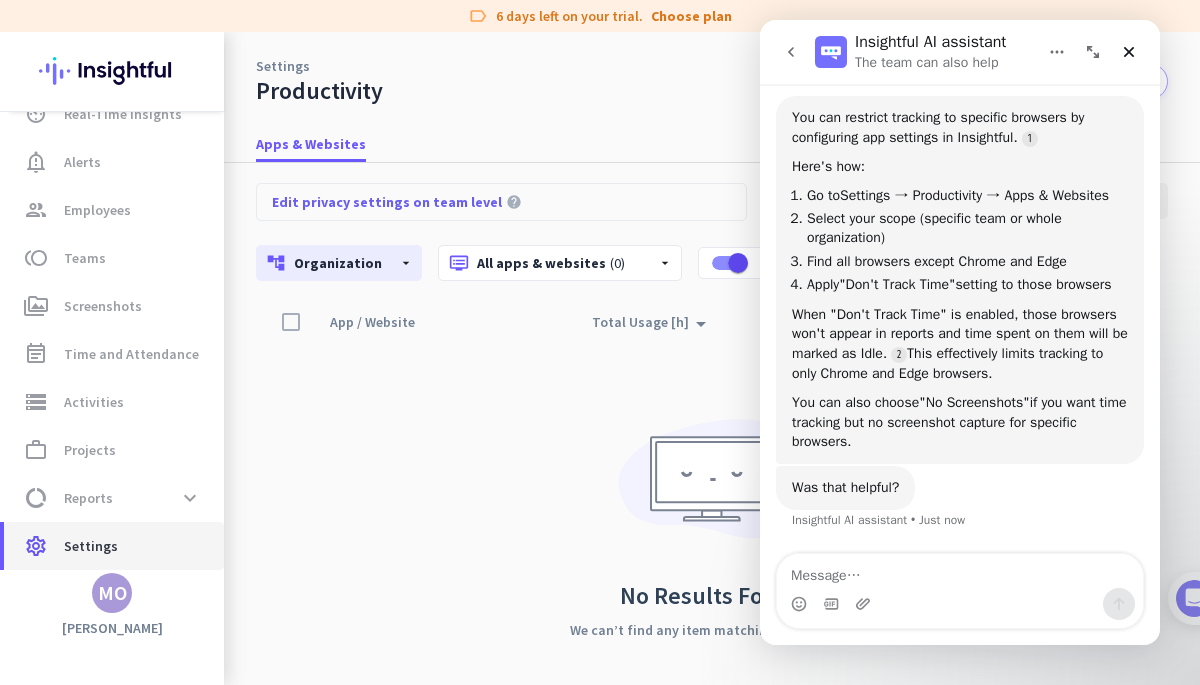 click on "Settings" 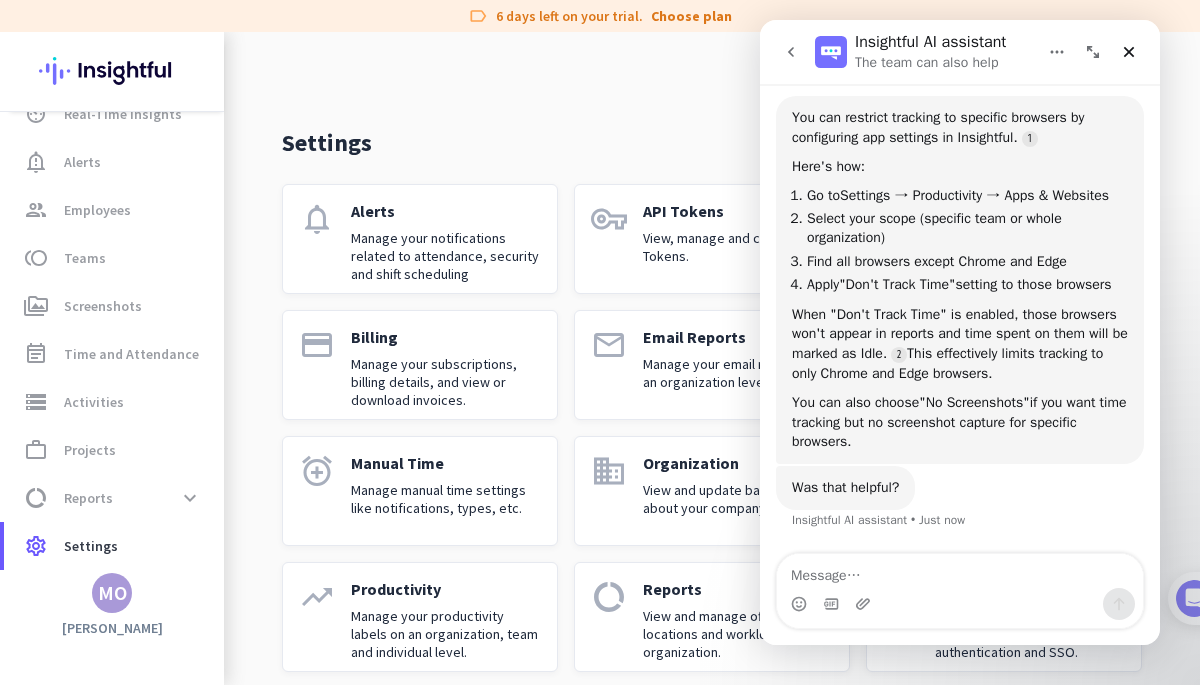 click on "Manage your productivity labels on an organization, team and individual level." 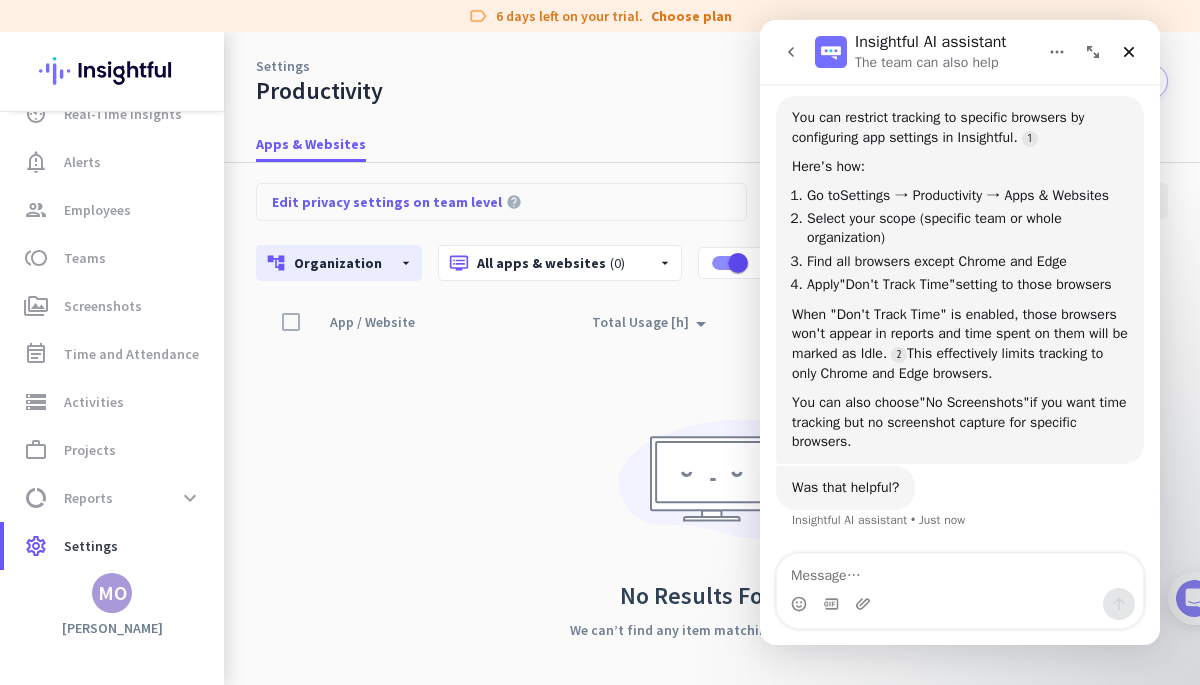 click at bounding box center [1194, 598] 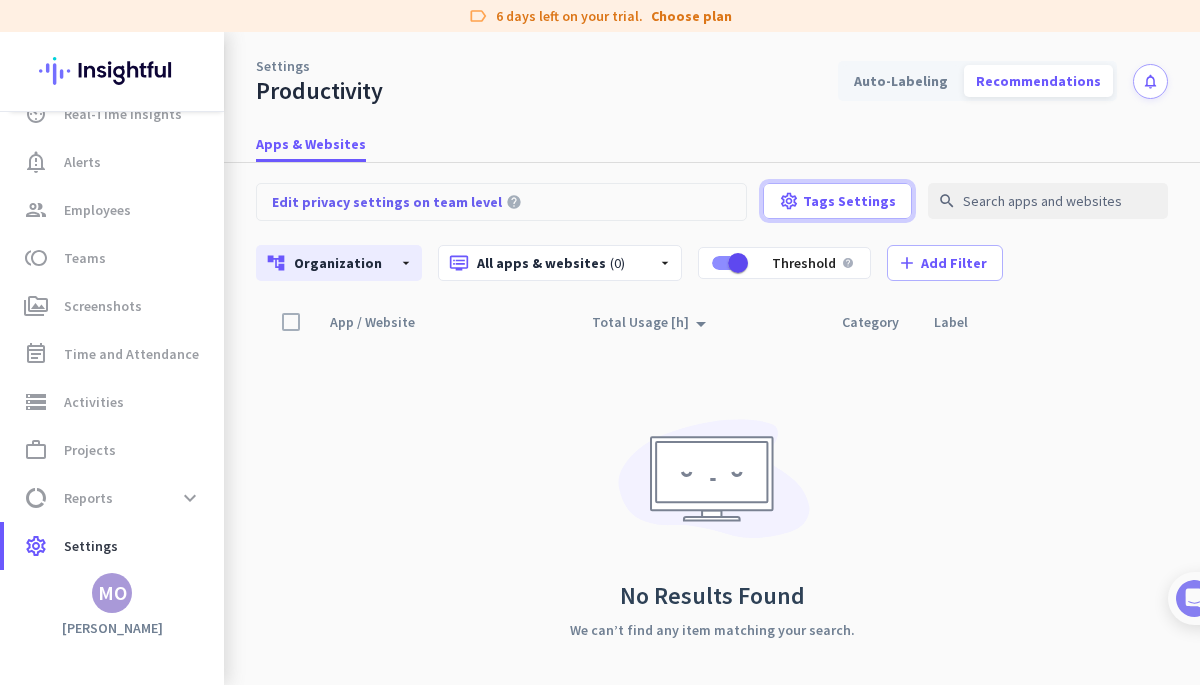 click on "Tags Settings" 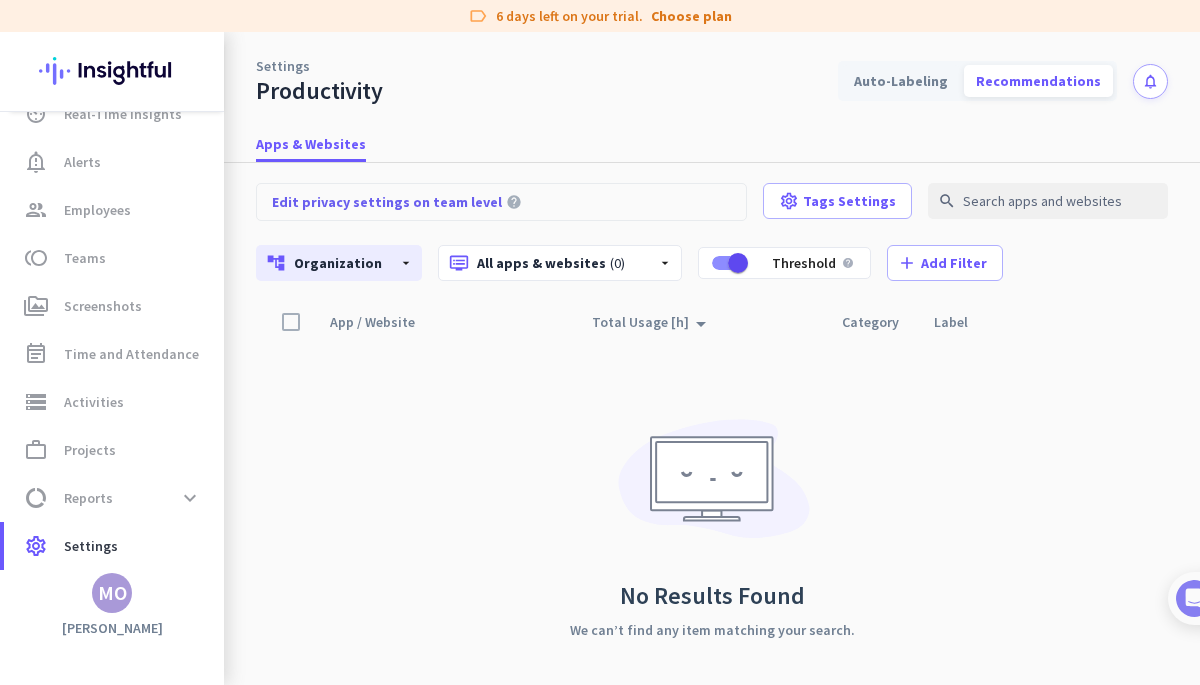 click on "dvr  All apps & websites  (0) arrow_drop_down" 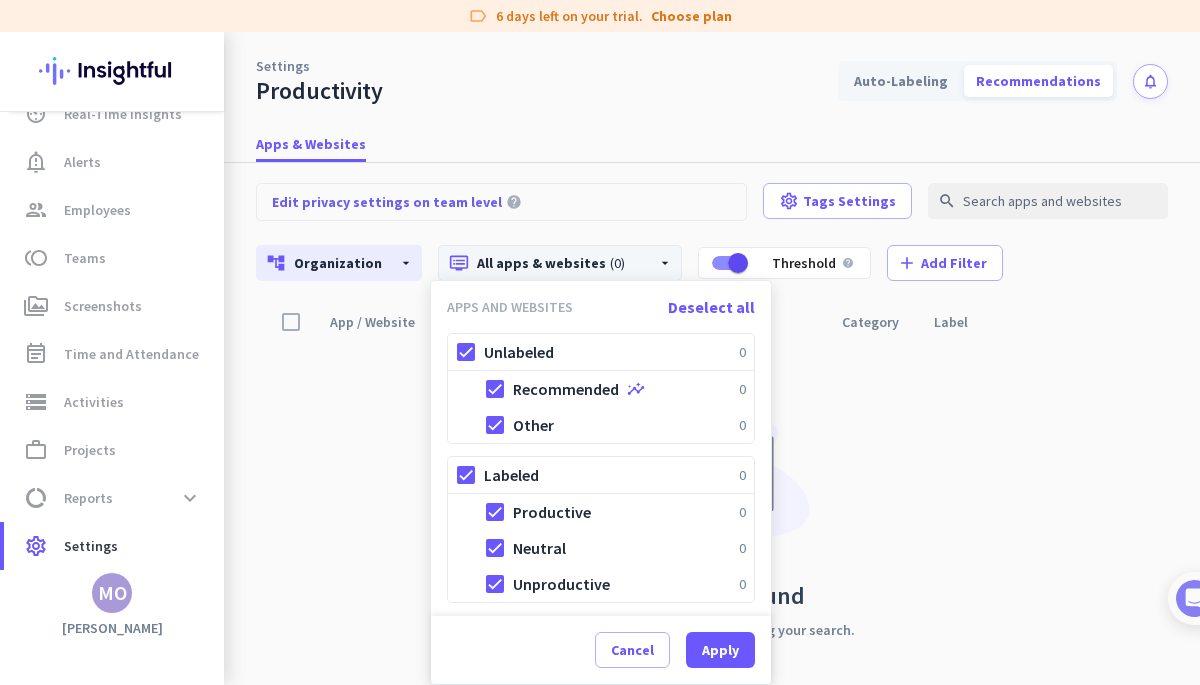 click on "APPS AND WEBSITES" at bounding box center (510, 307) 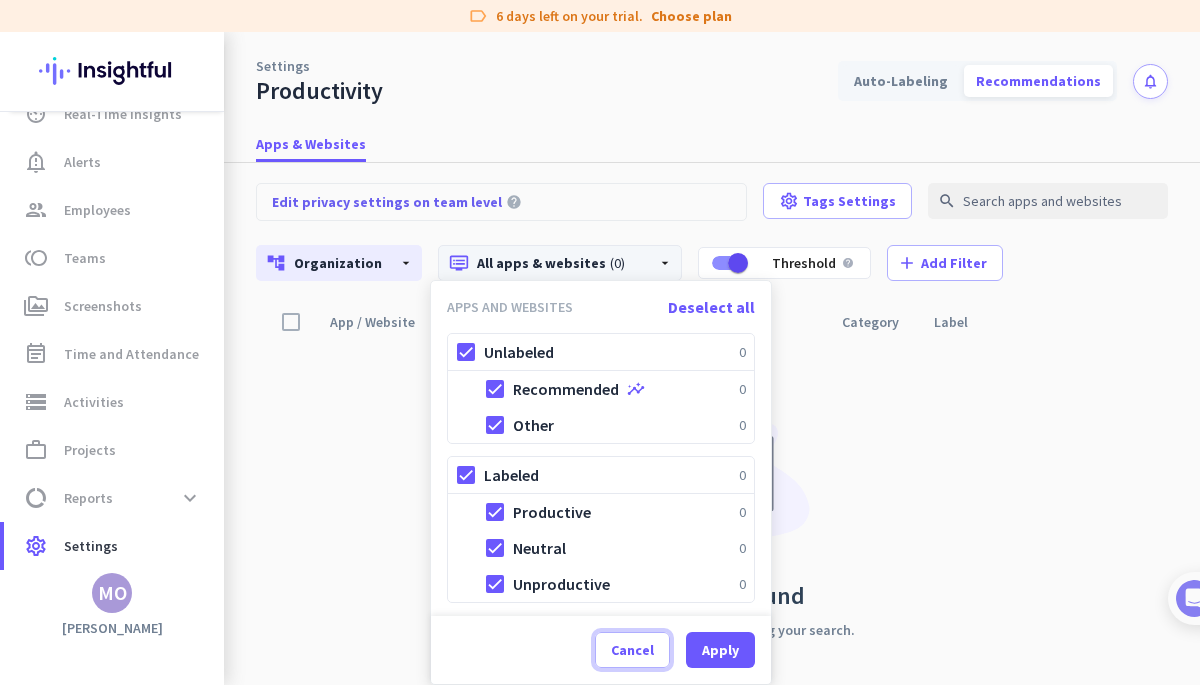 click on "Cancel" at bounding box center [632, 650] 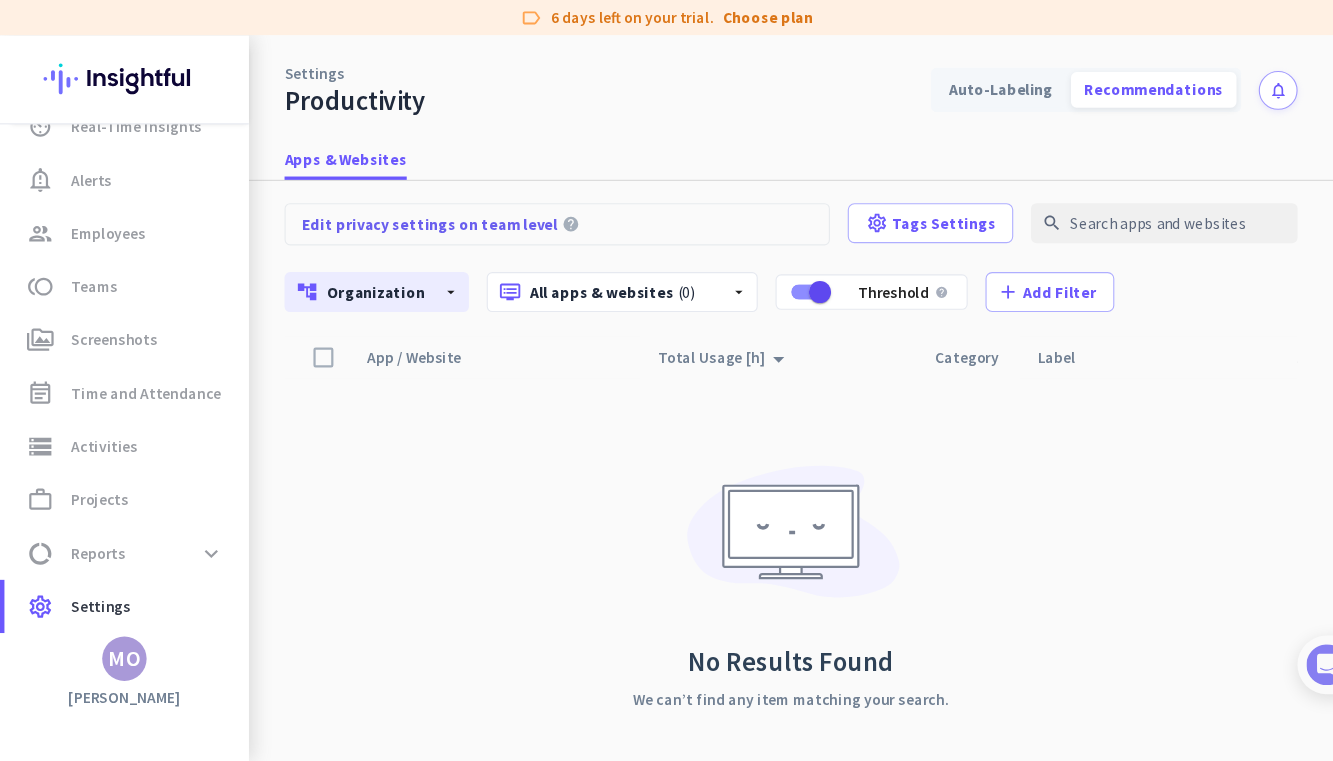 scroll, scrollTop: 6, scrollLeft: 0, axis: vertical 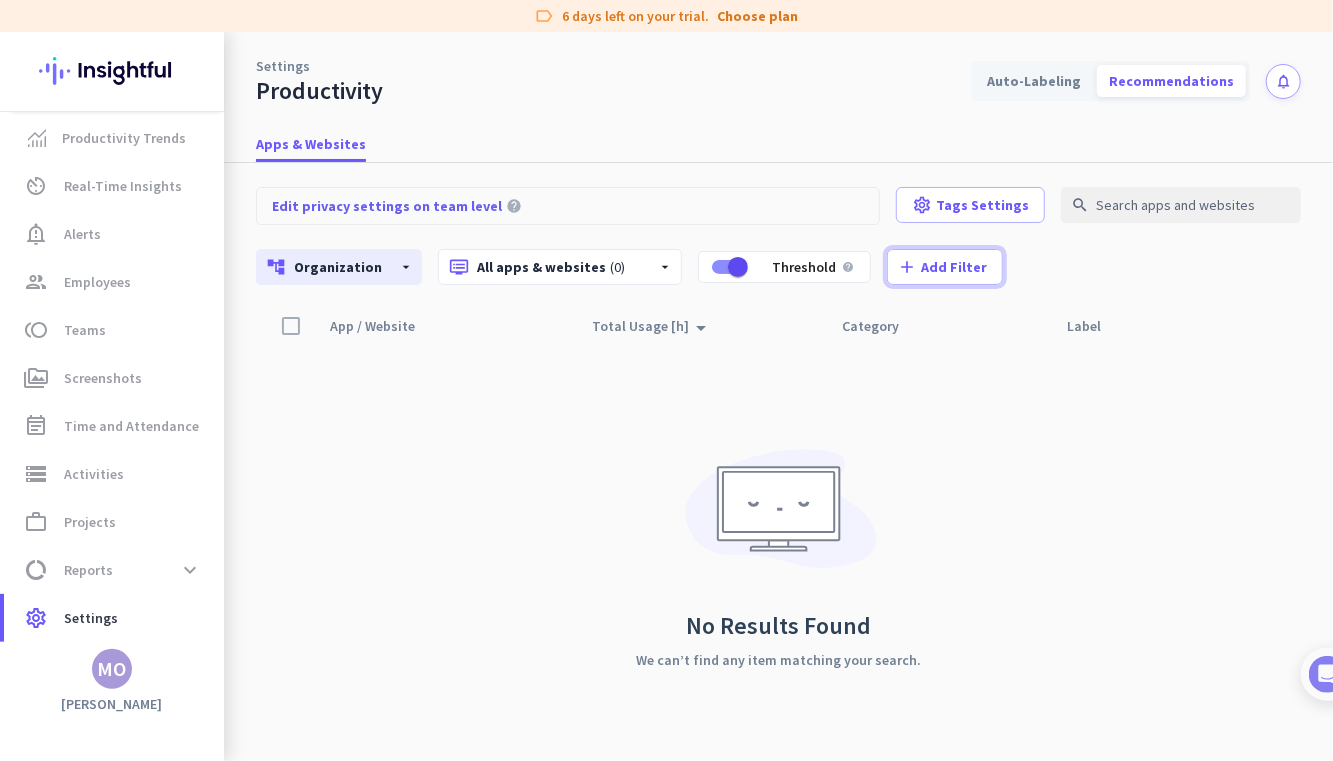 click on "Add Filter" 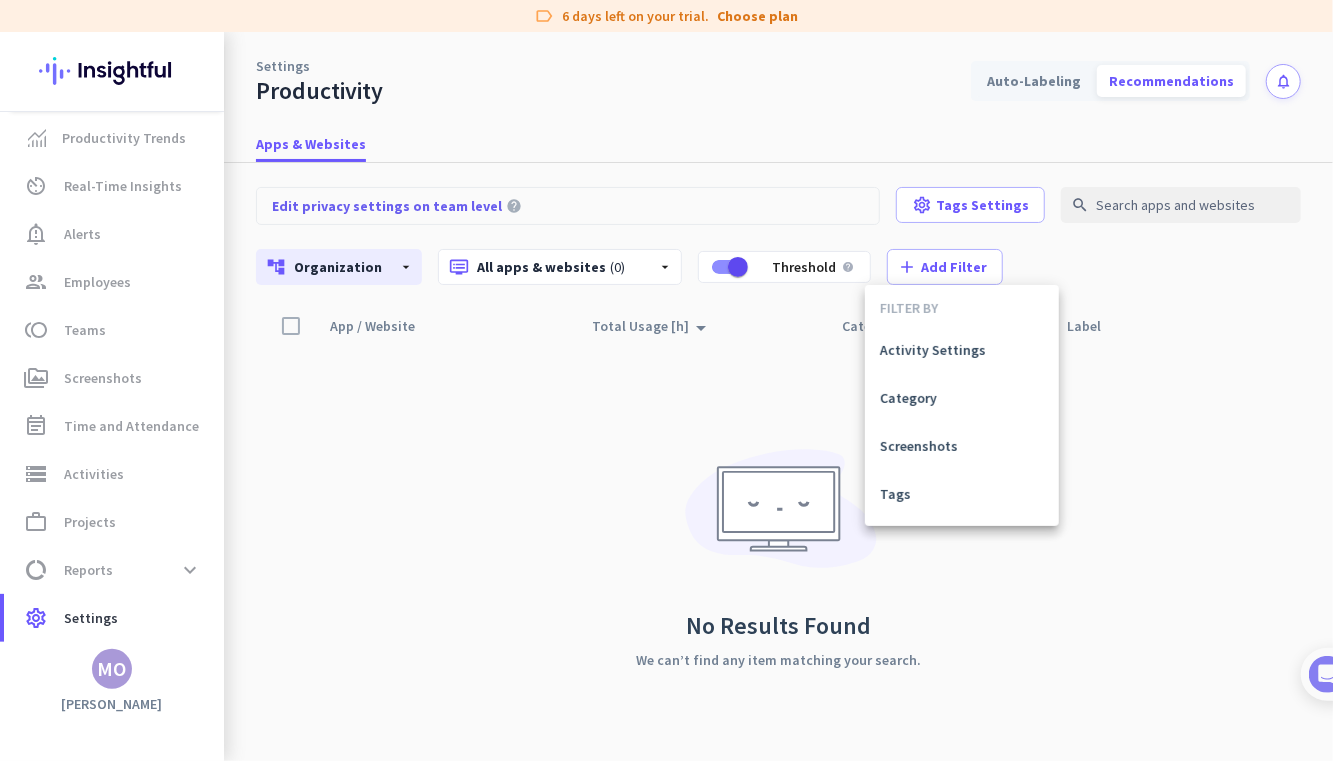 click on "Activity Settings" at bounding box center (962, 350) 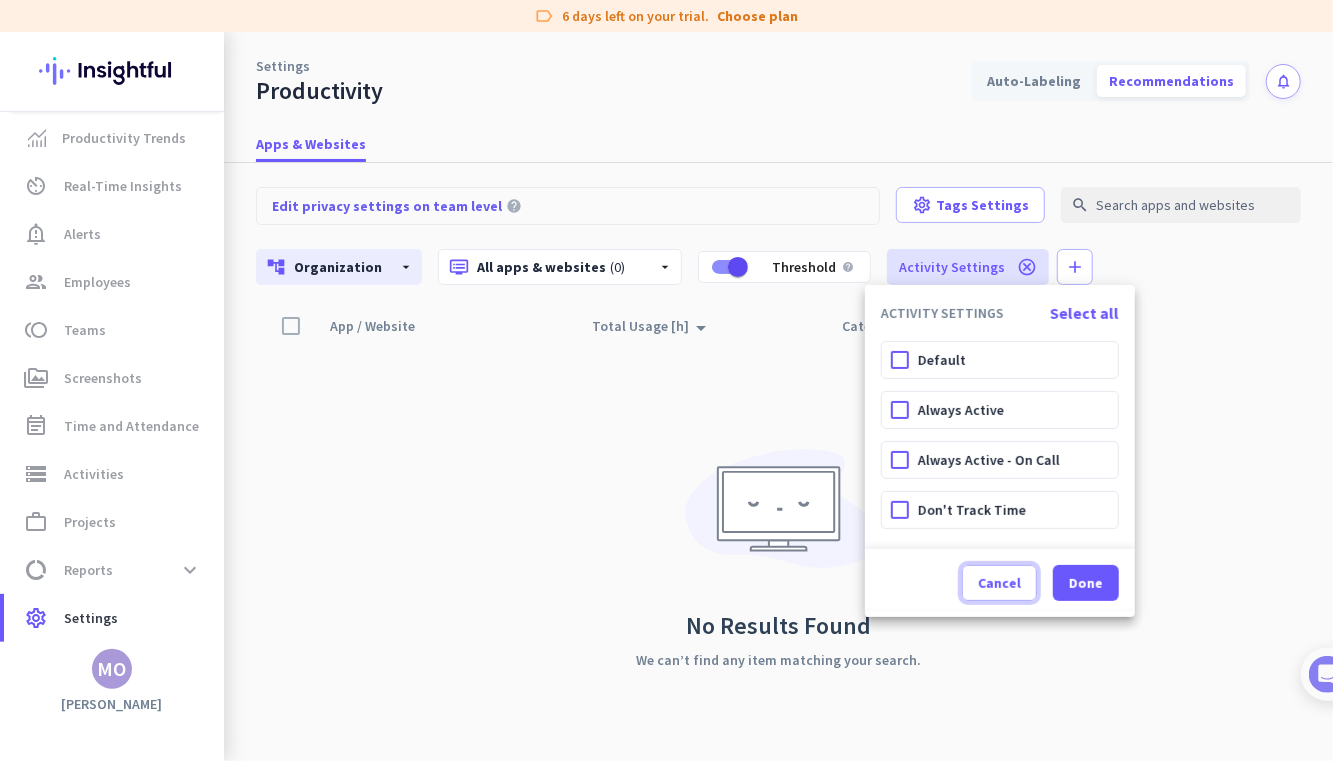 click on "Cancel" at bounding box center [999, 583] 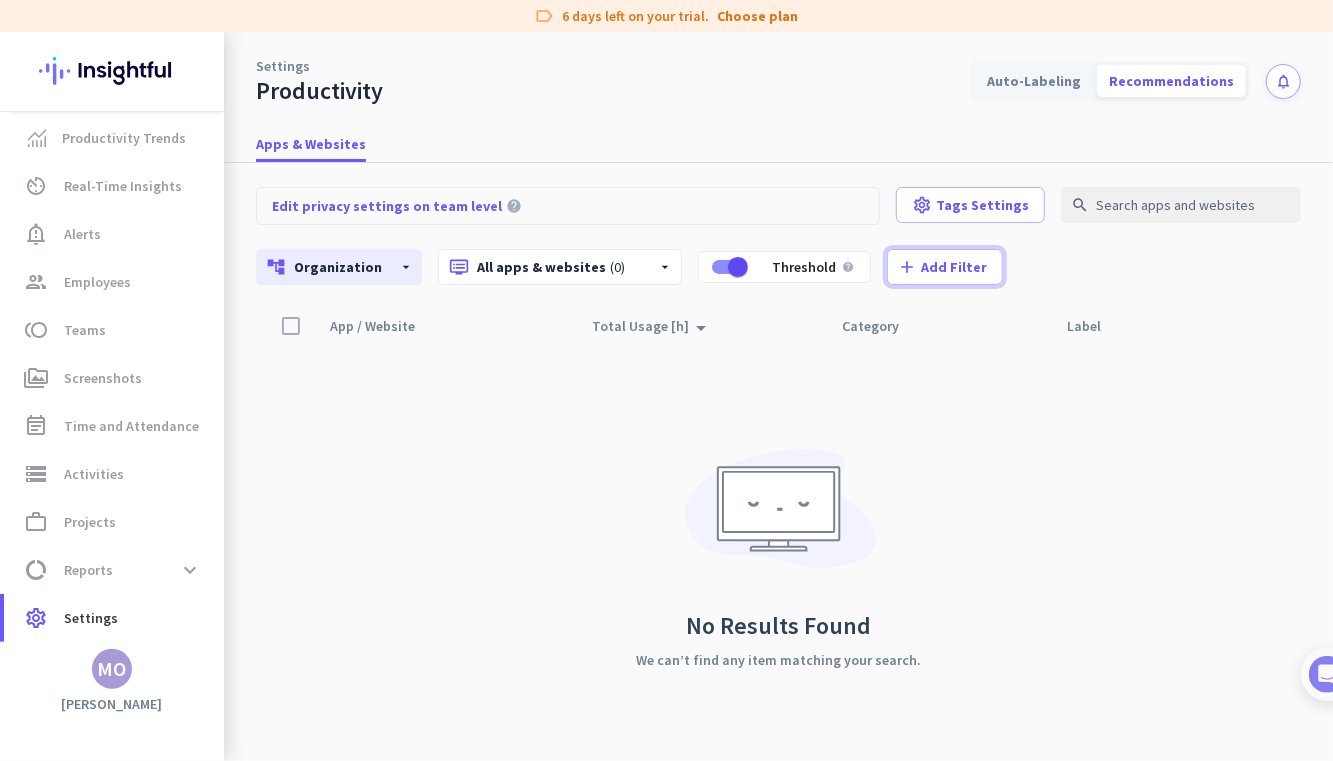 click on "Add Filter" 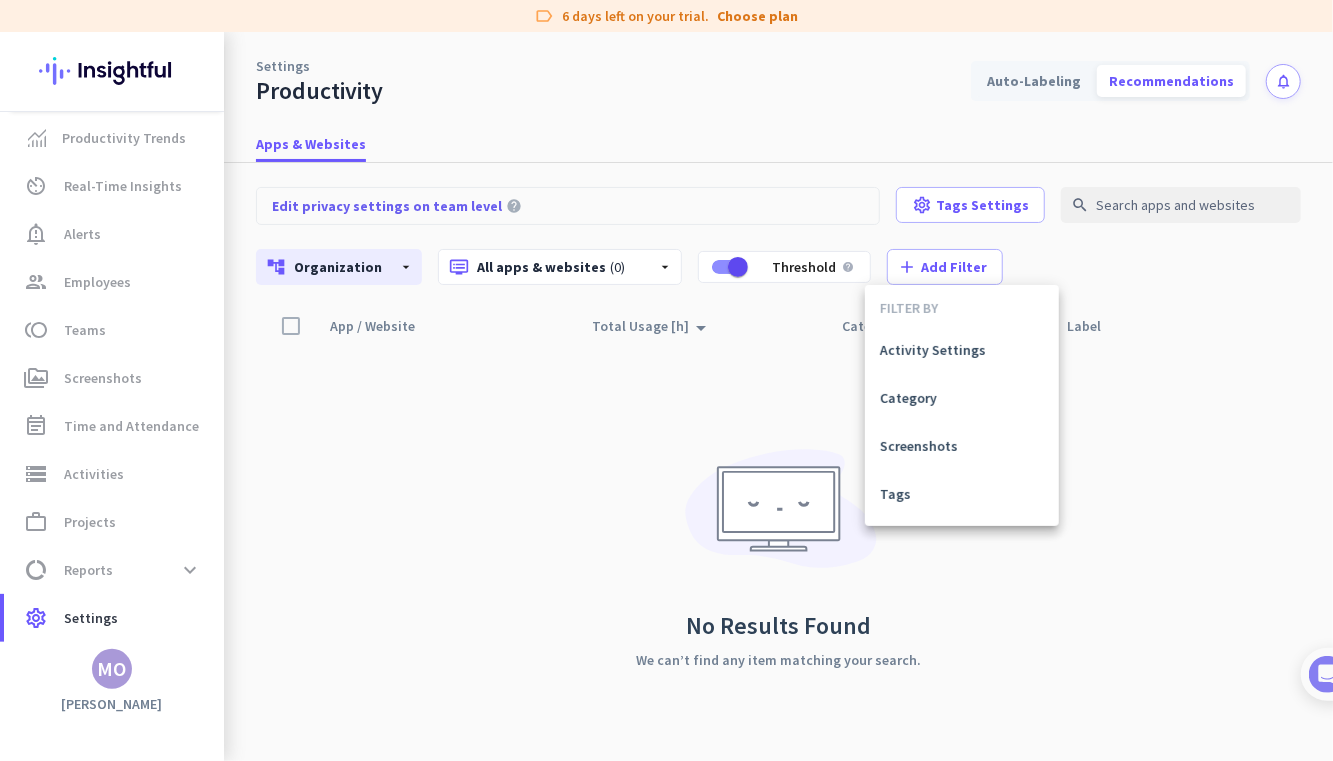 click at bounding box center (666, 380) 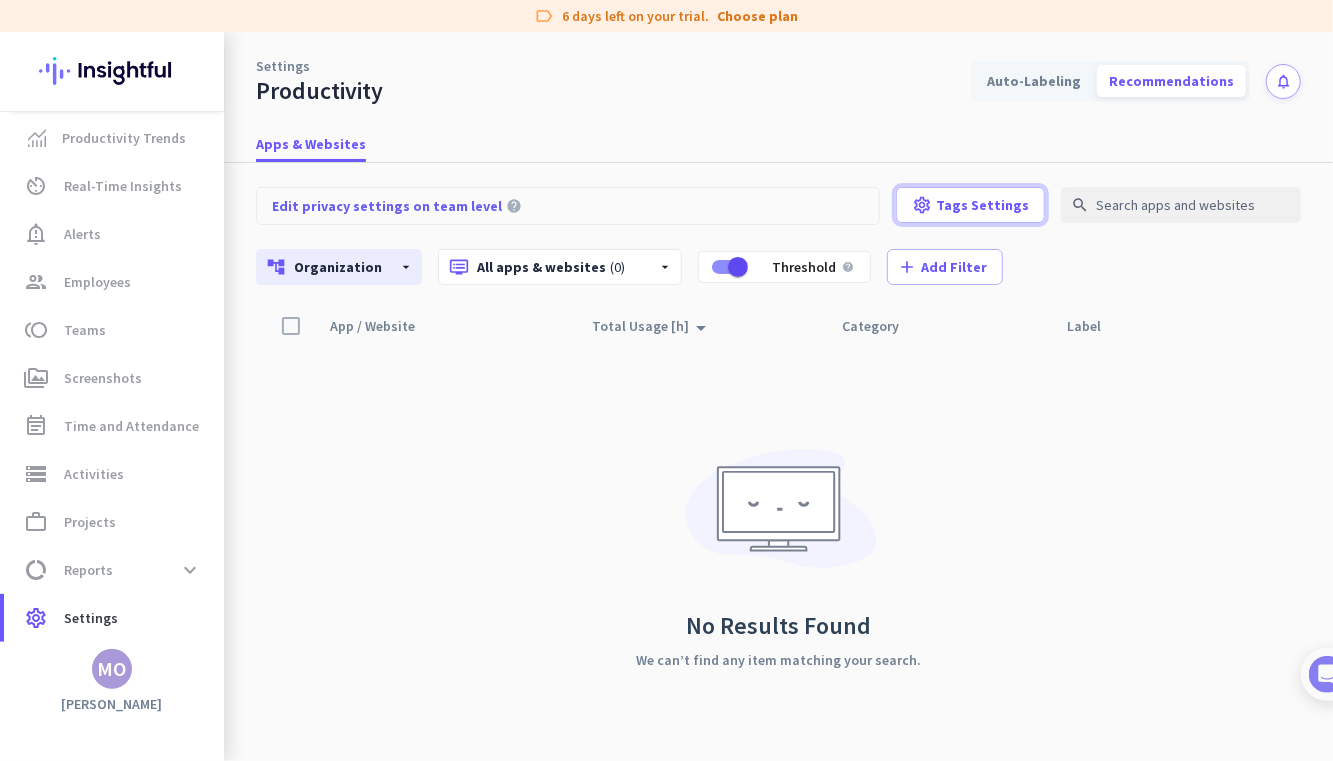 click on "settings" 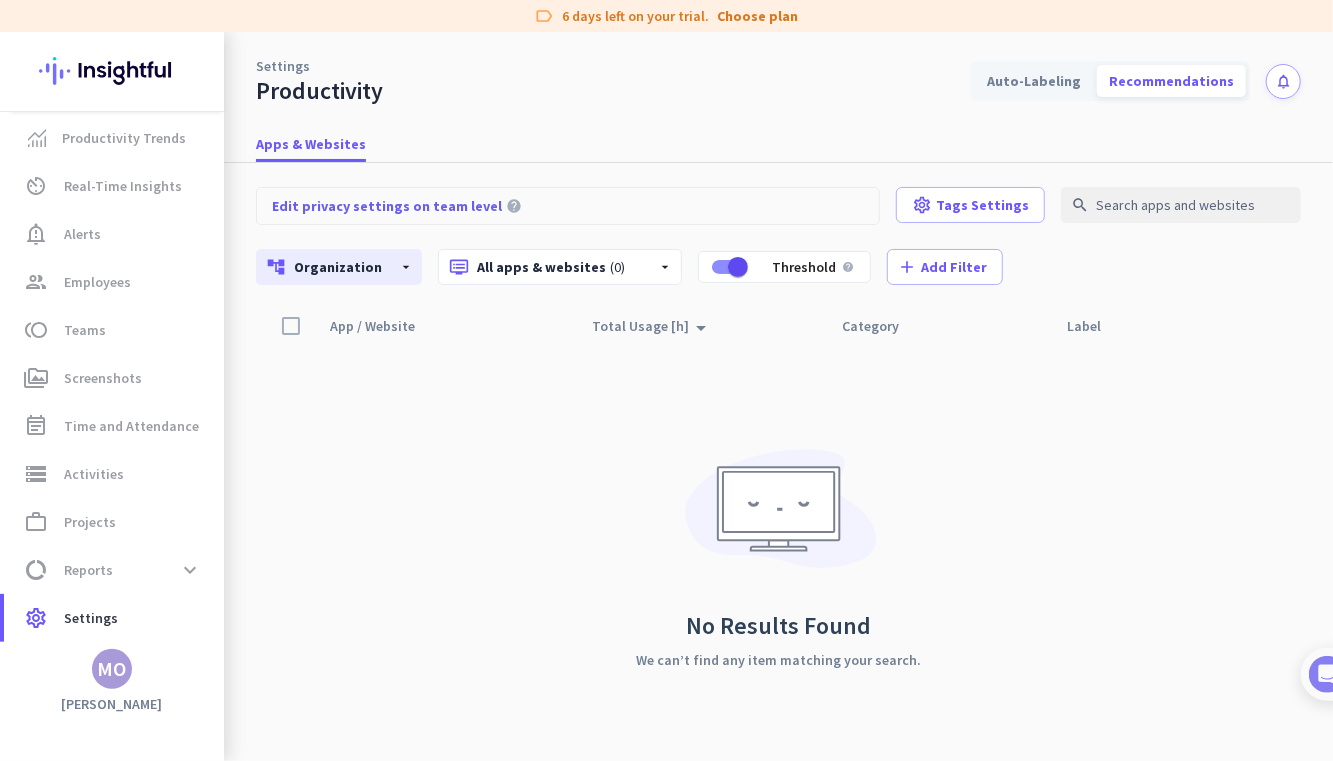 click at bounding box center (1327, 674) 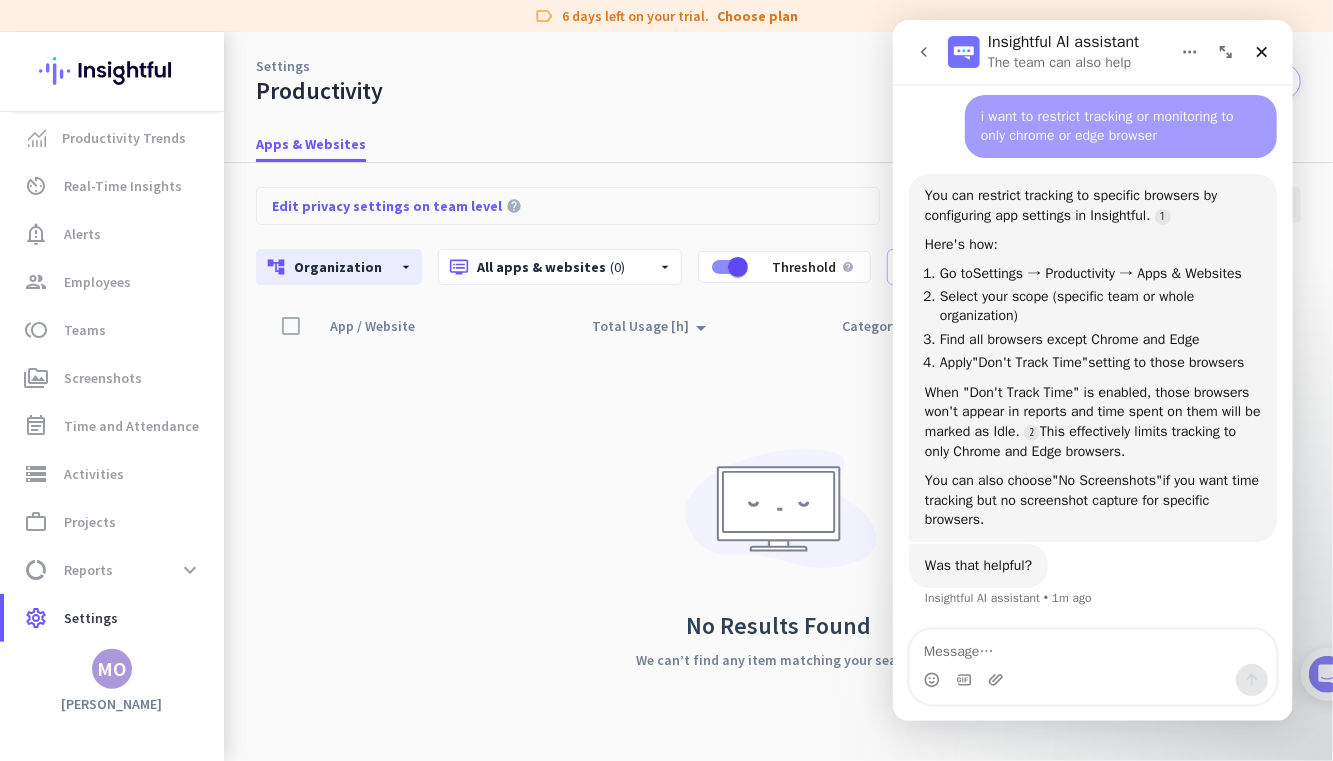 scroll, scrollTop: 384, scrollLeft: 0, axis: vertical 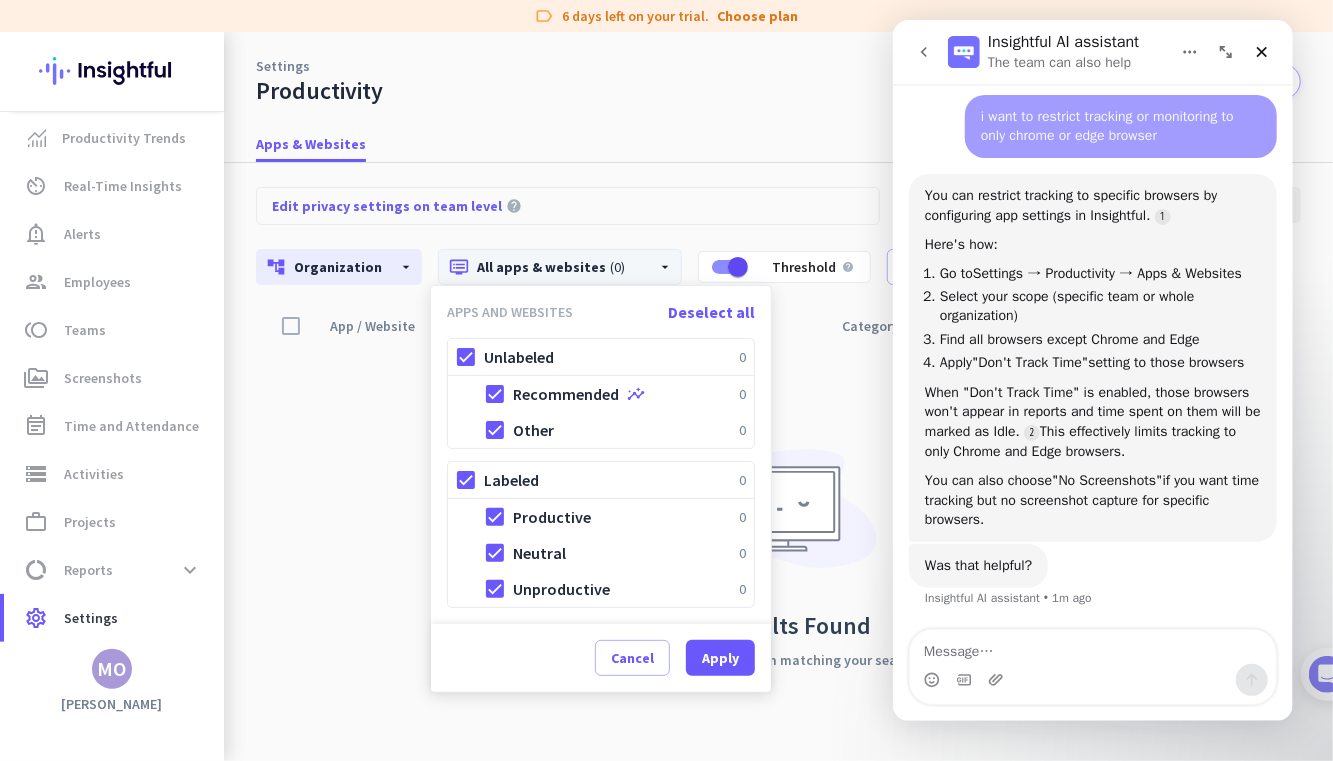 click at bounding box center (666, 380) 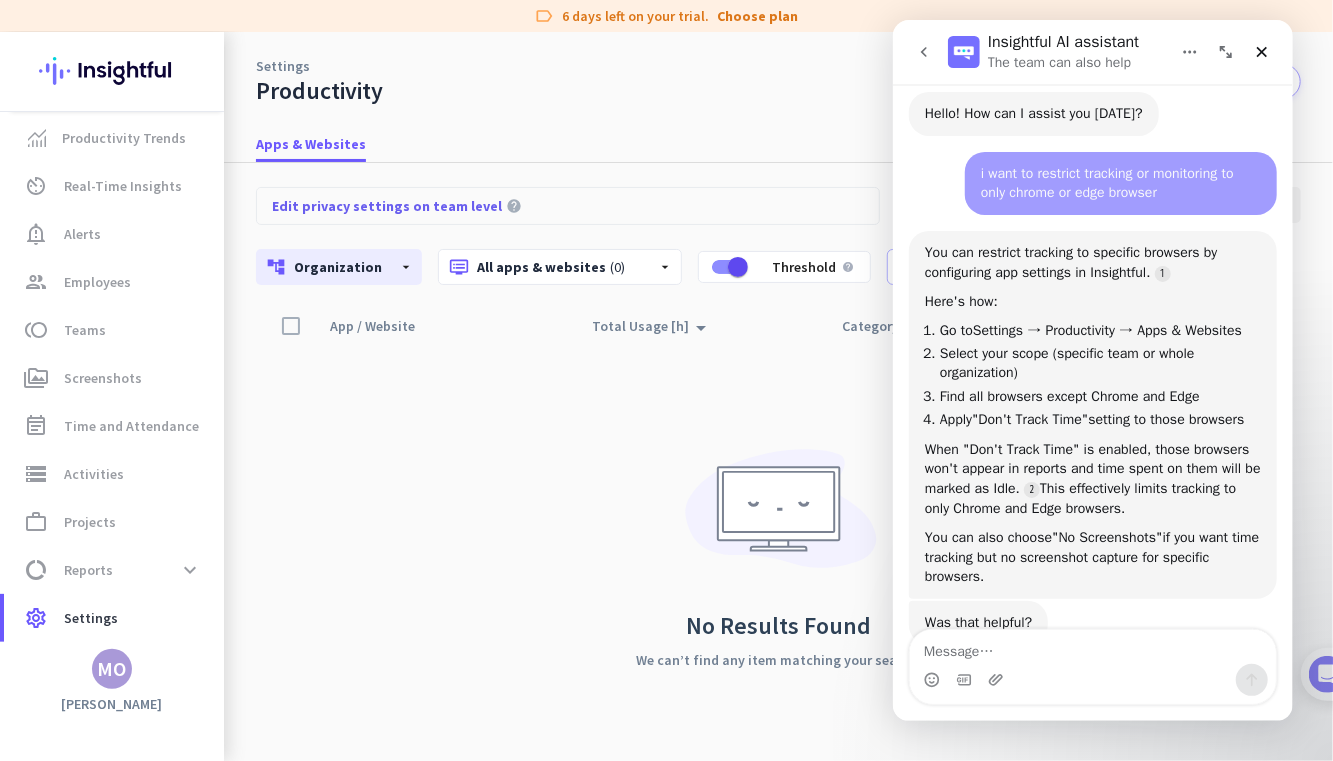 scroll, scrollTop: 273, scrollLeft: 0, axis: vertical 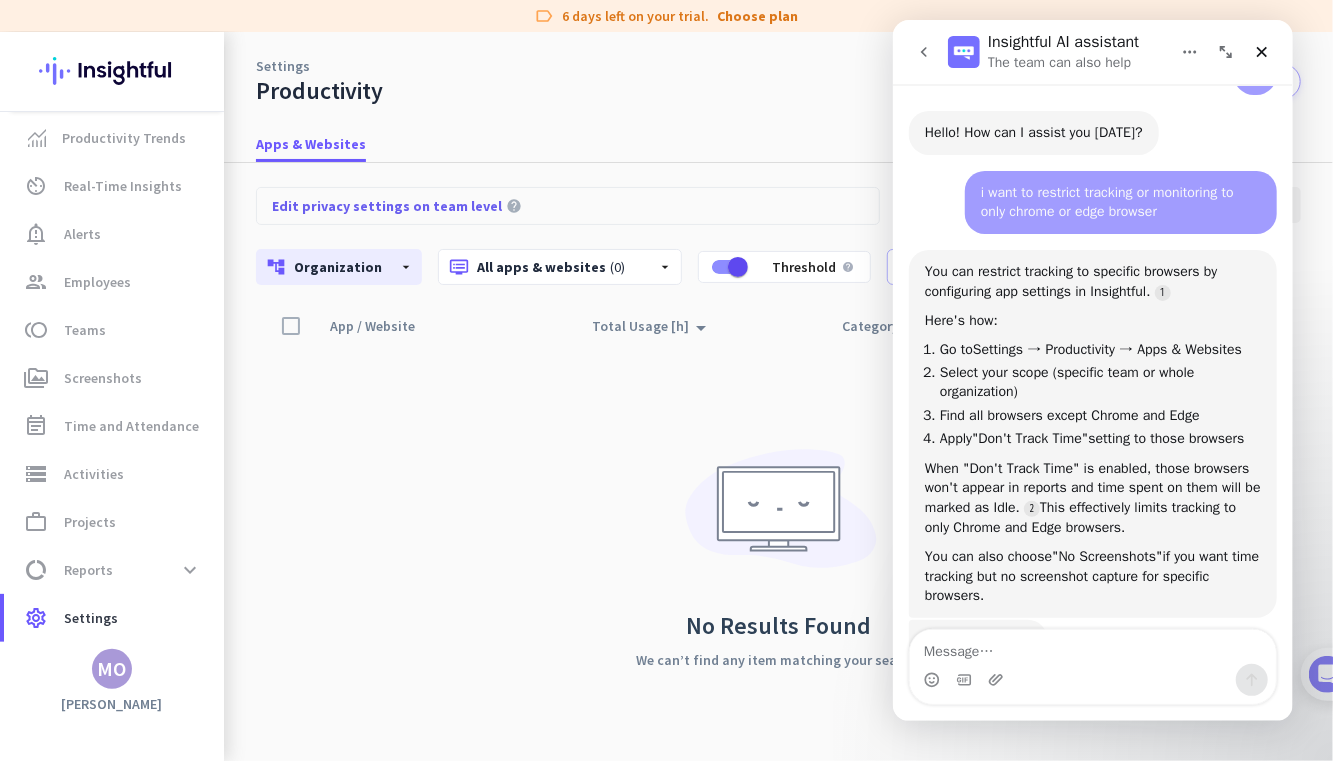 click on "account_tree  Organization  arrow_drop_down" 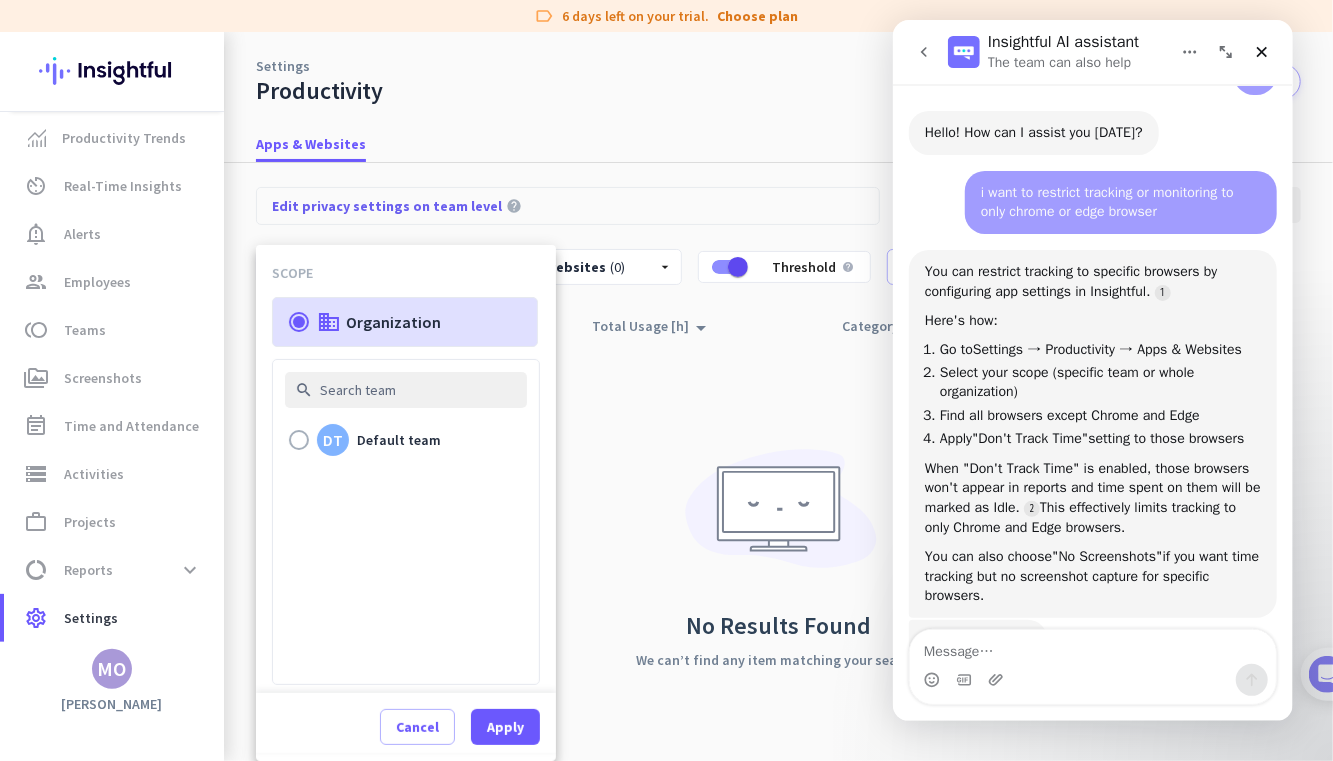 click on "business  Organization" at bounding box center [405, 322] 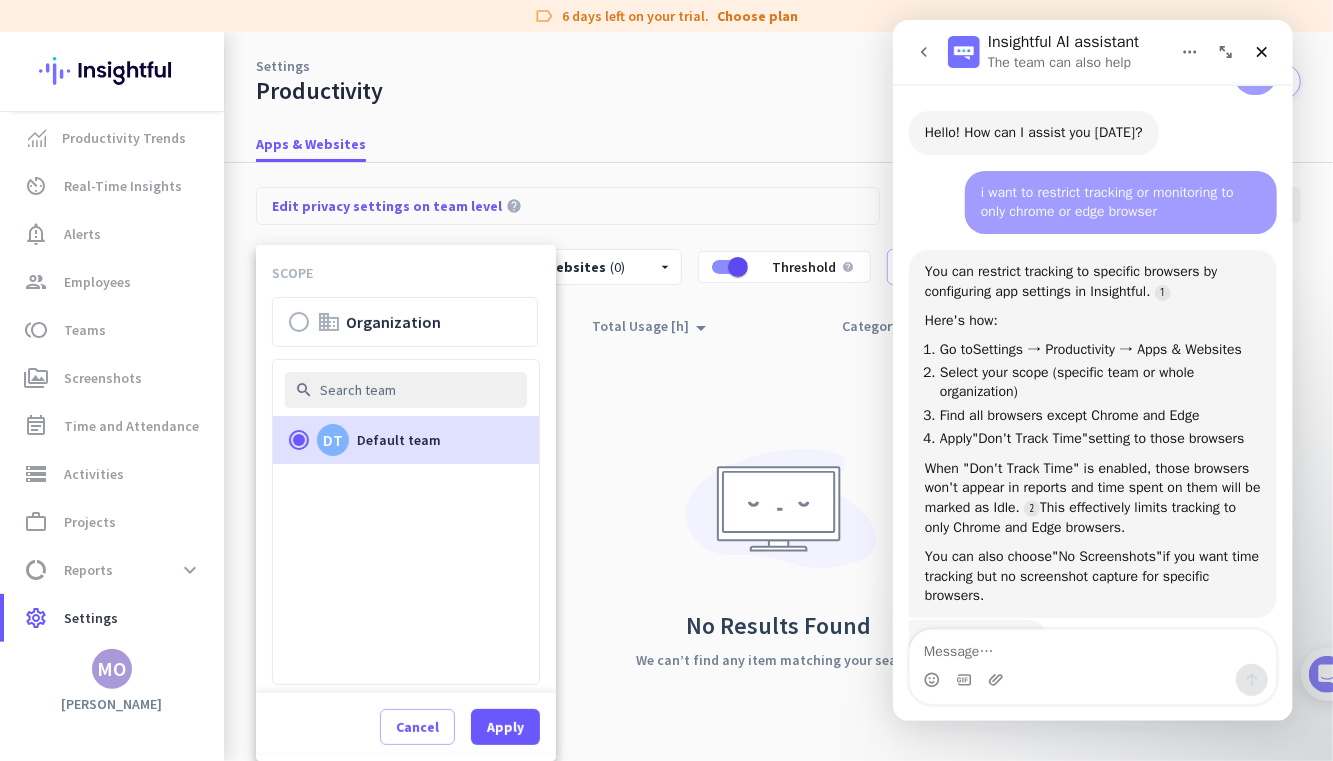 click on "DT" at bounding box center [333, 440] 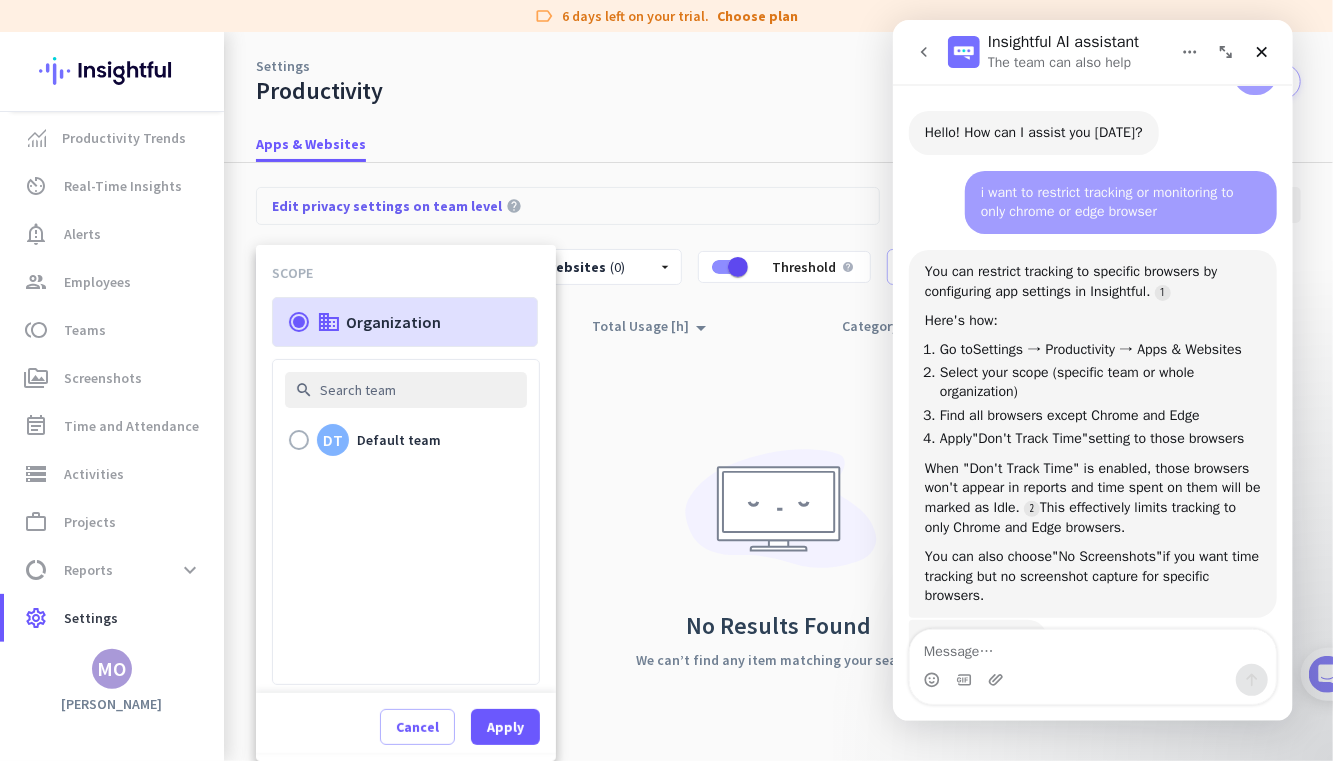 click on "business  Organization" at bounding box center [405, 322] 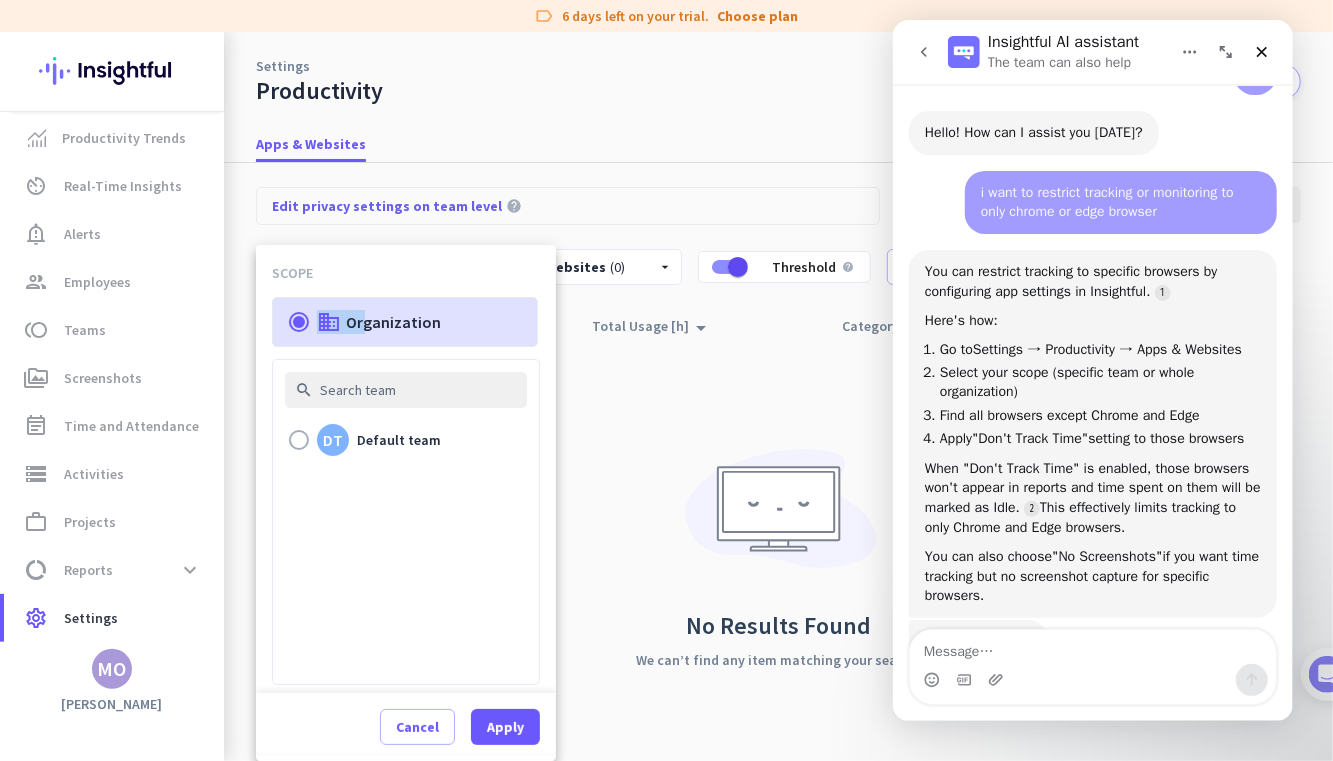 click on "business  Organization" at bounding box center [405, 322] 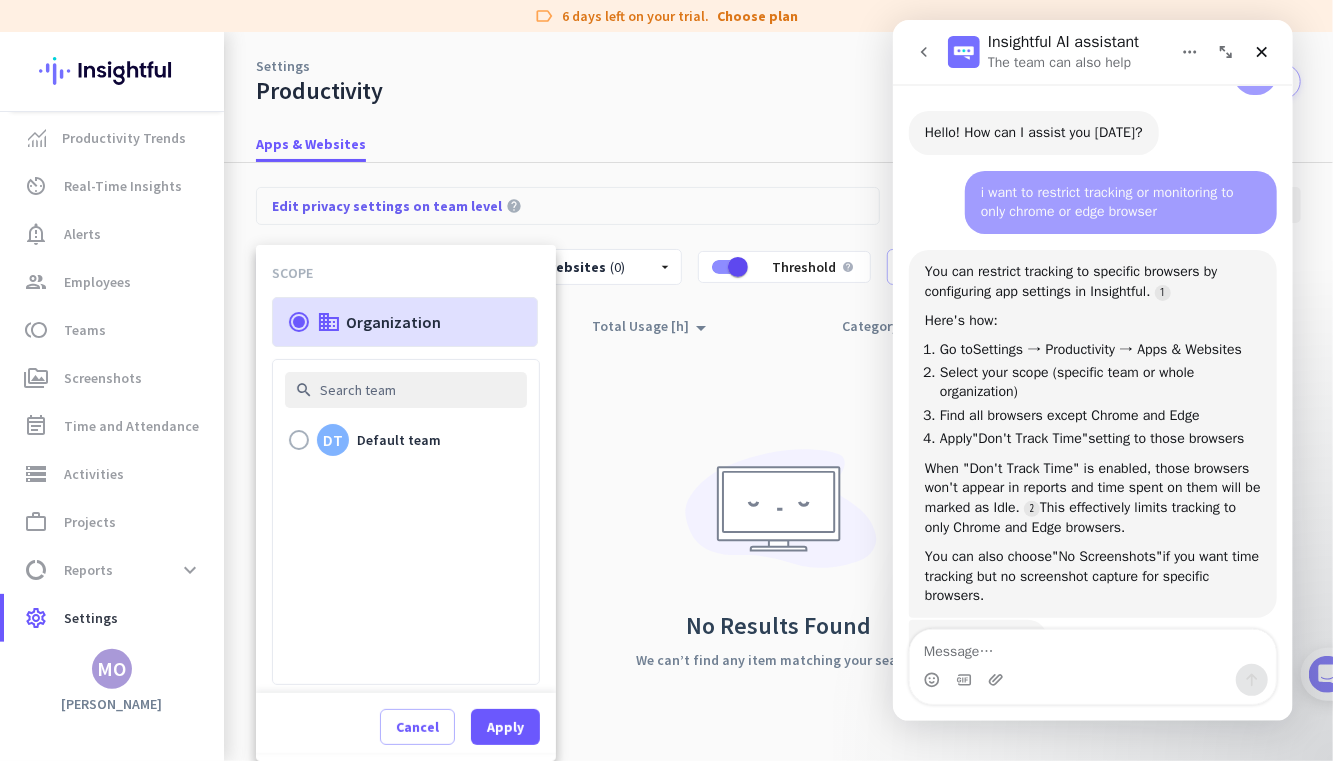 click at bounding box center [666, 380] 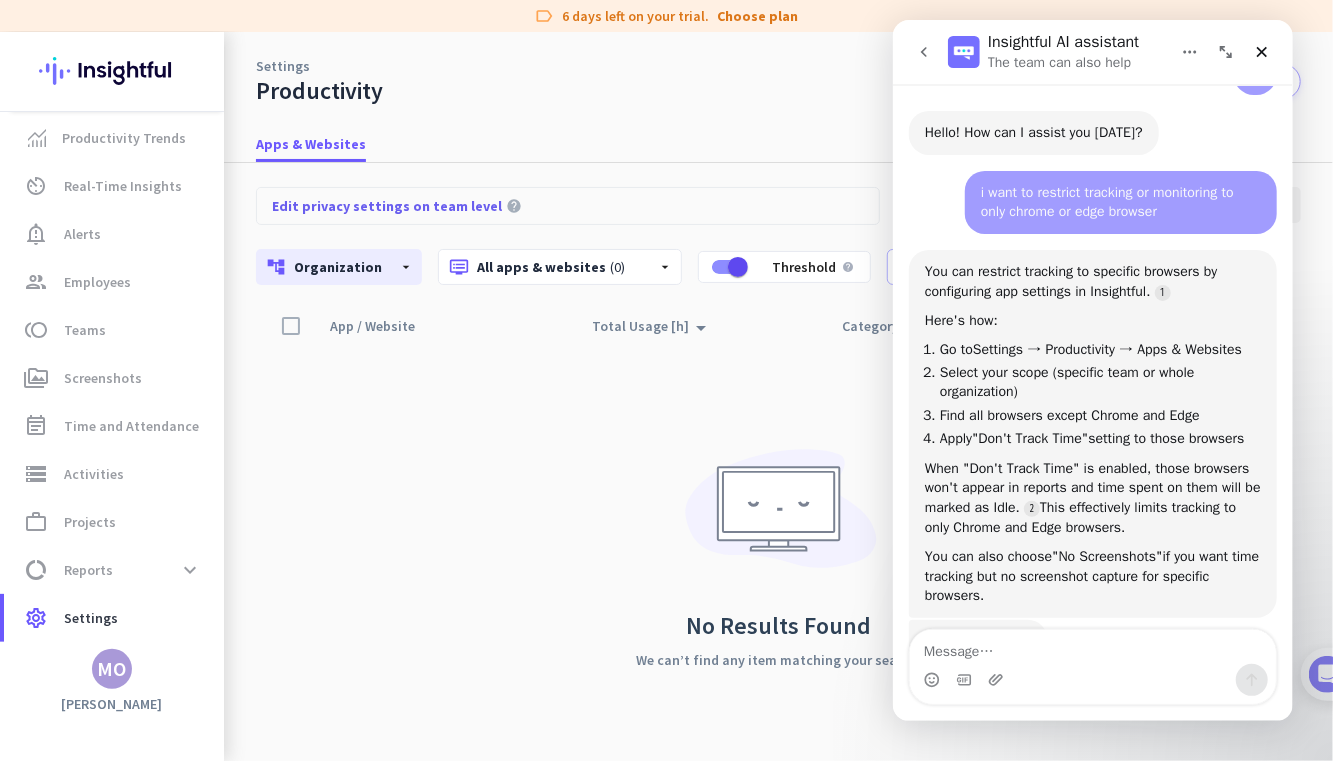 click at bounding box center (1327, 674) 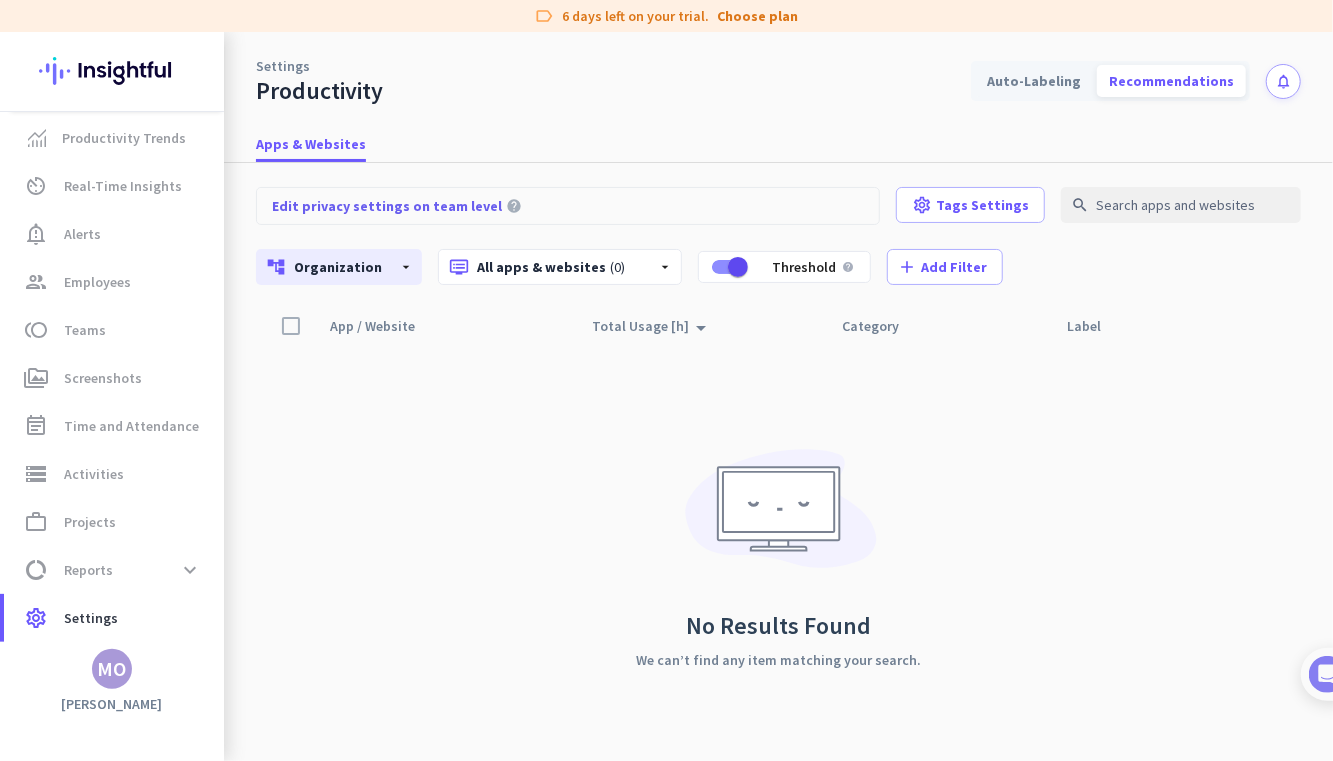 click on "MO" 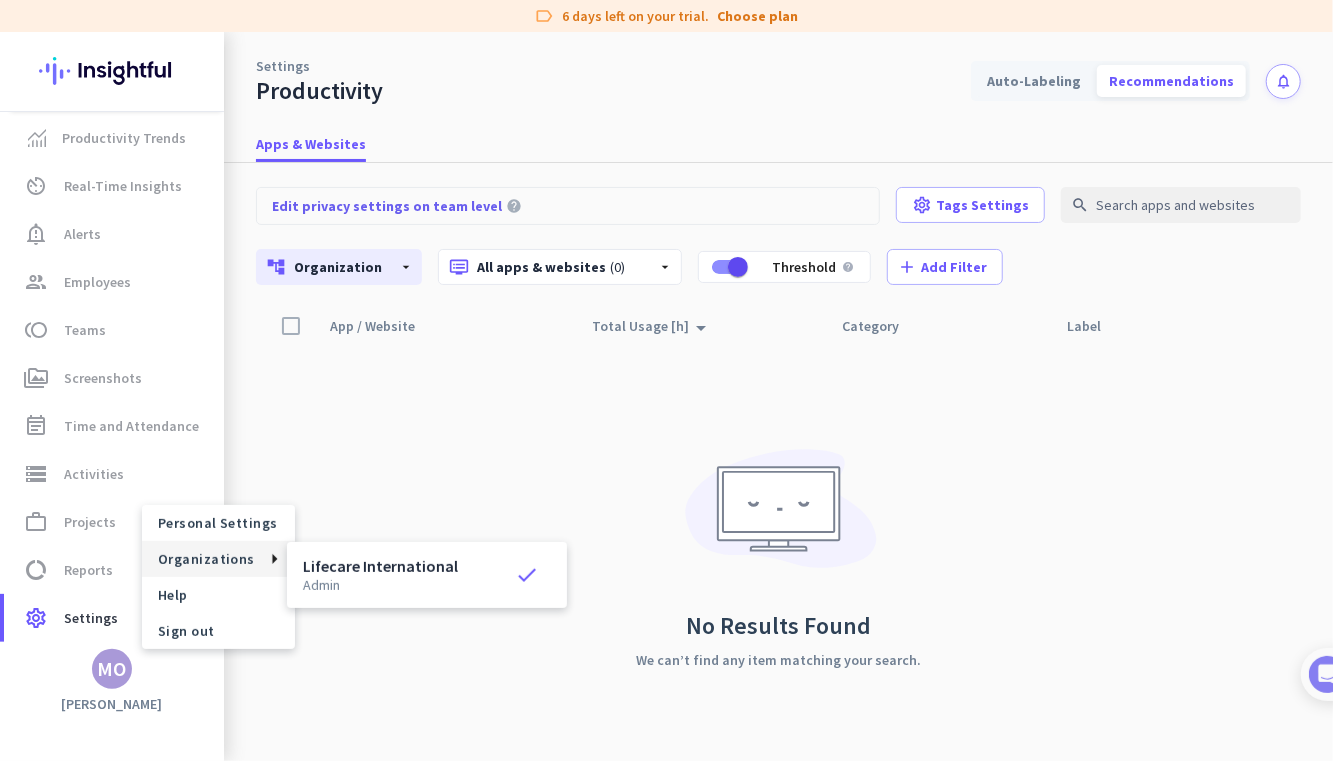 click on "Personal Settings   Organizations   Help  Sign out" at bounding box center [193, 577] 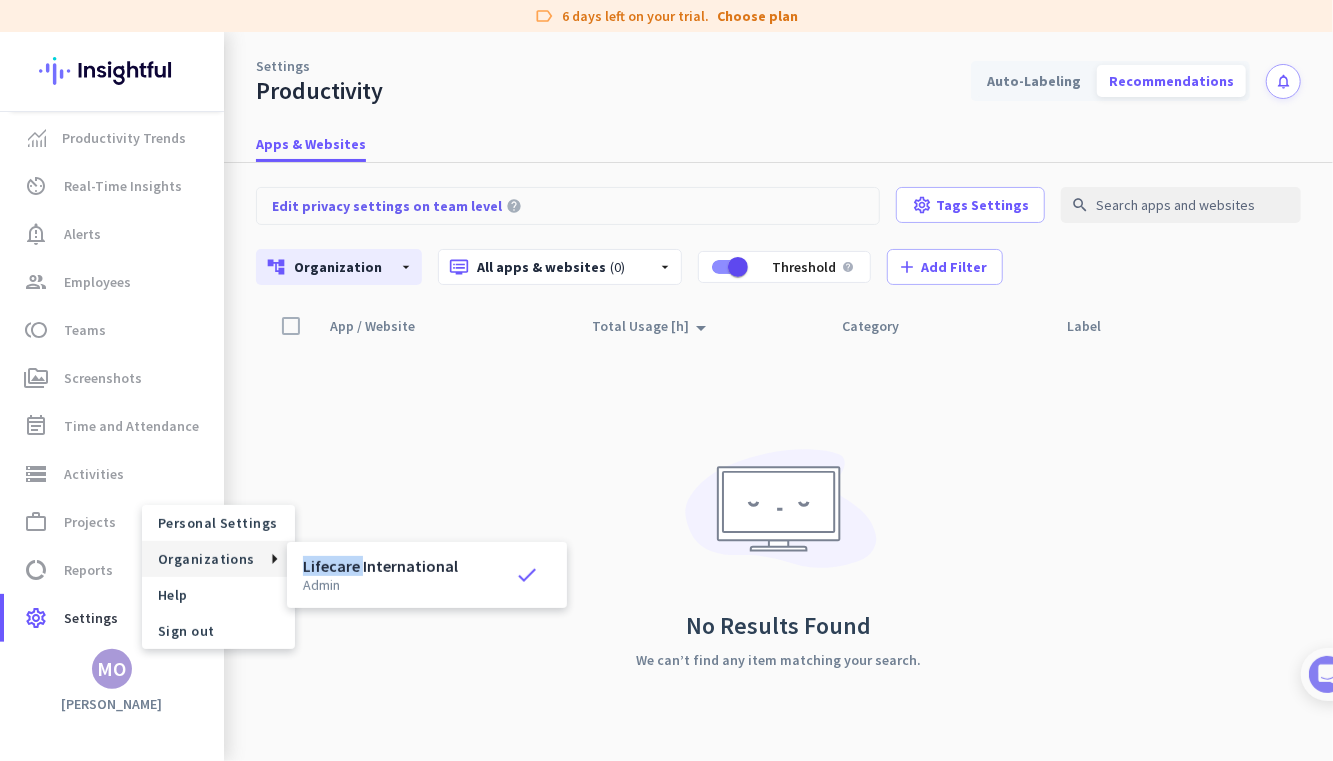 click on "Personal Settings   Organizations   Help  Sign out" at bounding box center (193, 577) 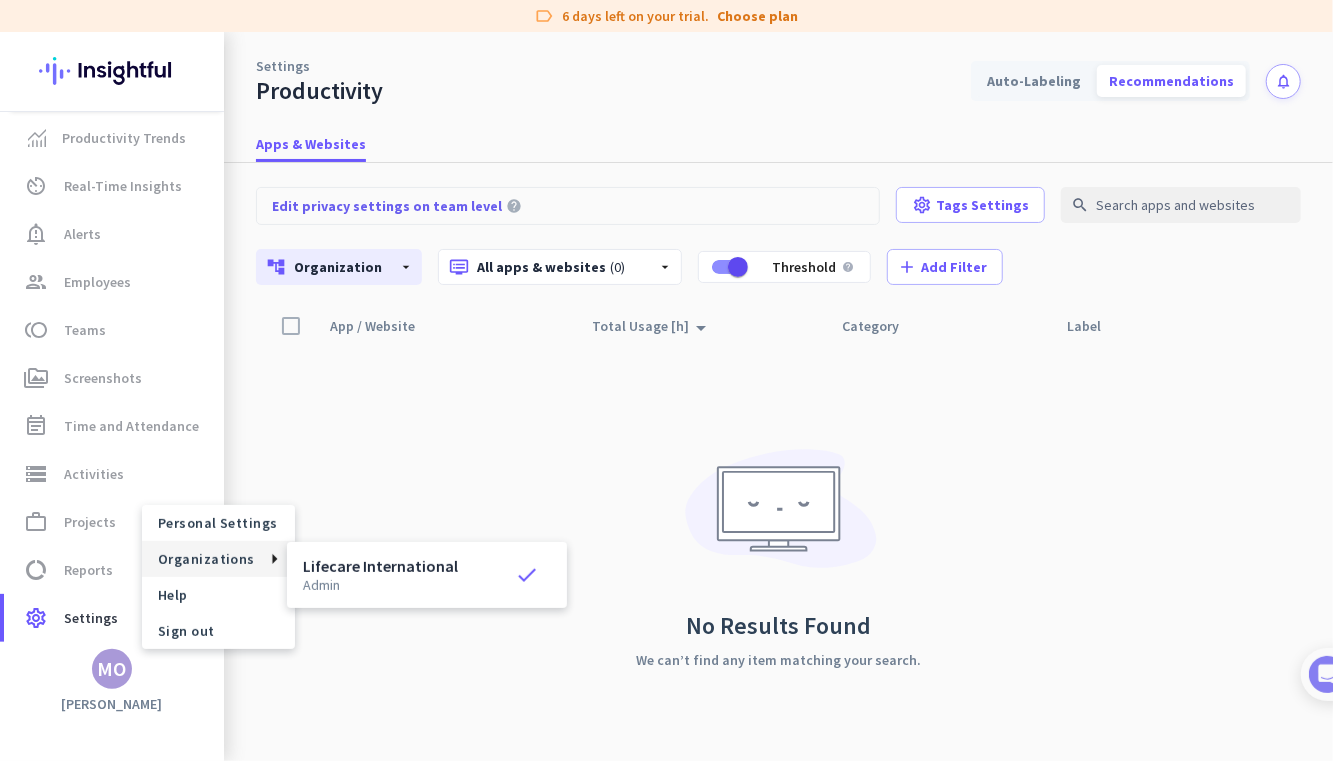 click on "Personal Settings   Organizations   Help  Sign out" at bounding box center (193, 577) 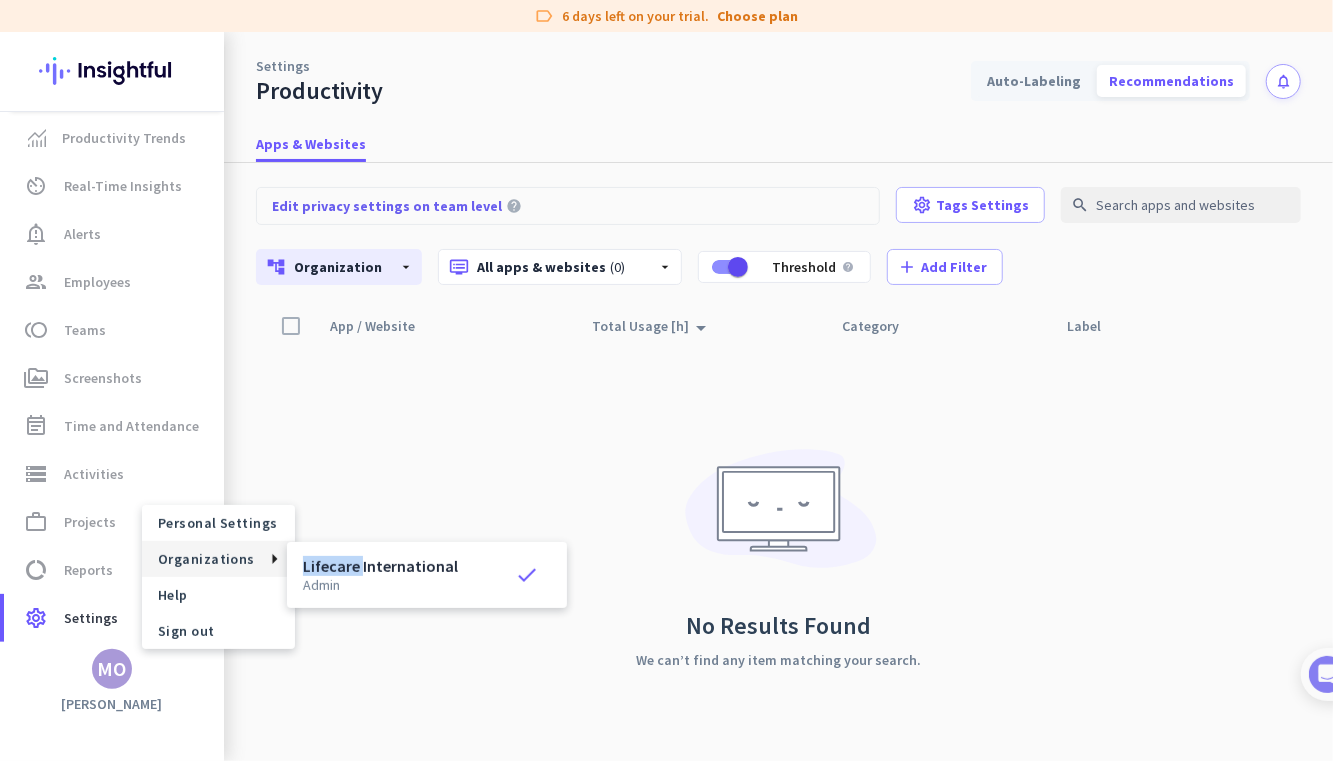 click on "Personal Settings   Organizations   Help  Sign out" at bounding box center [193, 577] 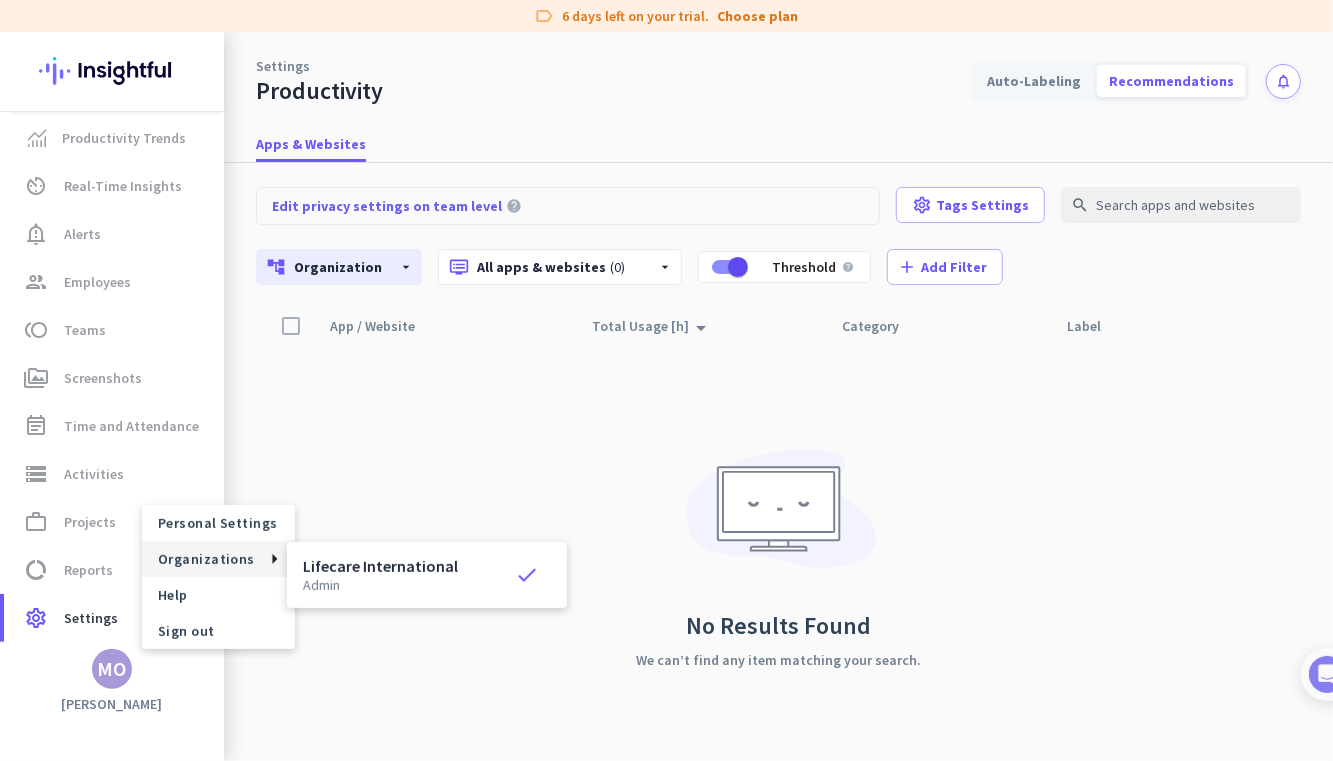 drag, startPoint x: 99, startPoint y: 615, endPoint x: 443, endPoint y: 457, distance: 378.54987 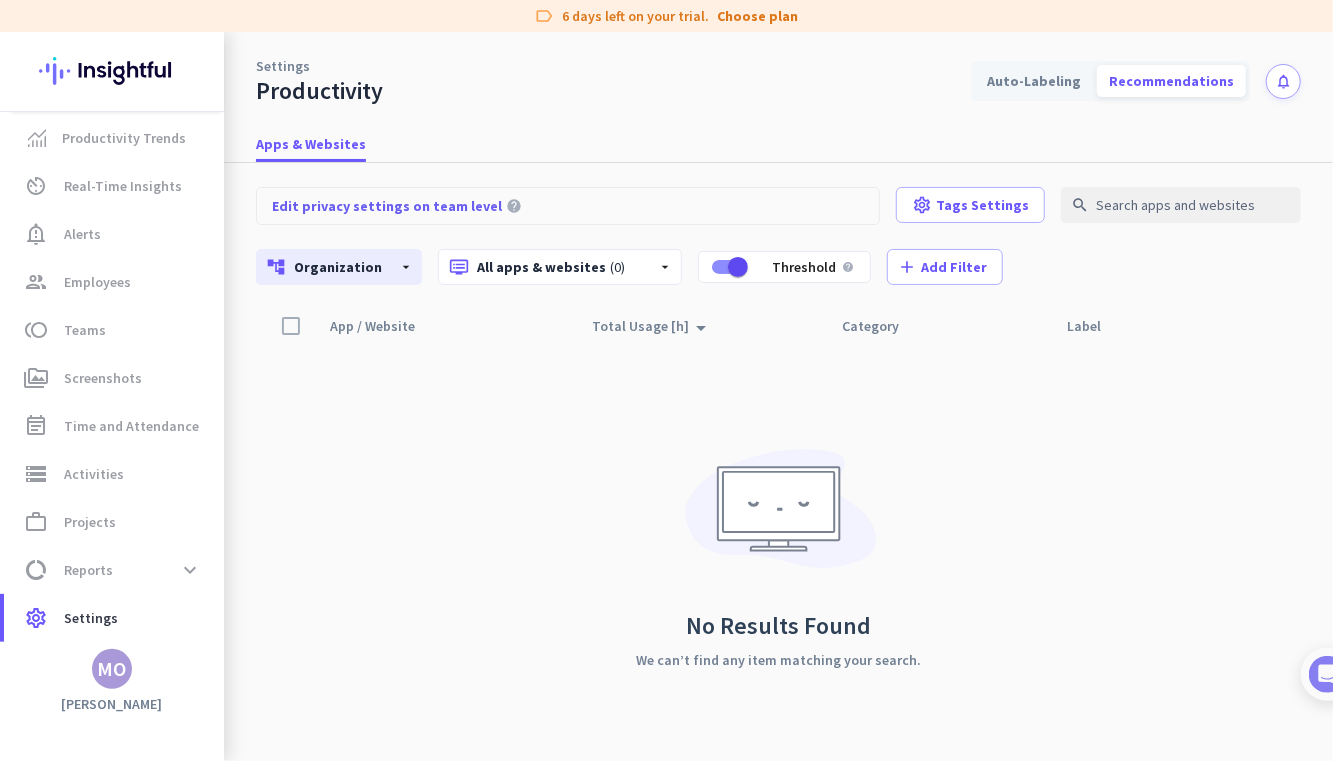 click on "arrow_drop_down" 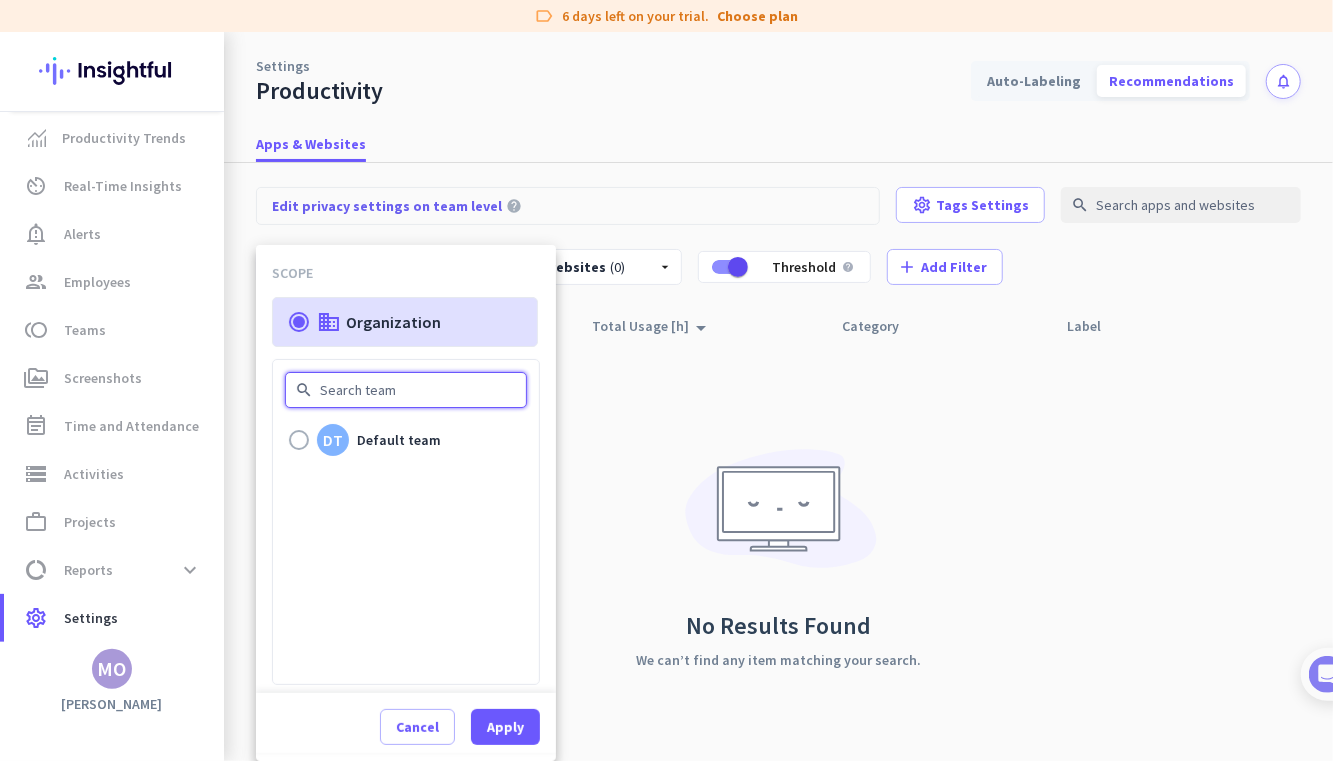 click at bounding box center [406, 390] 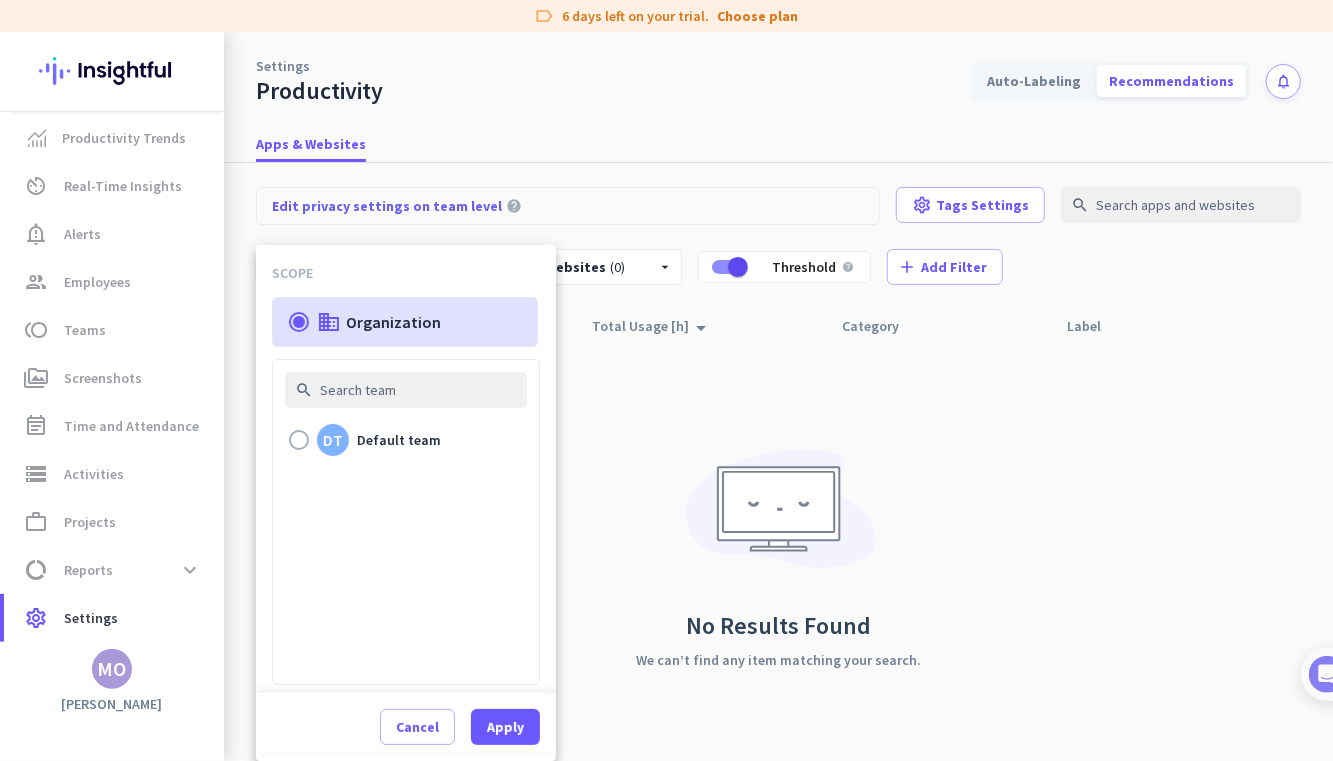 click at bounding box center (666, 380) 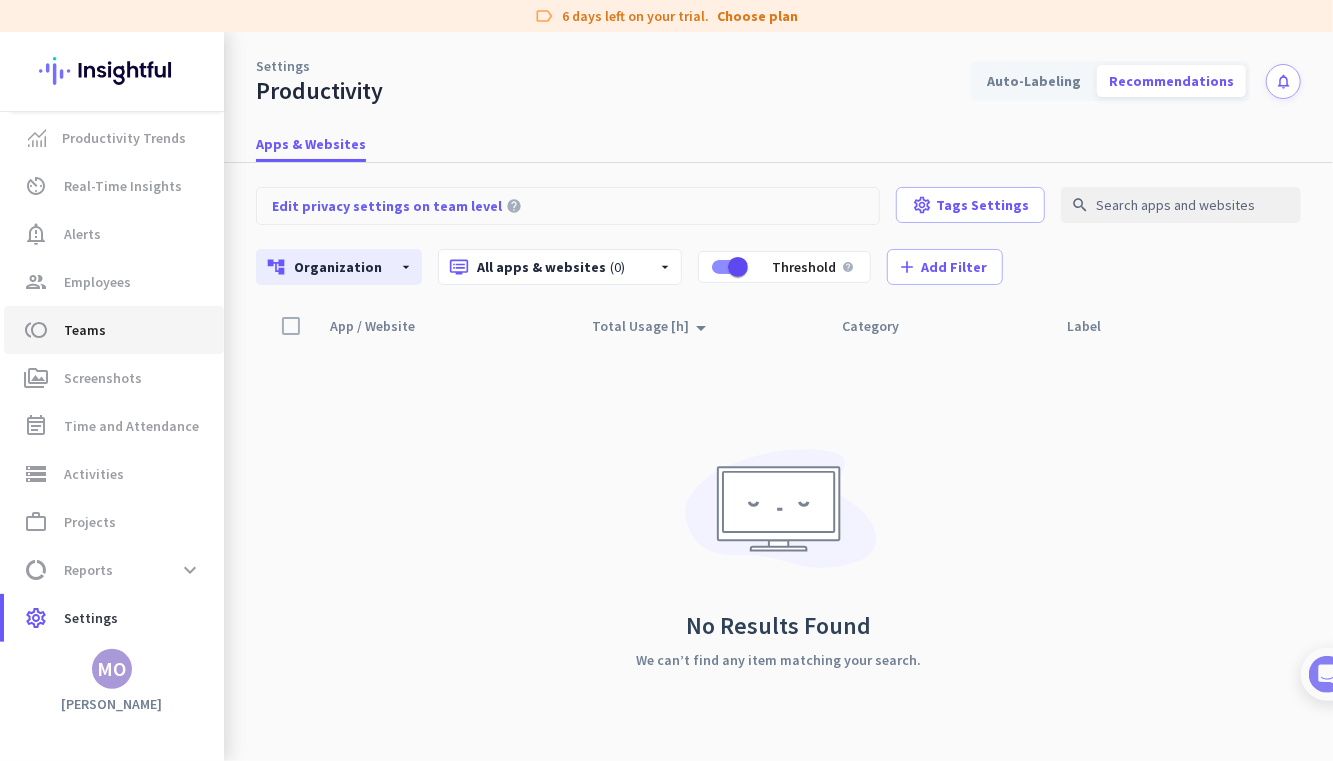click on "Teams" 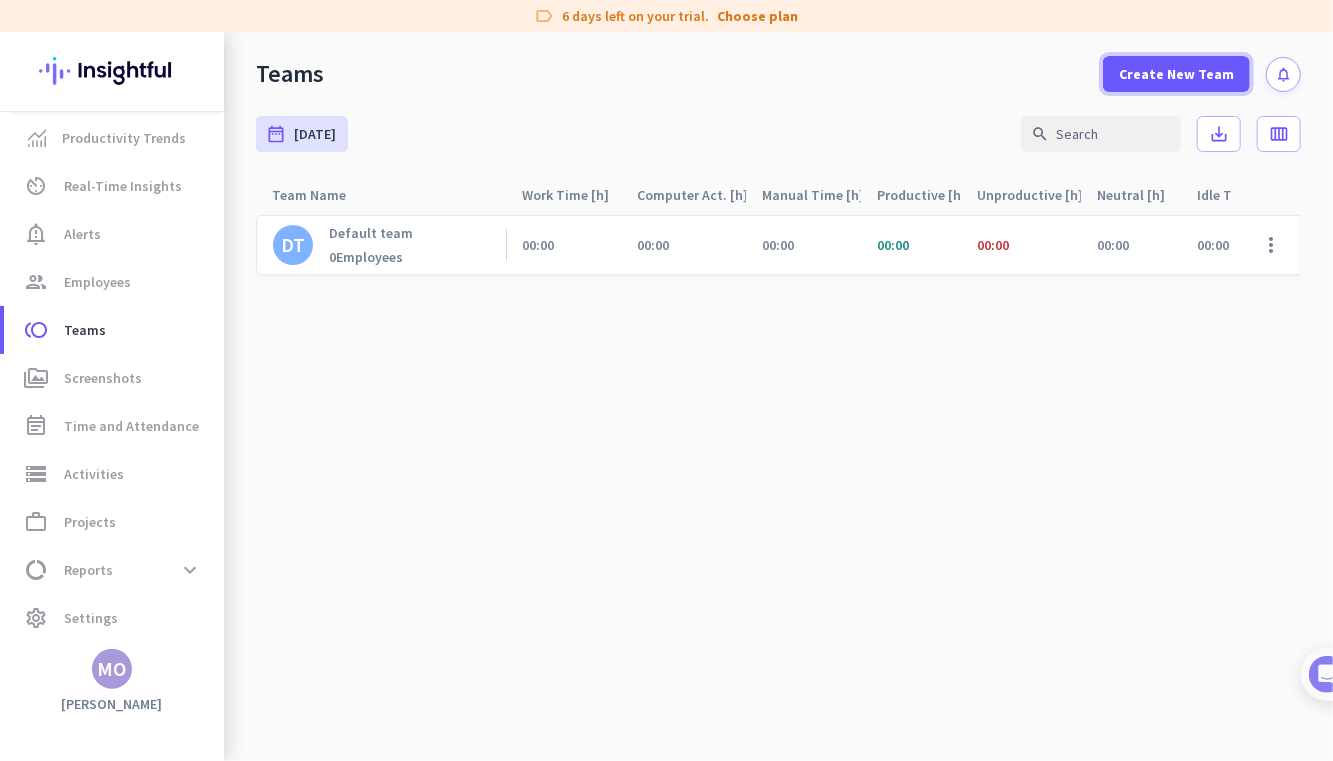click on "Create New Team" at bounding box center [1176, 74] 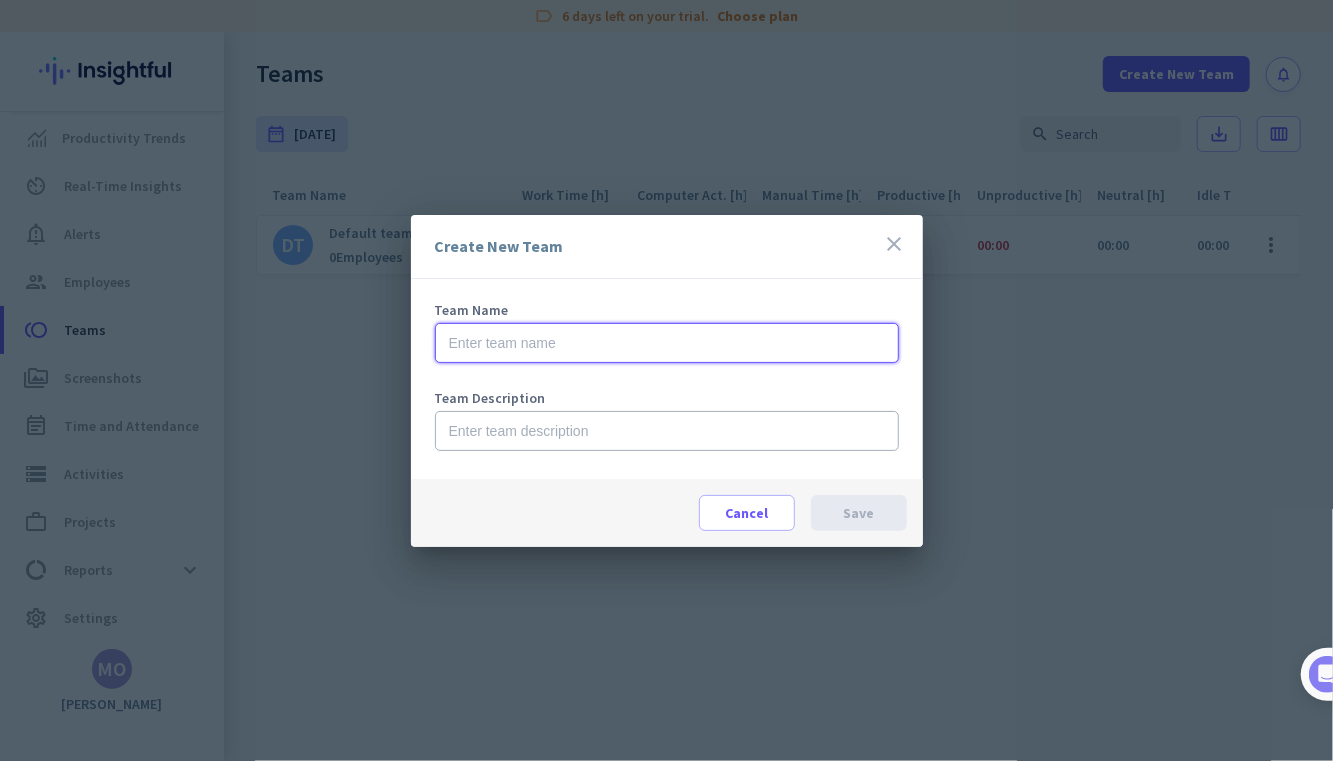 click at bounding box center (667, 343) 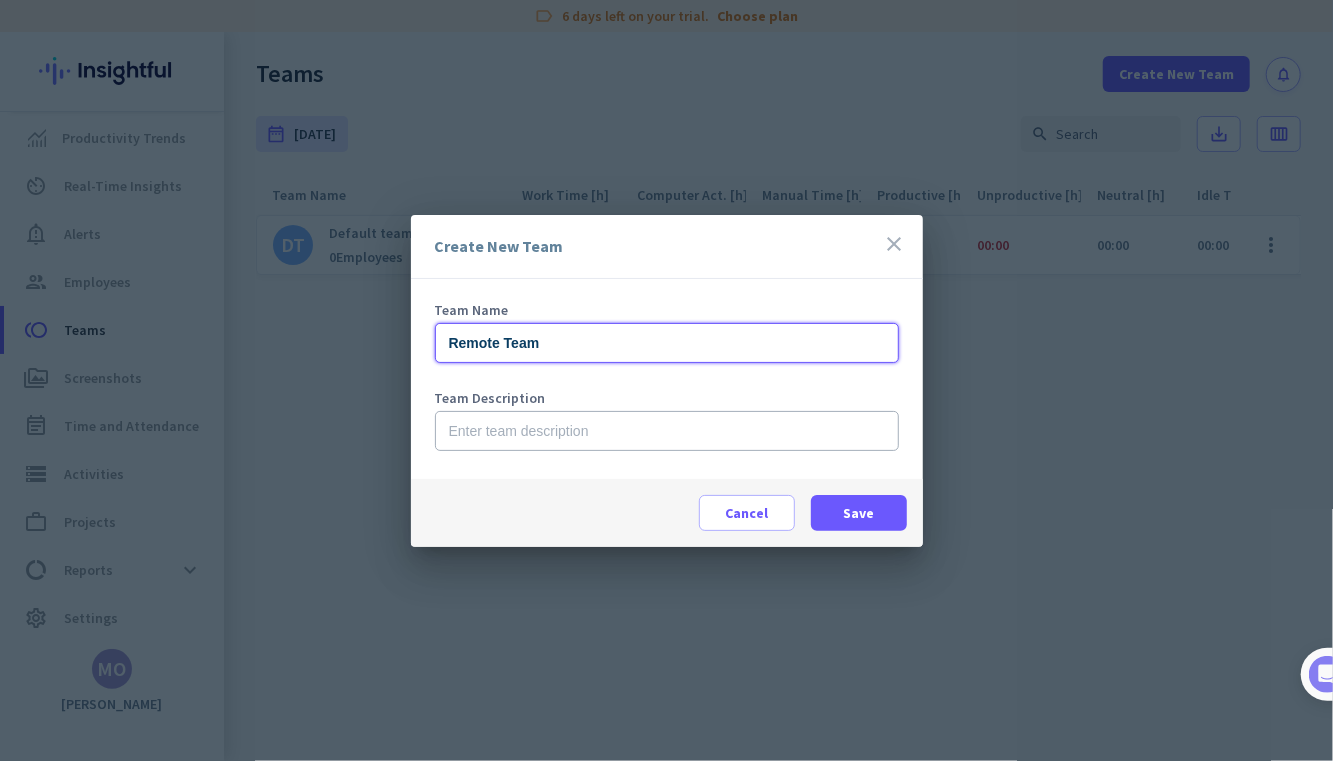 type on "Remote Team" 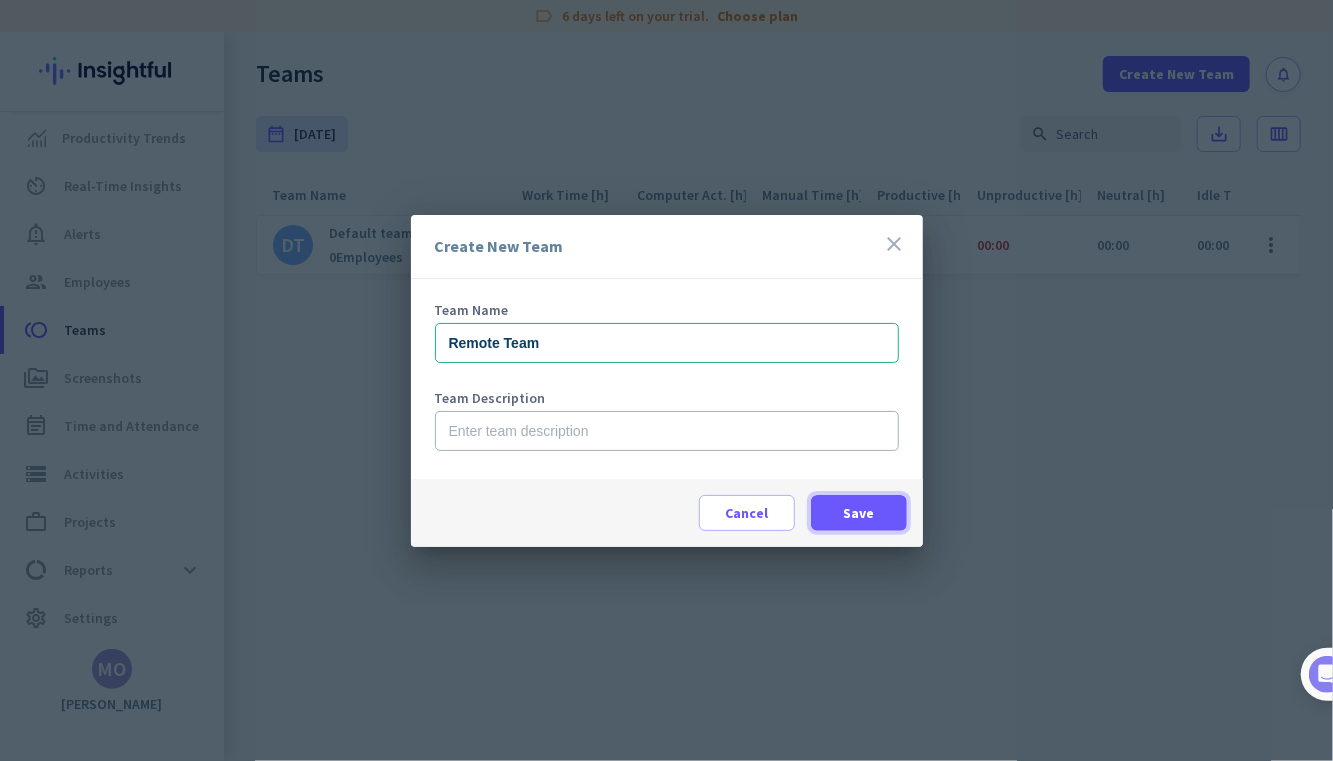 click on "Save" at bounding box center [858, 513] 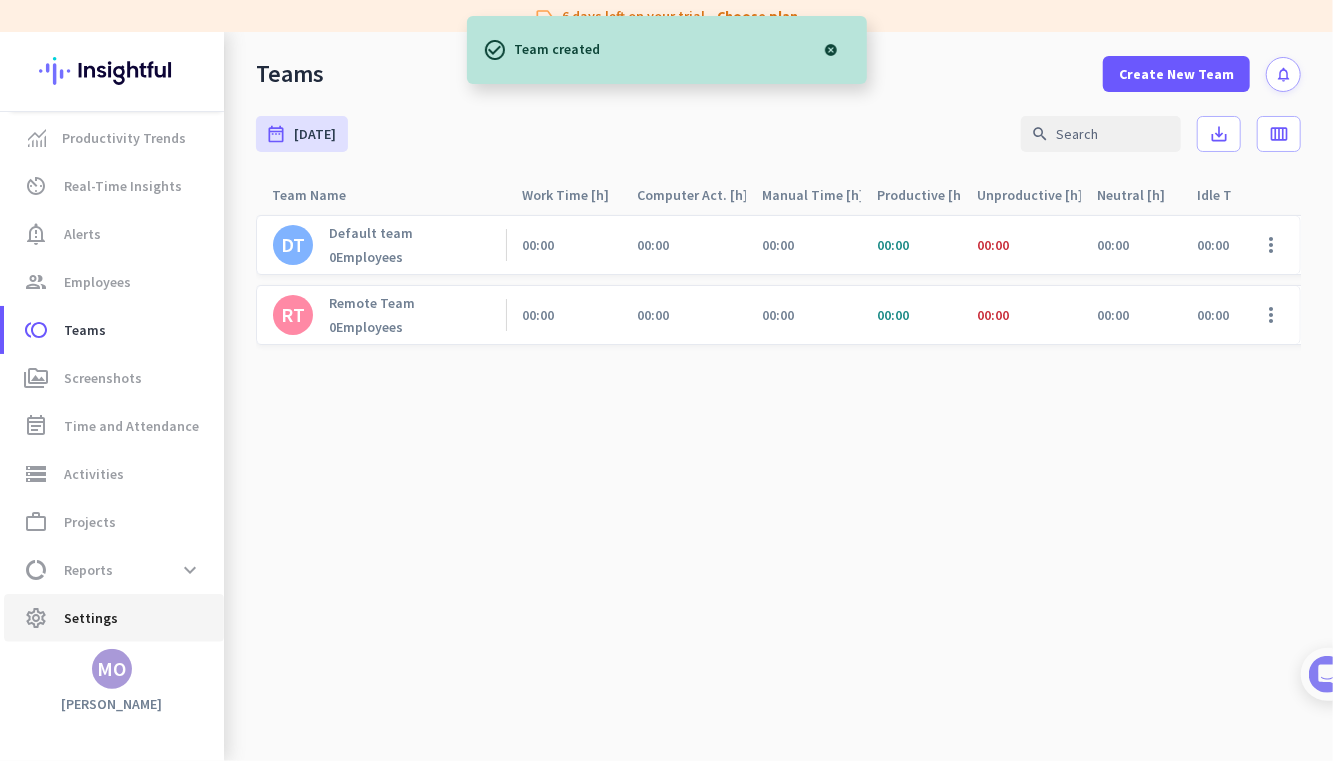 click on "Settings" 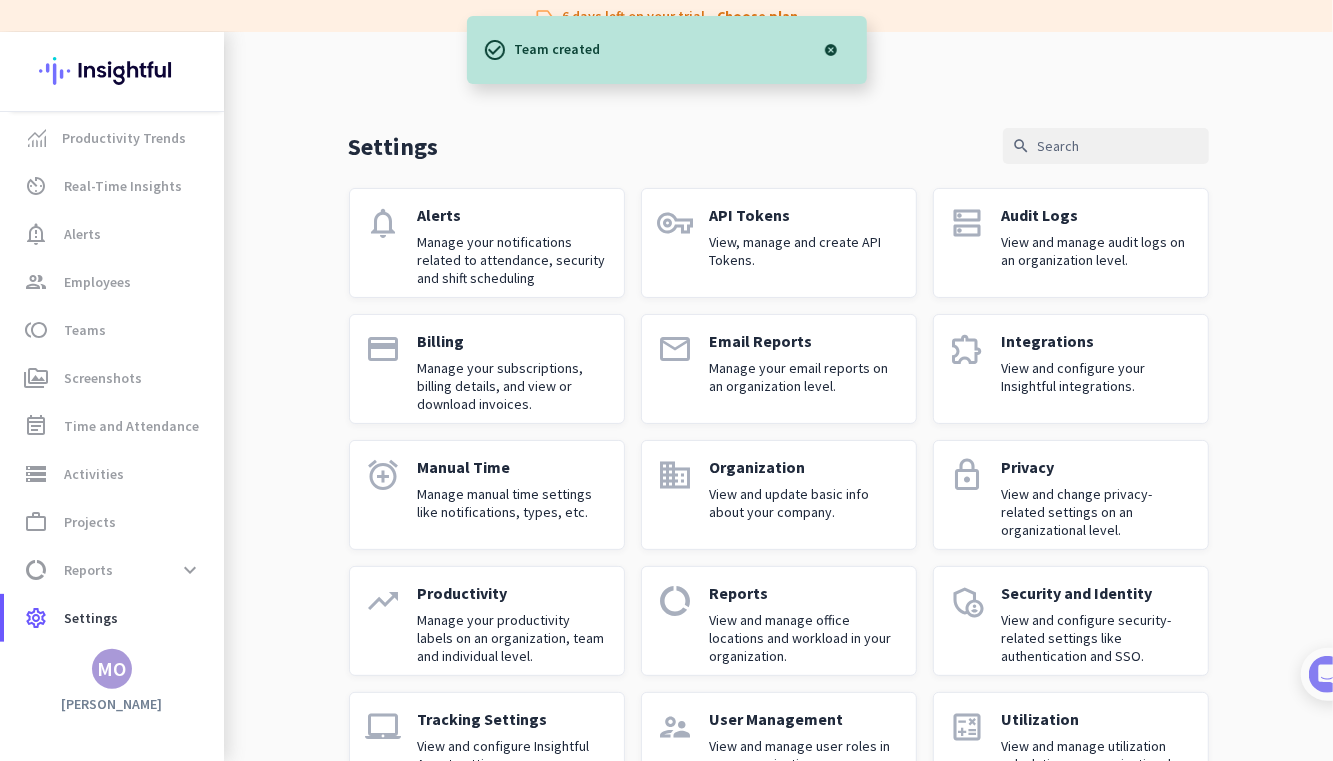 click on "Productivity Manage your productivity labels on an organization, team and individual level." 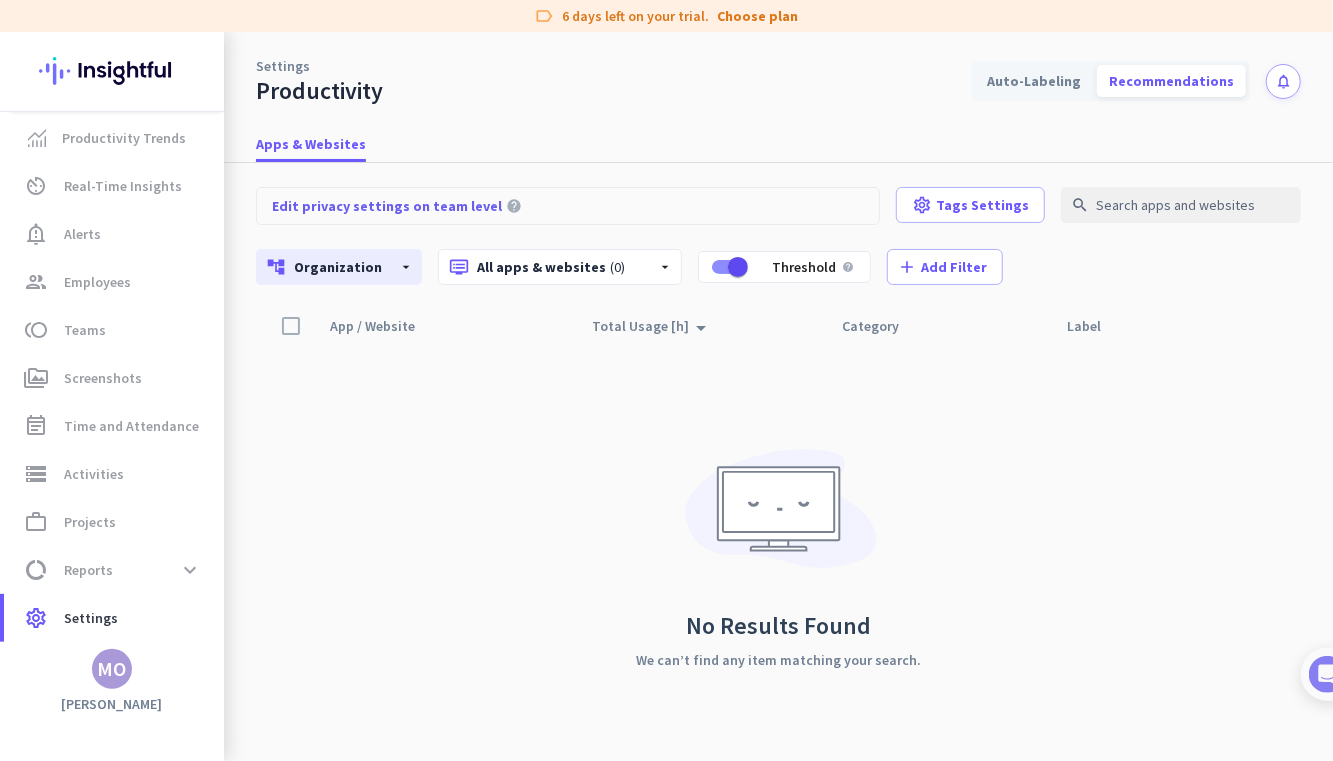 click on "Organization" 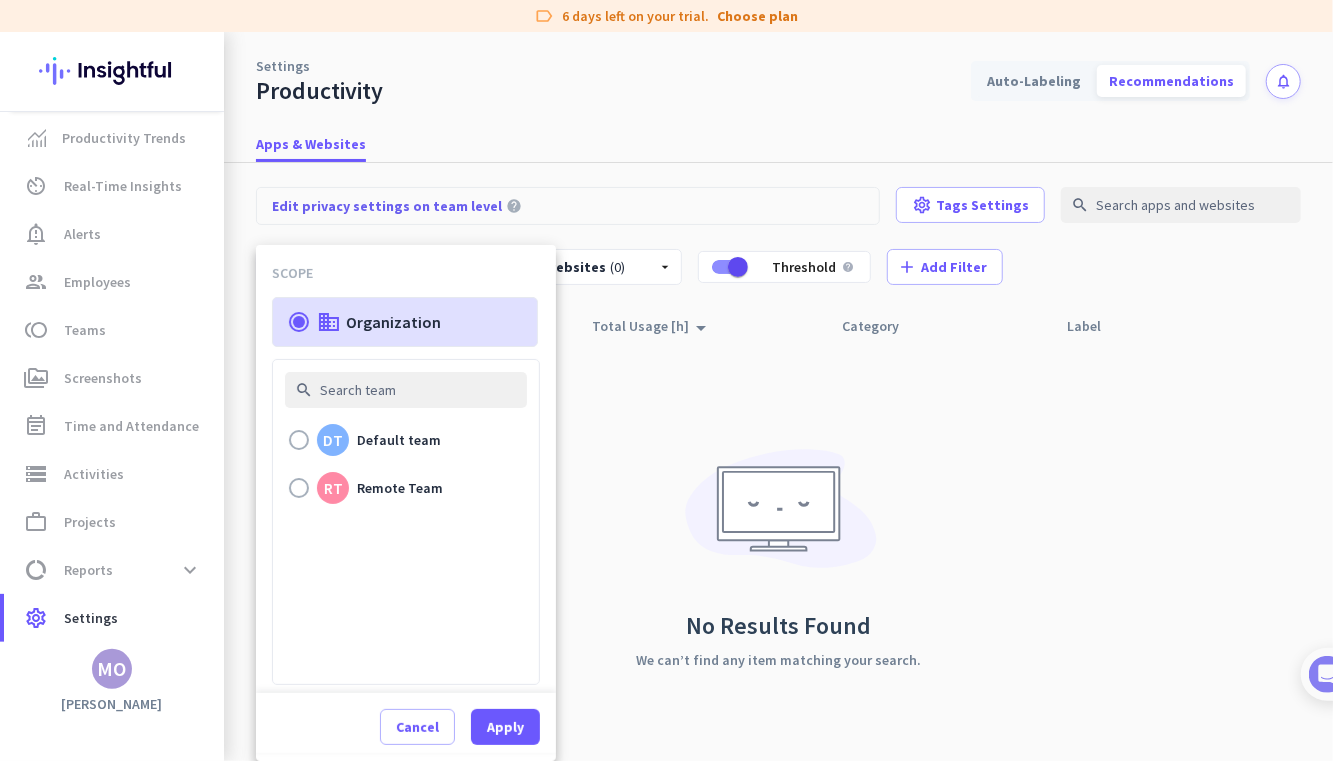 drag, startPoint x: 300, startPoint y: 440, endPoint x: 304, endPoint y: 494, distance: 54.147945 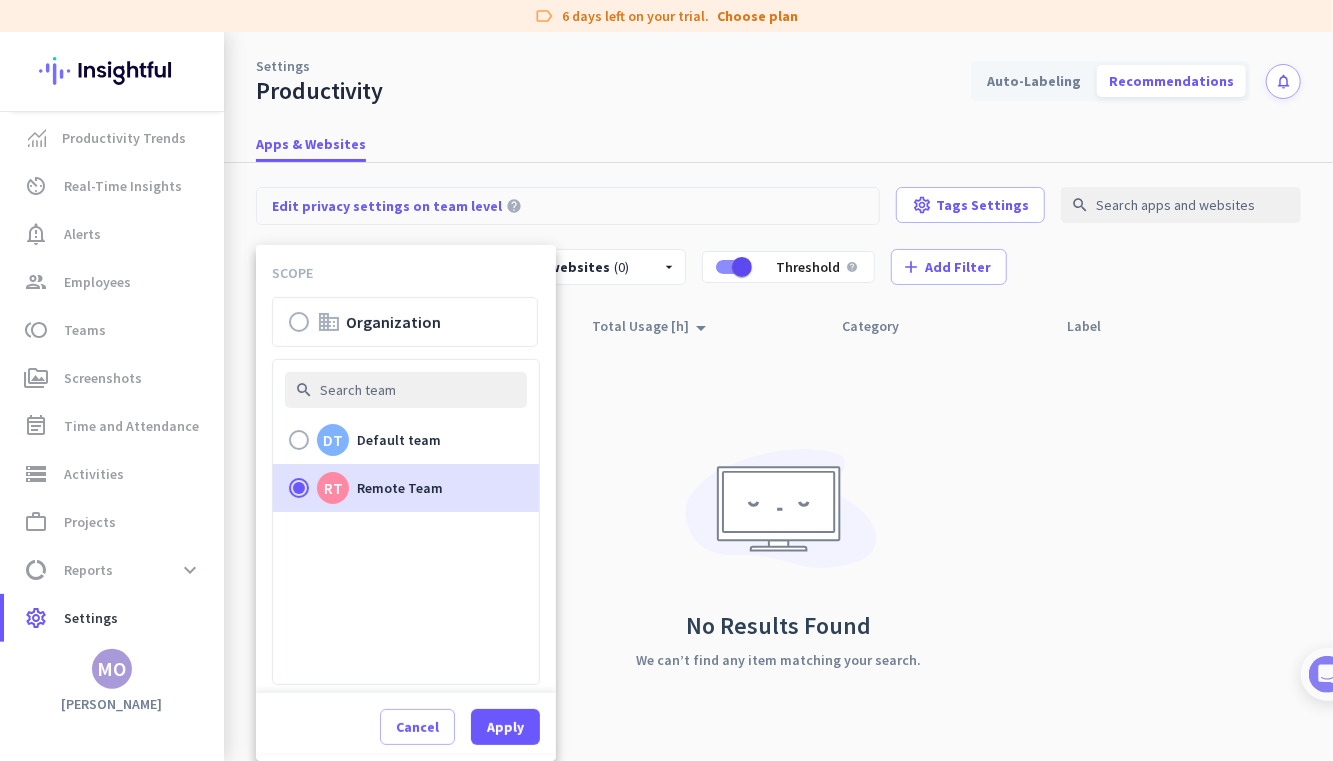 click on "Remote Team" at bounding box center [400, 488] 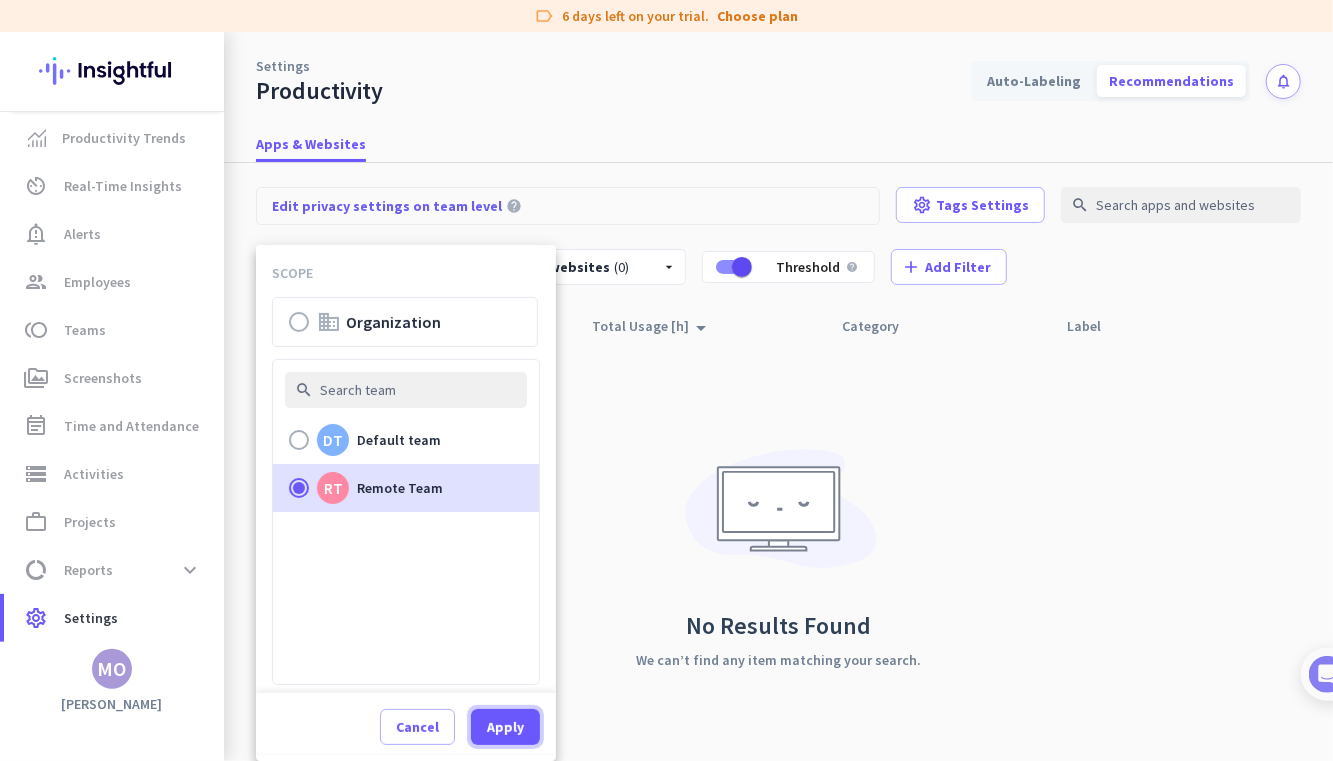 click on "Apply" at bounding box center (505, 727) 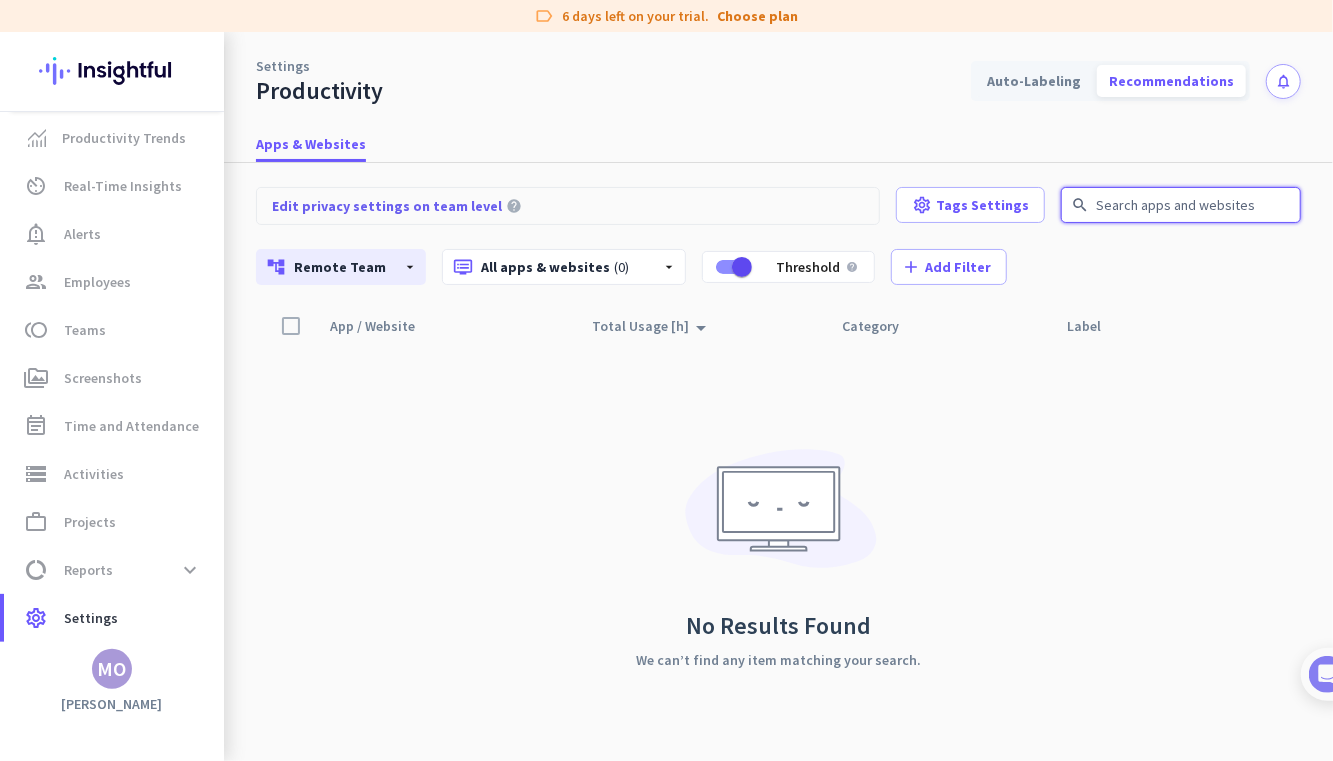 click 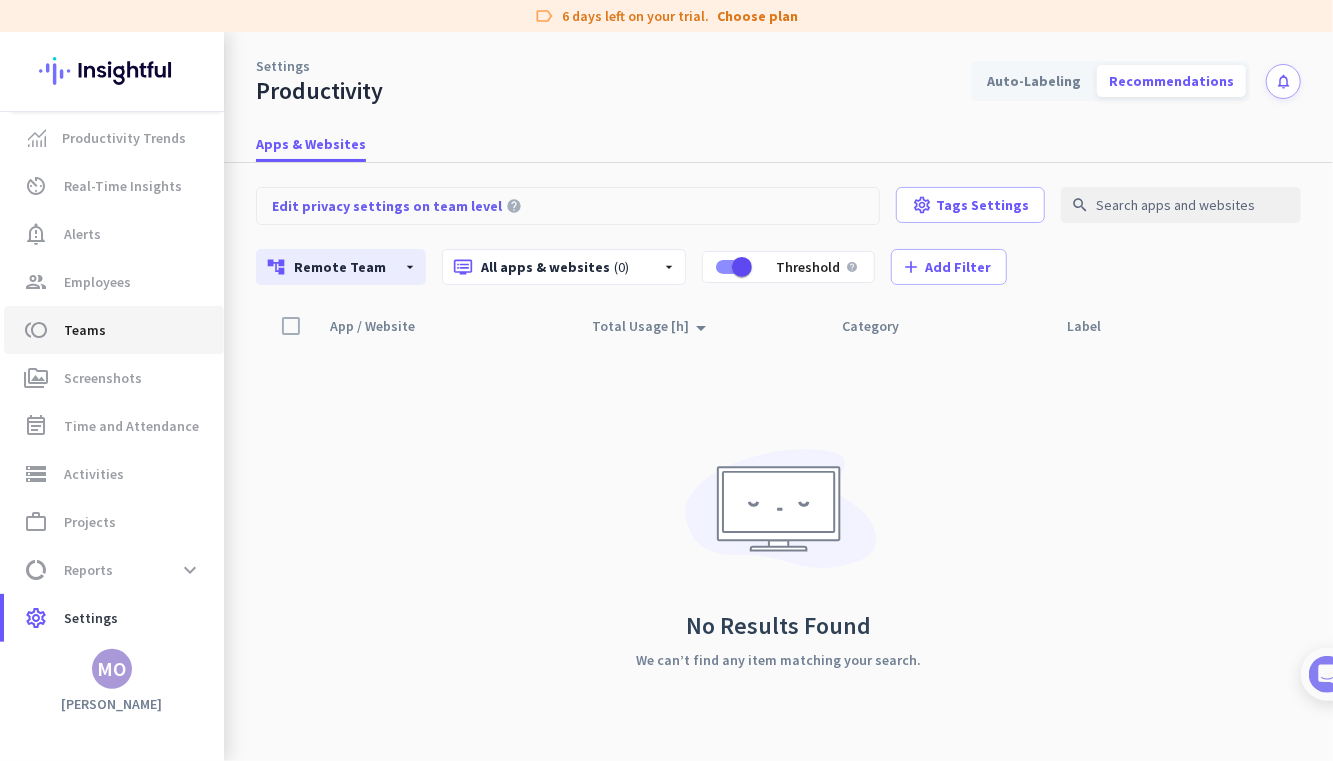click on "toll  Teams" 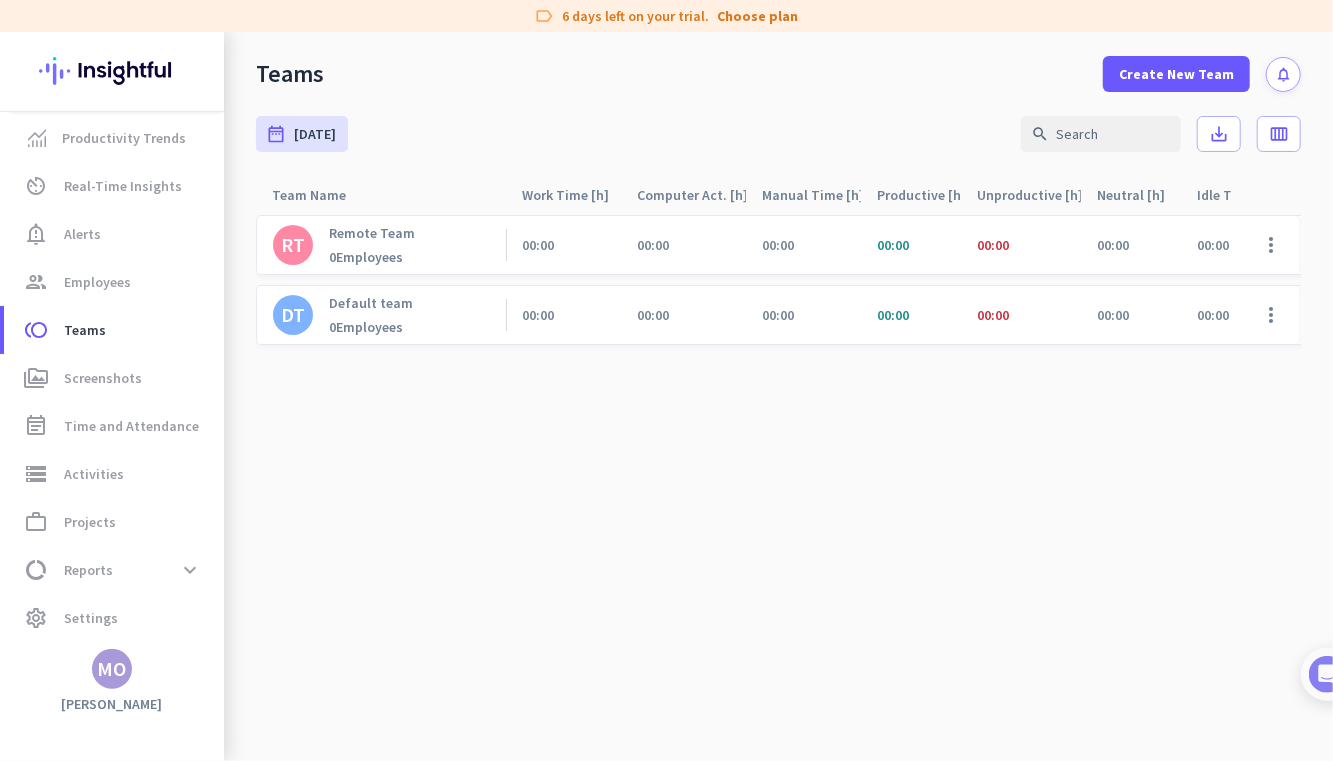 click on "DT   Default team  0  Employees" 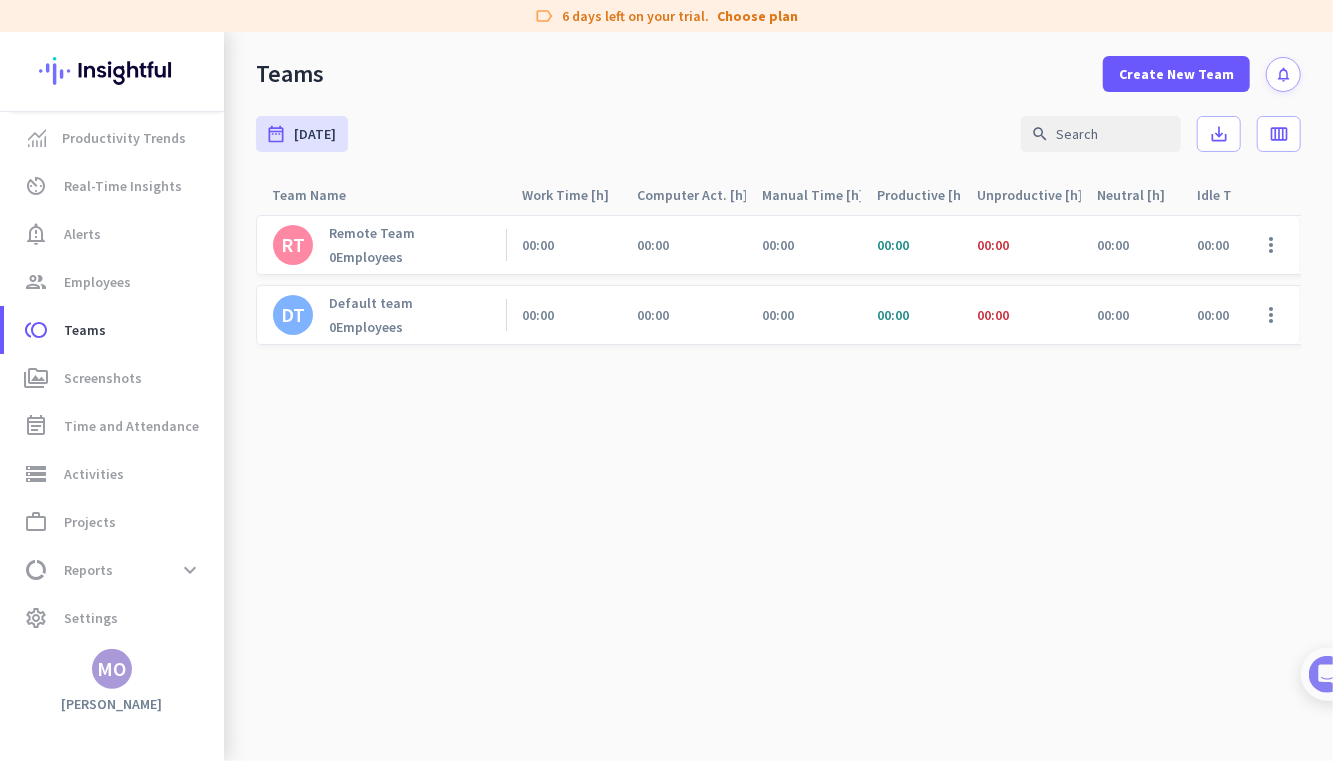 click 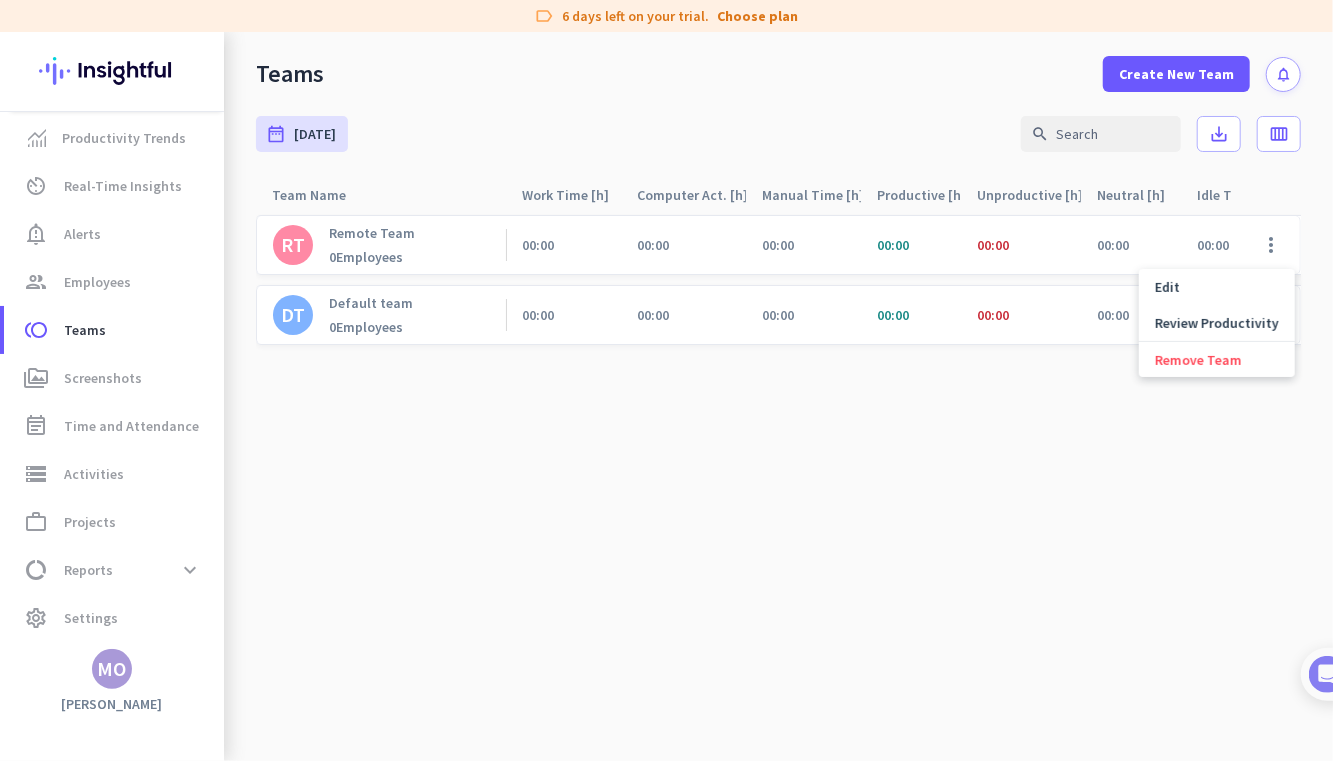 click on "Edit" at bounding box center [1217, 287] 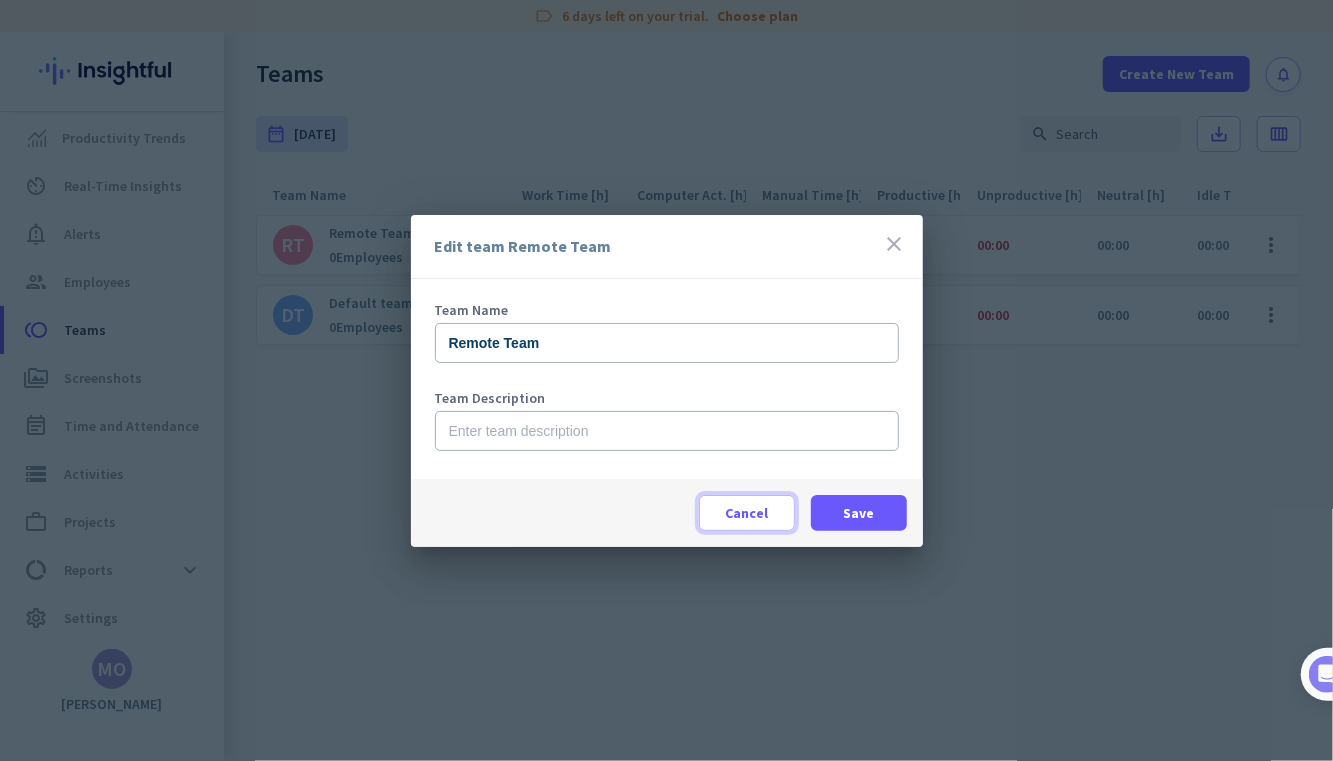 click at bounding box center (747, 513) 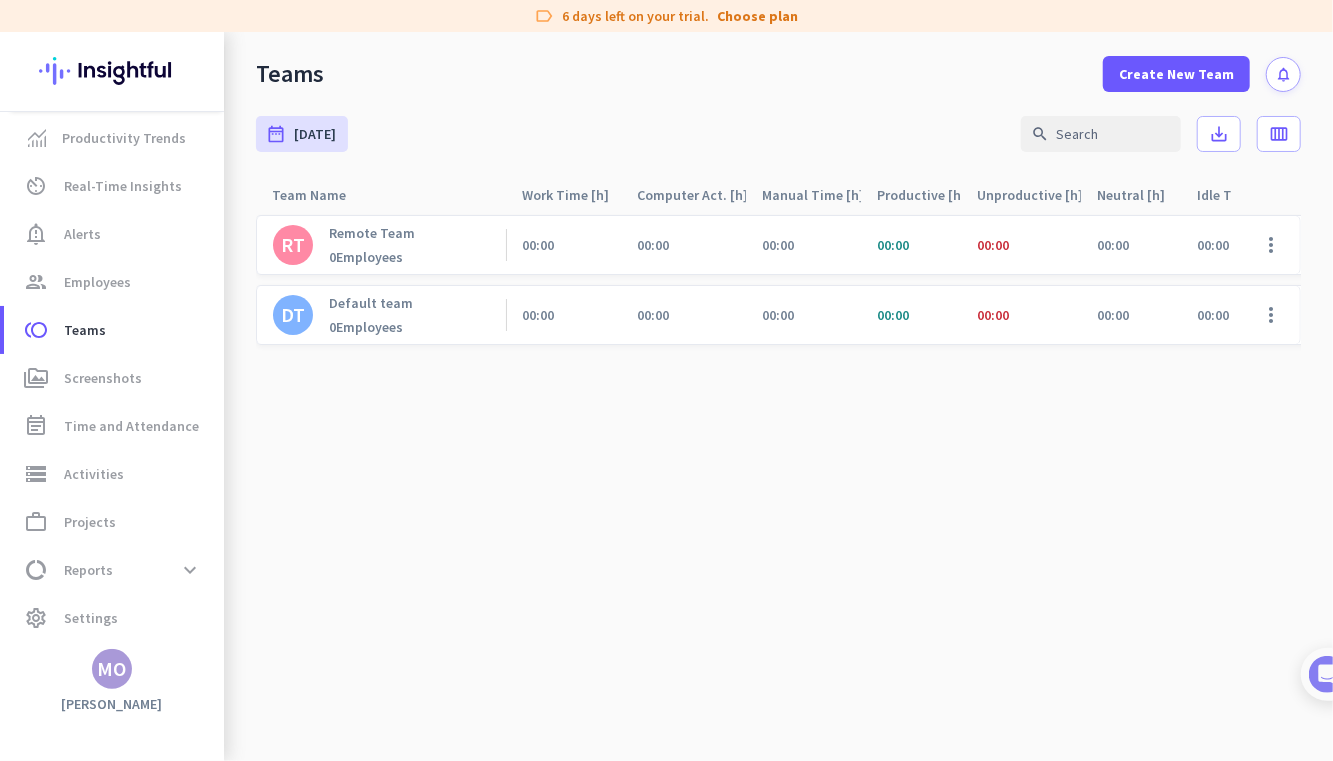 click on "Remote Team  0  Employees" 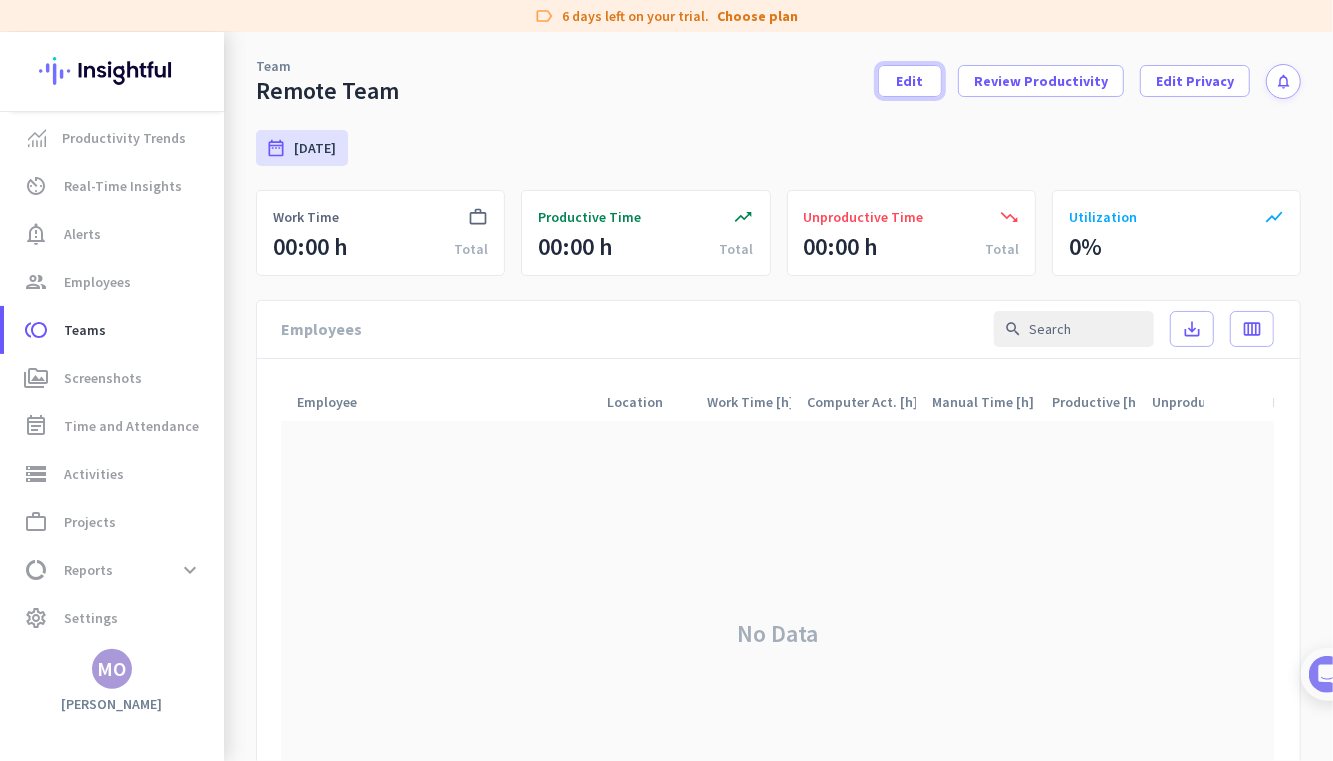 click on "Edit" at bounding box center (910, 81) 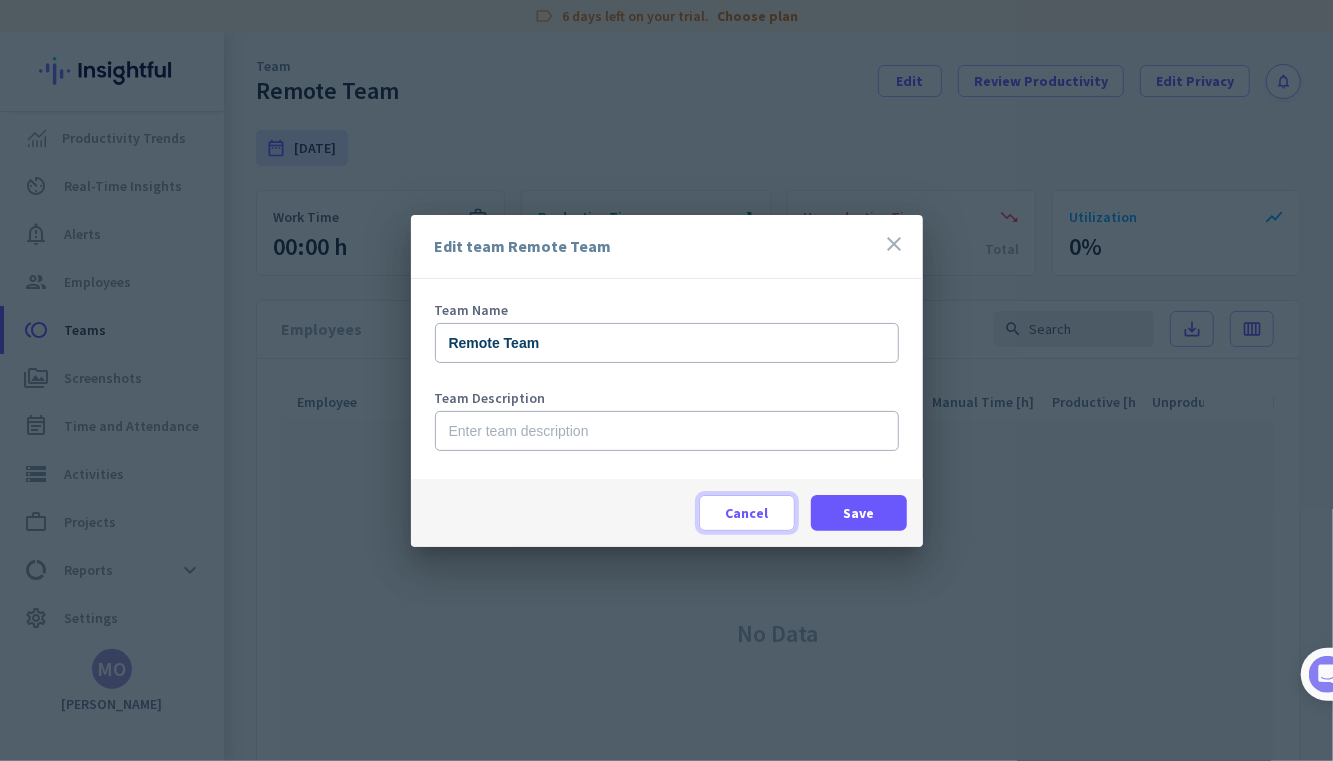 click on "Cancel" at bounding box center (746, 513) 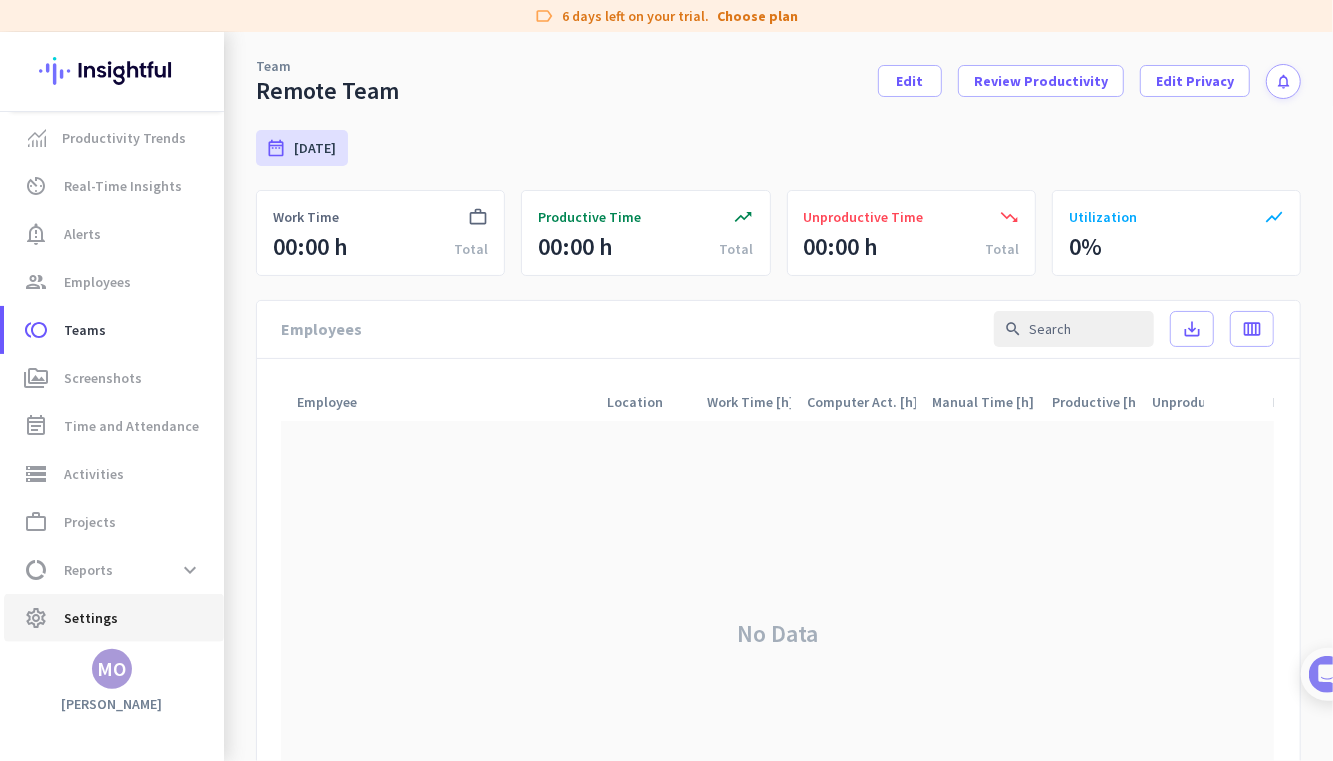 click on "Settings" 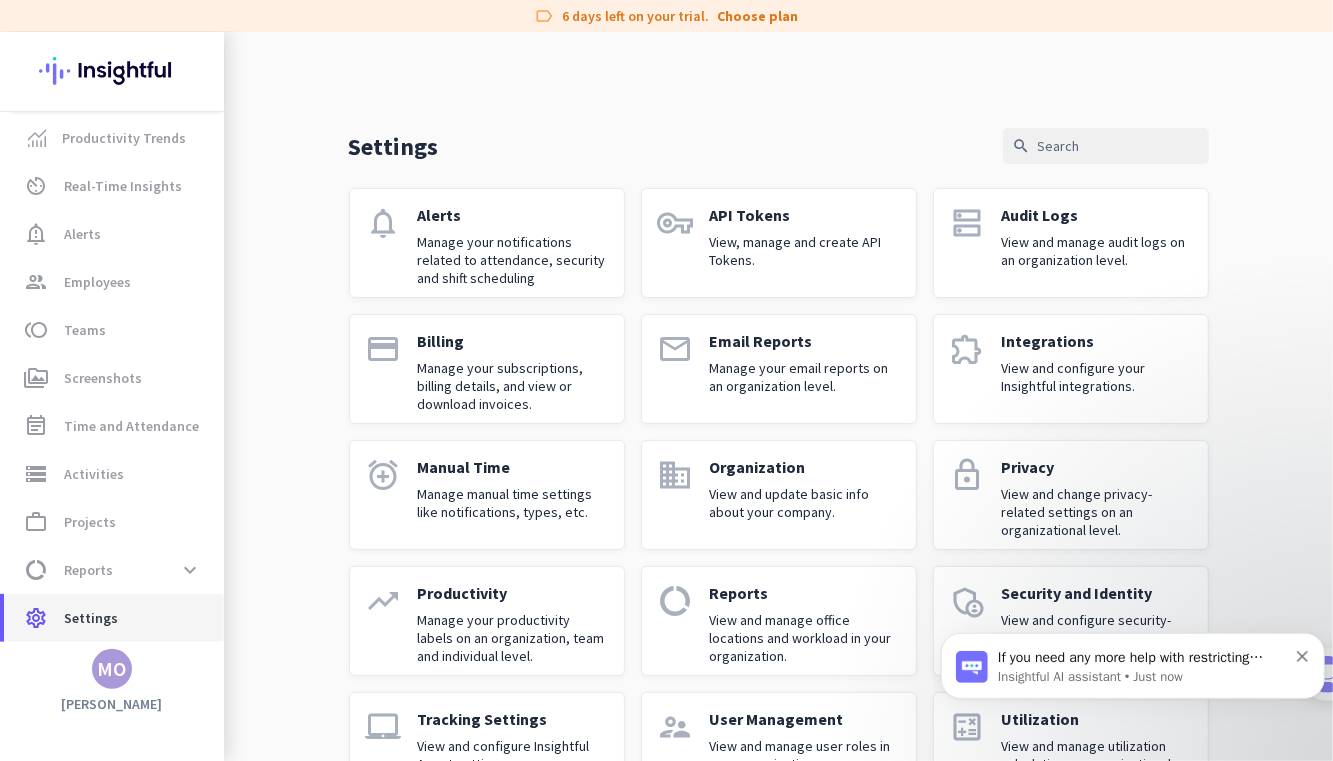 scroll, scrollTop: 0, scrollLeft: 0, axis: both 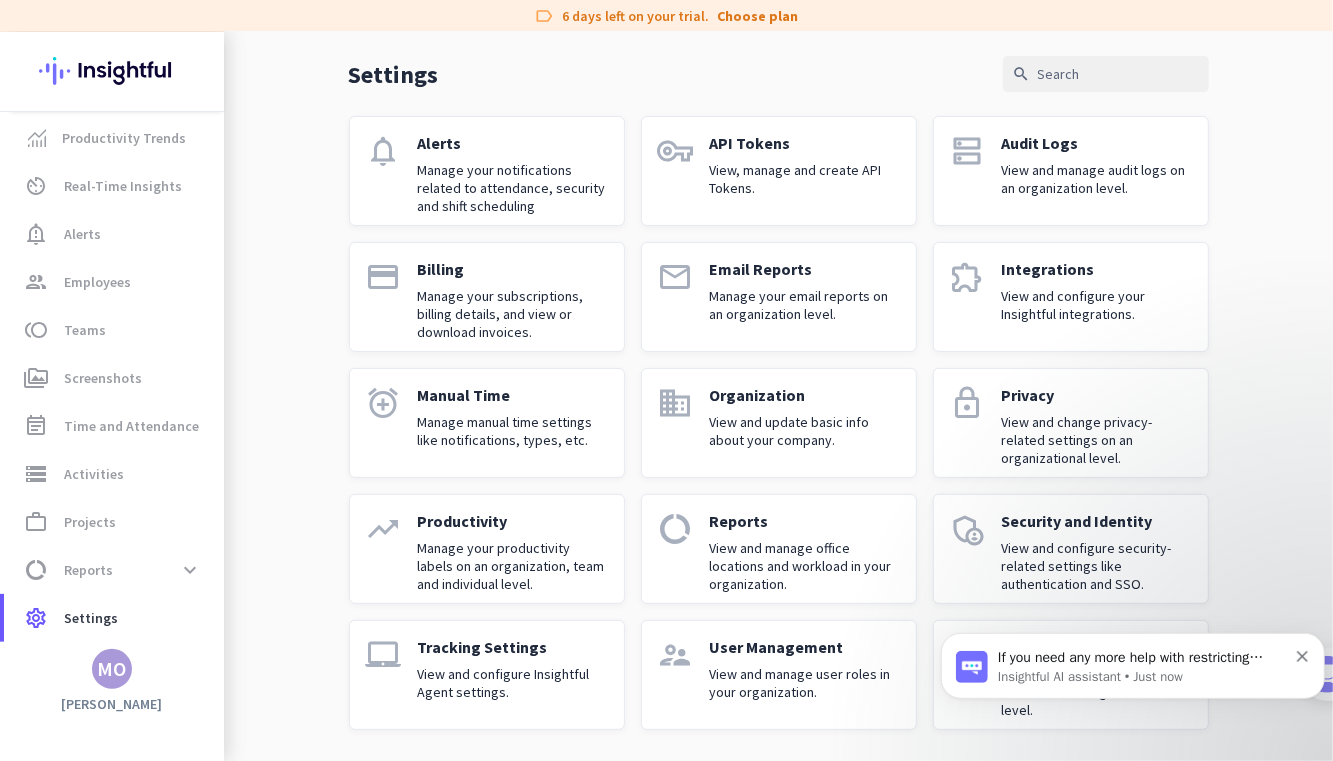 click on "View and configure Insightful Agent settings." 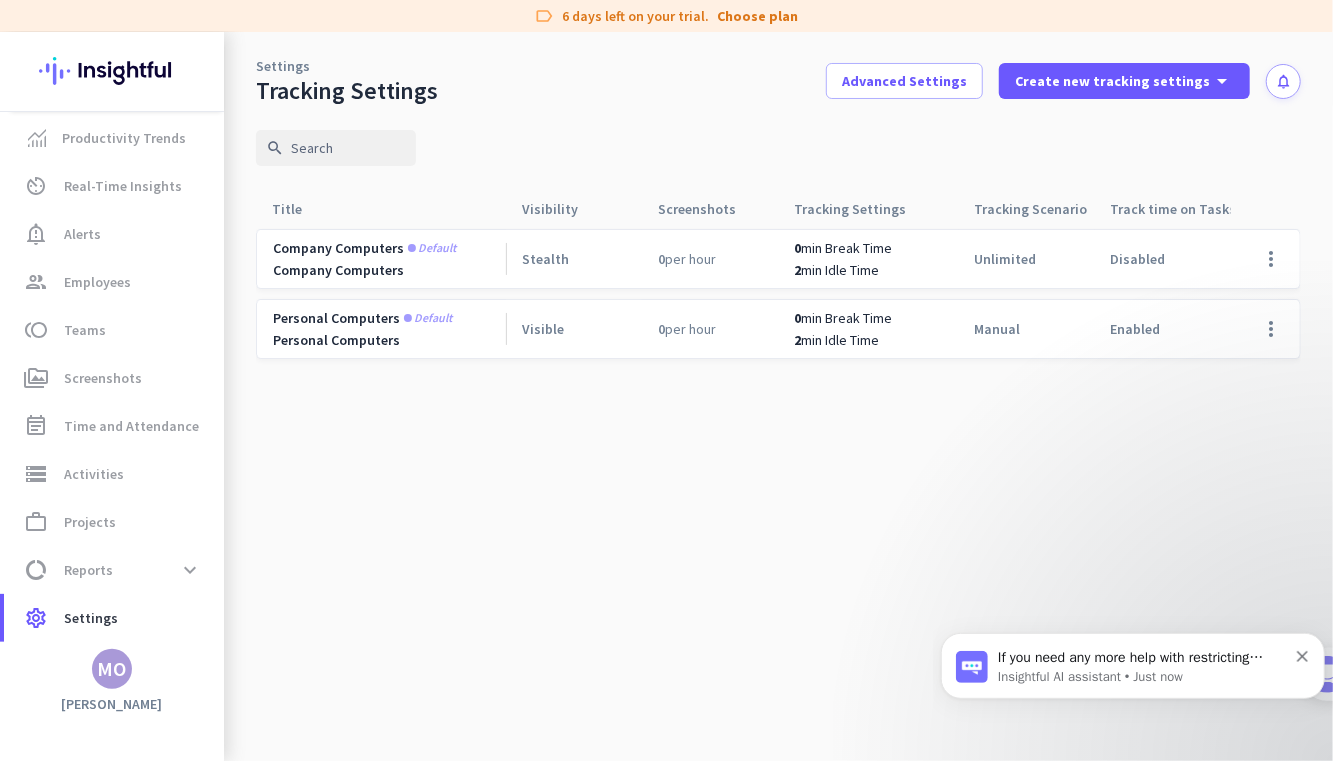 scroll, scrollTop: 0, scrollLeft: 0, axis: both 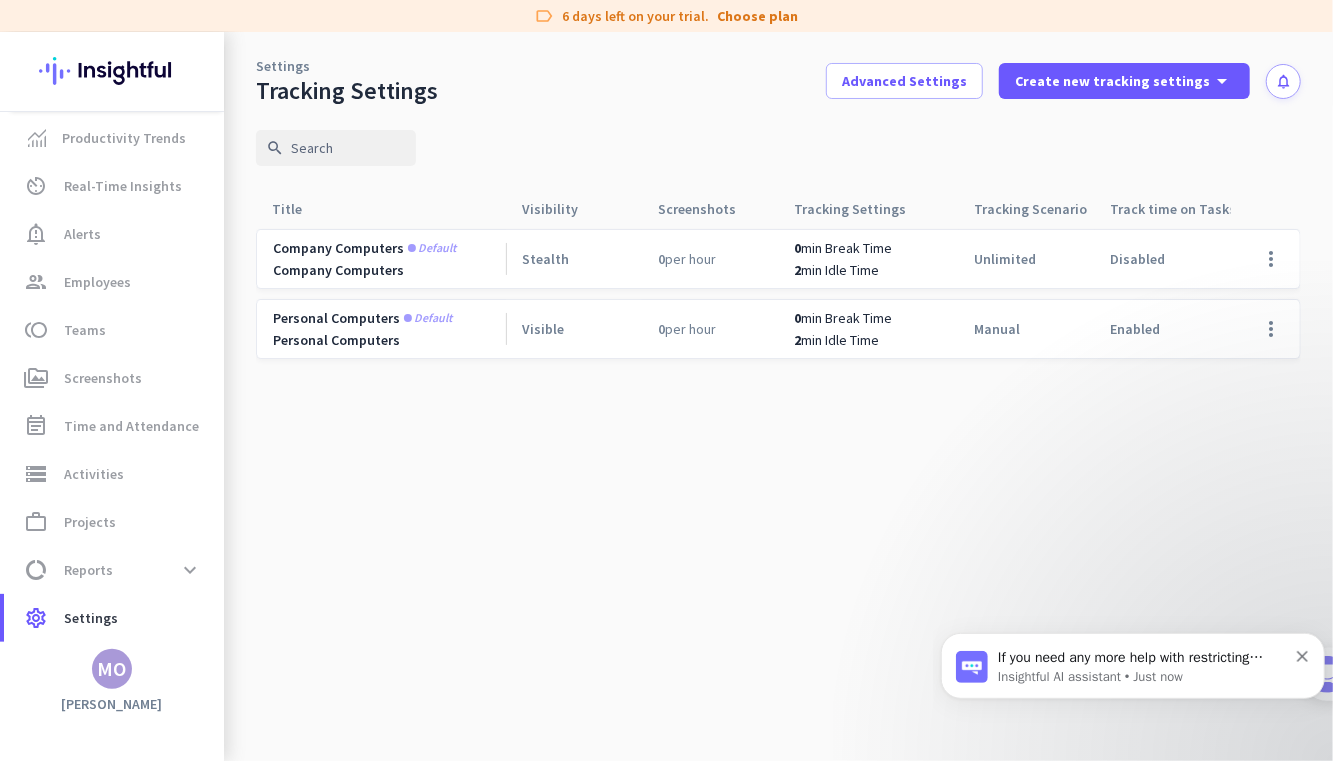 click 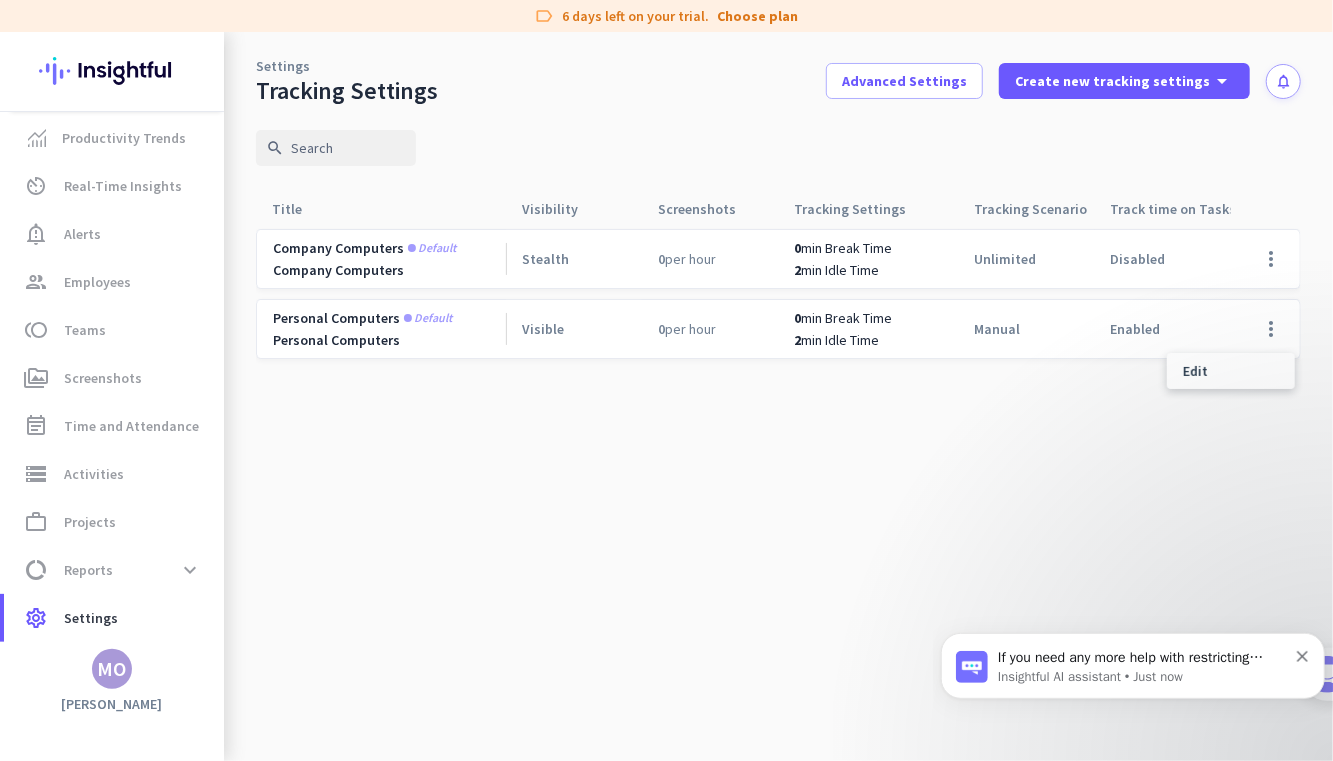 click on "Edit" at bounding box center [1231, 371] 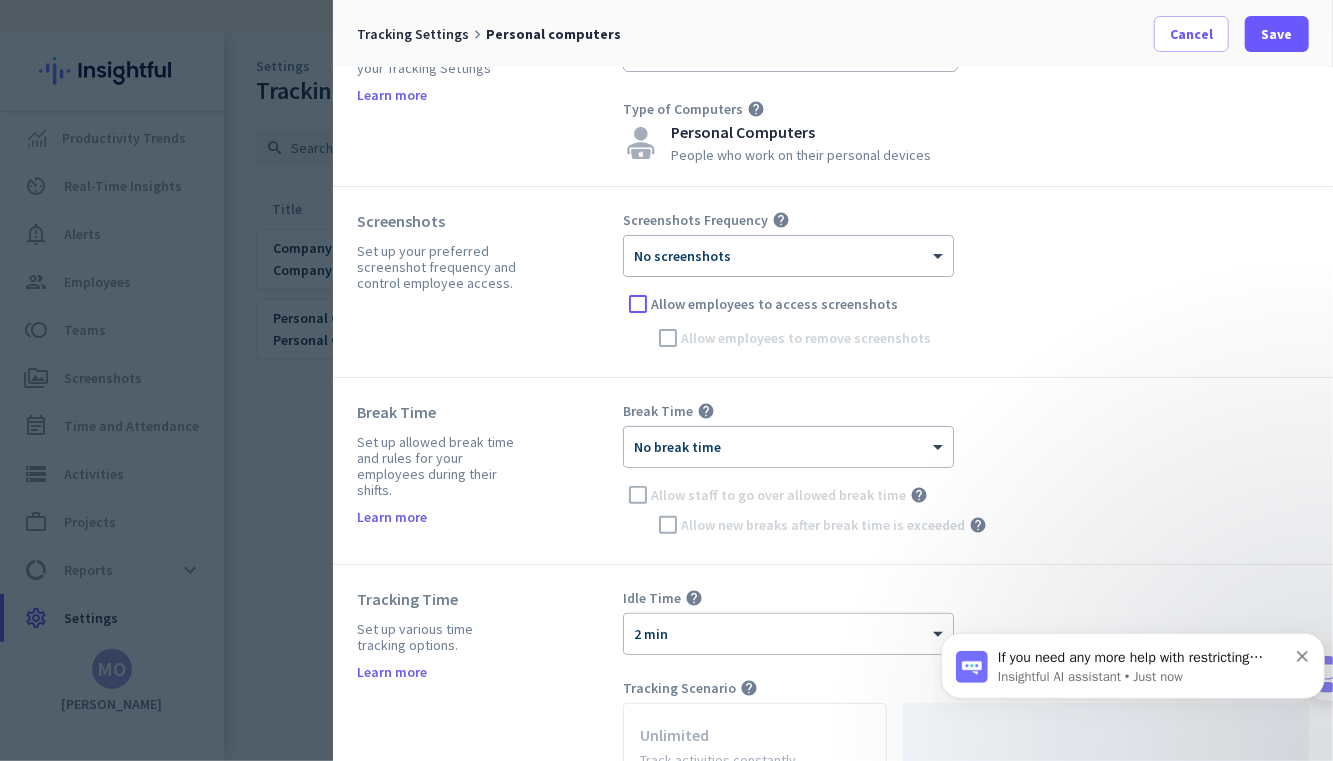 scroll, scrollTop: 0, scrollLeft: 0, axis: both 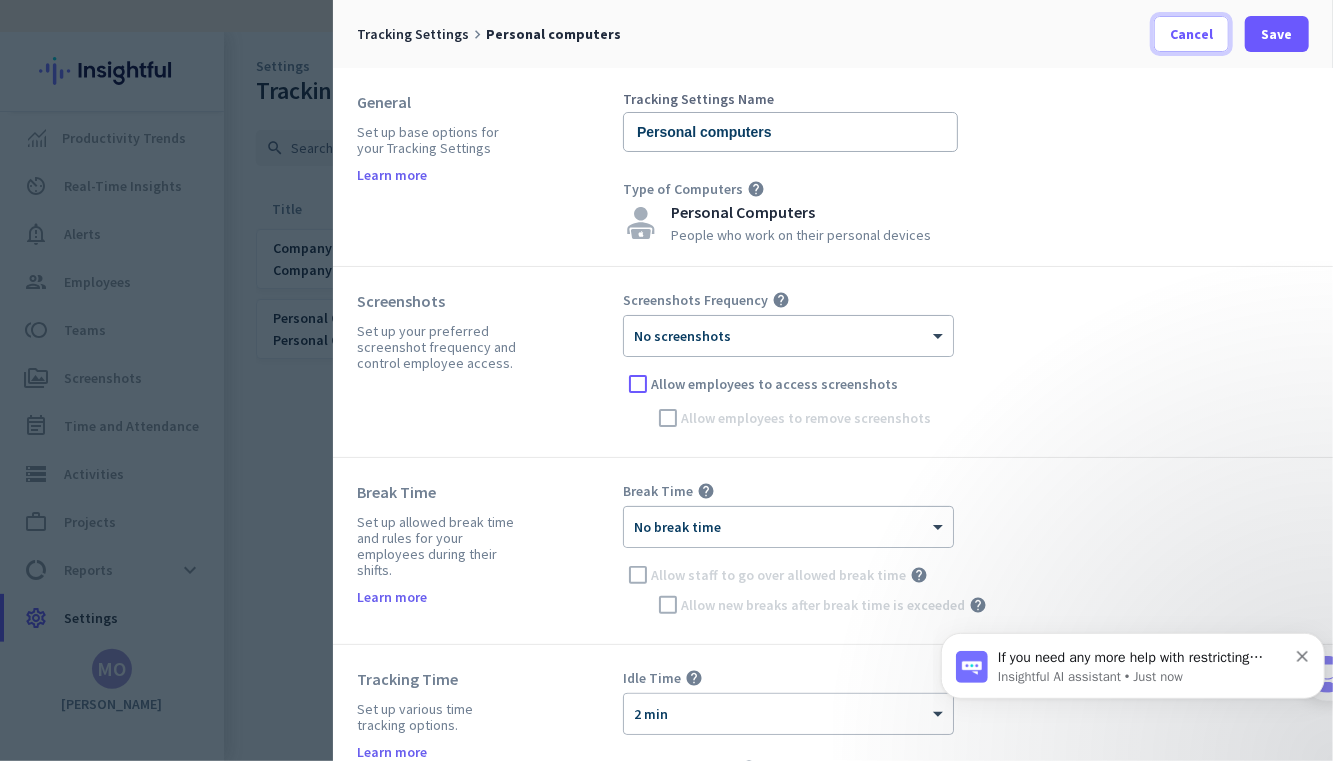 click on "Cancel" at bounding box center (1191, 34) 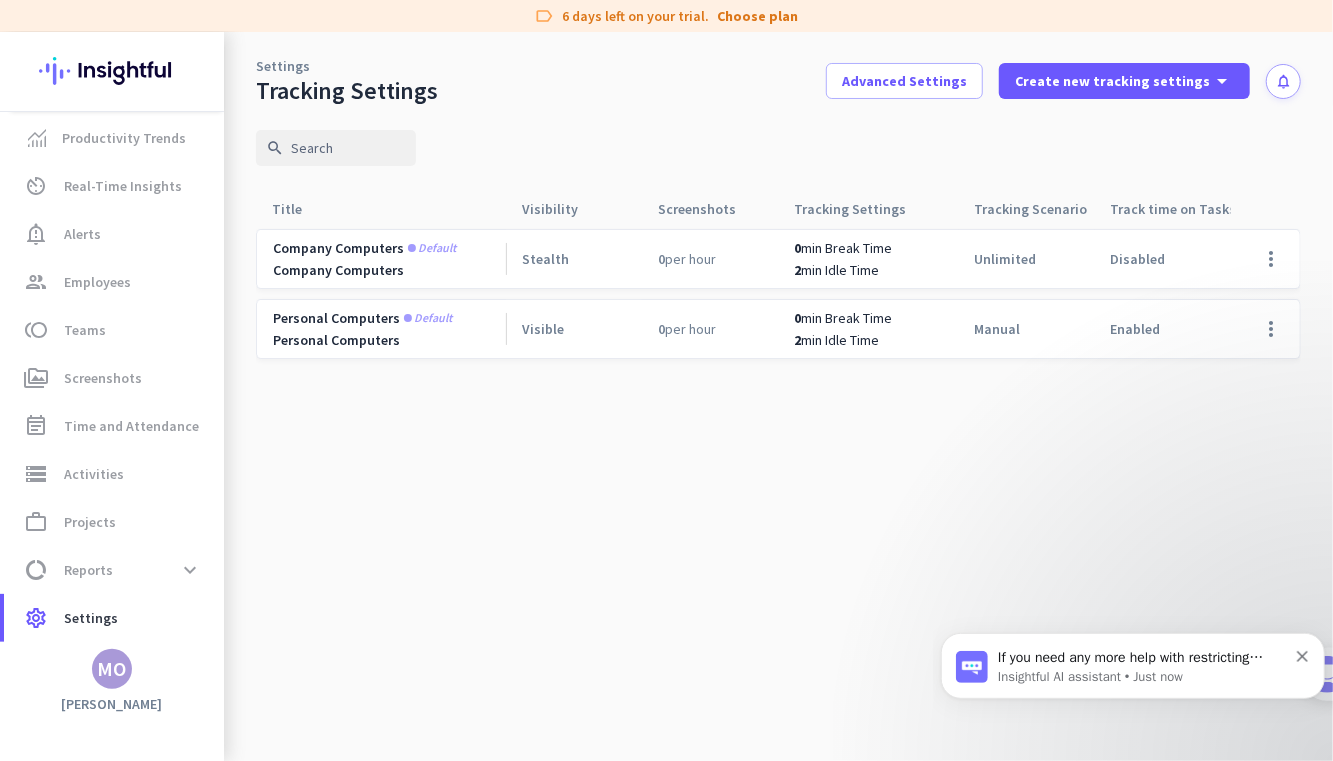 click 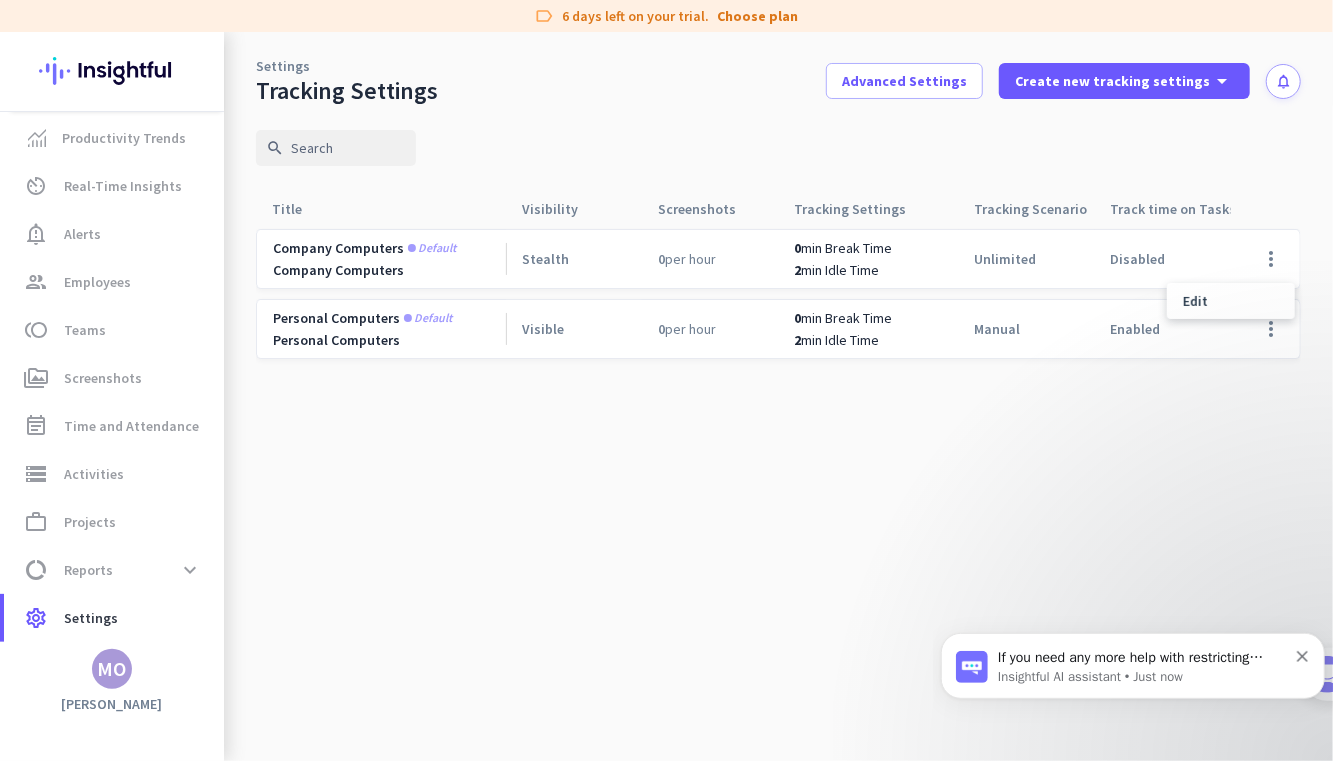 click on "Edit" at bounding box center (1195, 301) 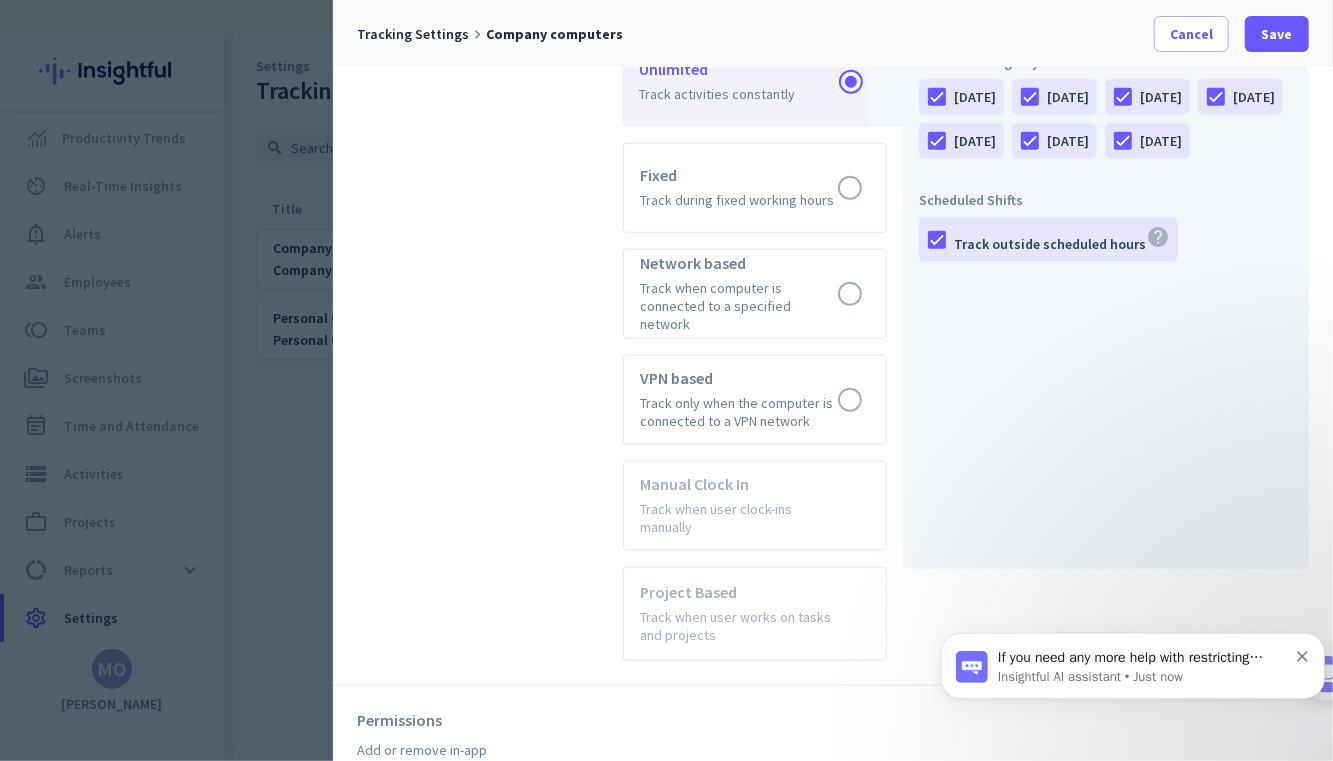 scroll, scrollTop: 1160, scrollLeft: 0, axis: vertical 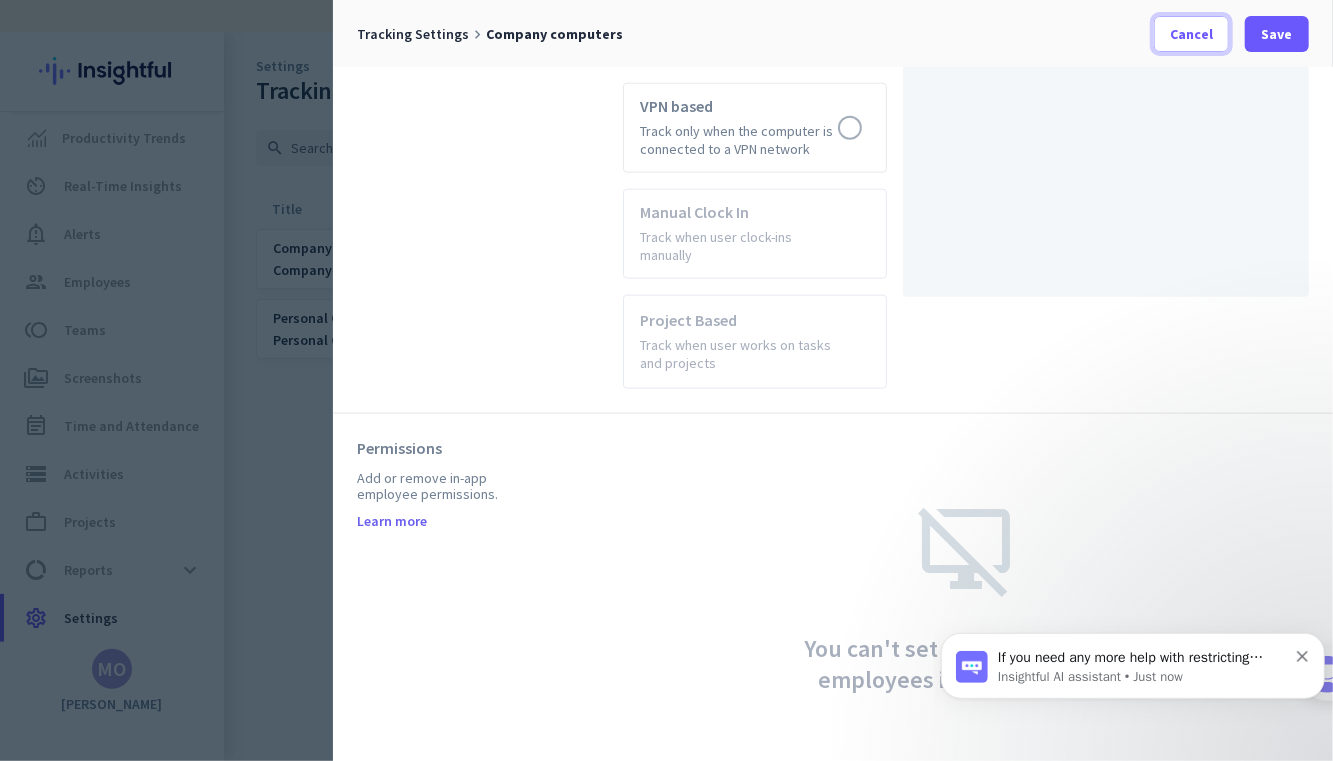 click on "Cancel" at bounding box center [1191, 34] 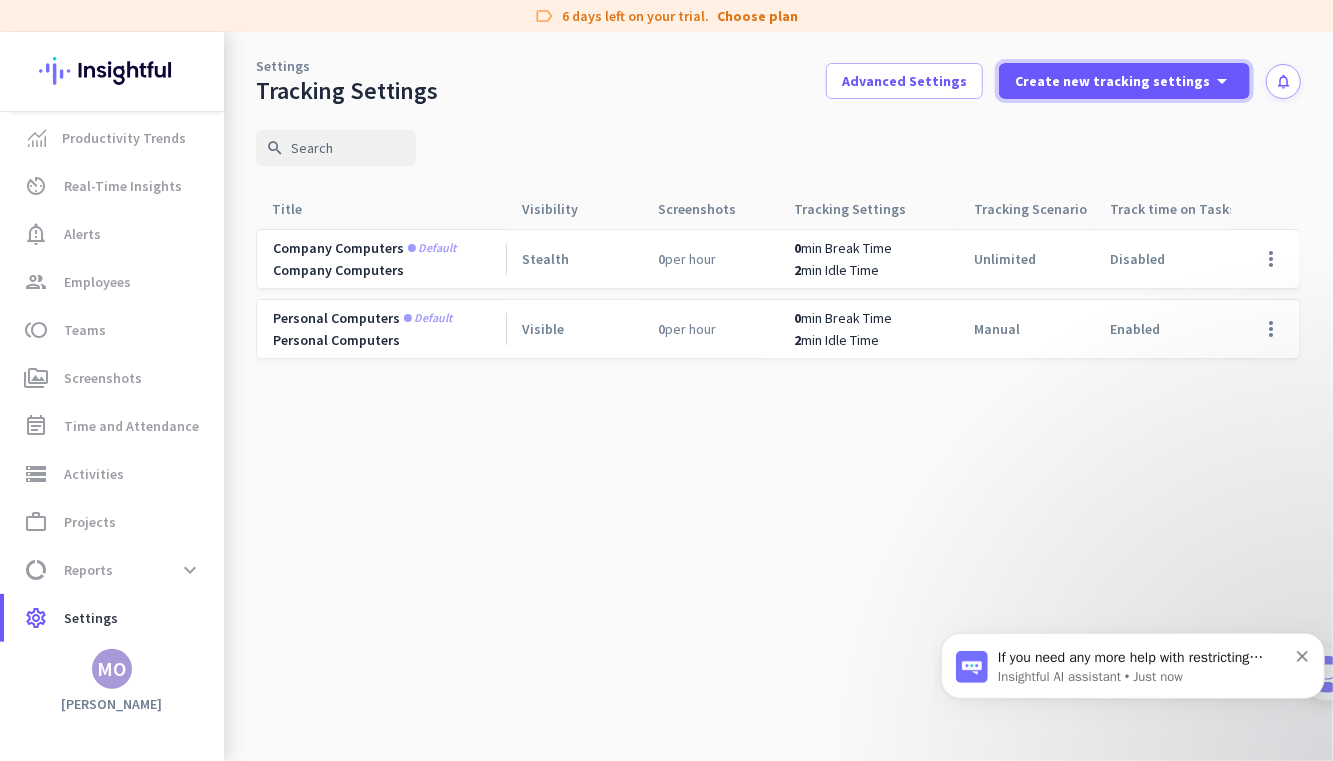 click at bounding box center [1124, 81] 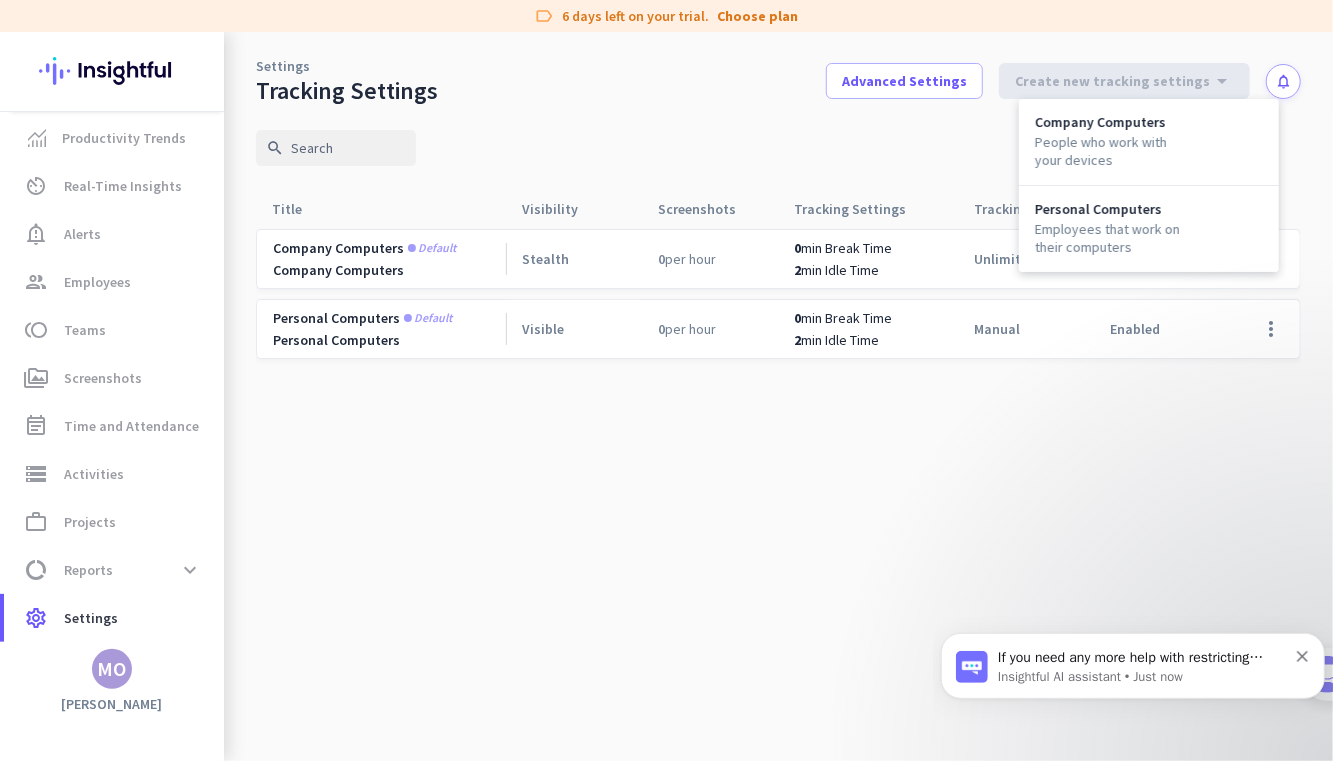 click at bounding box center (666, 380) 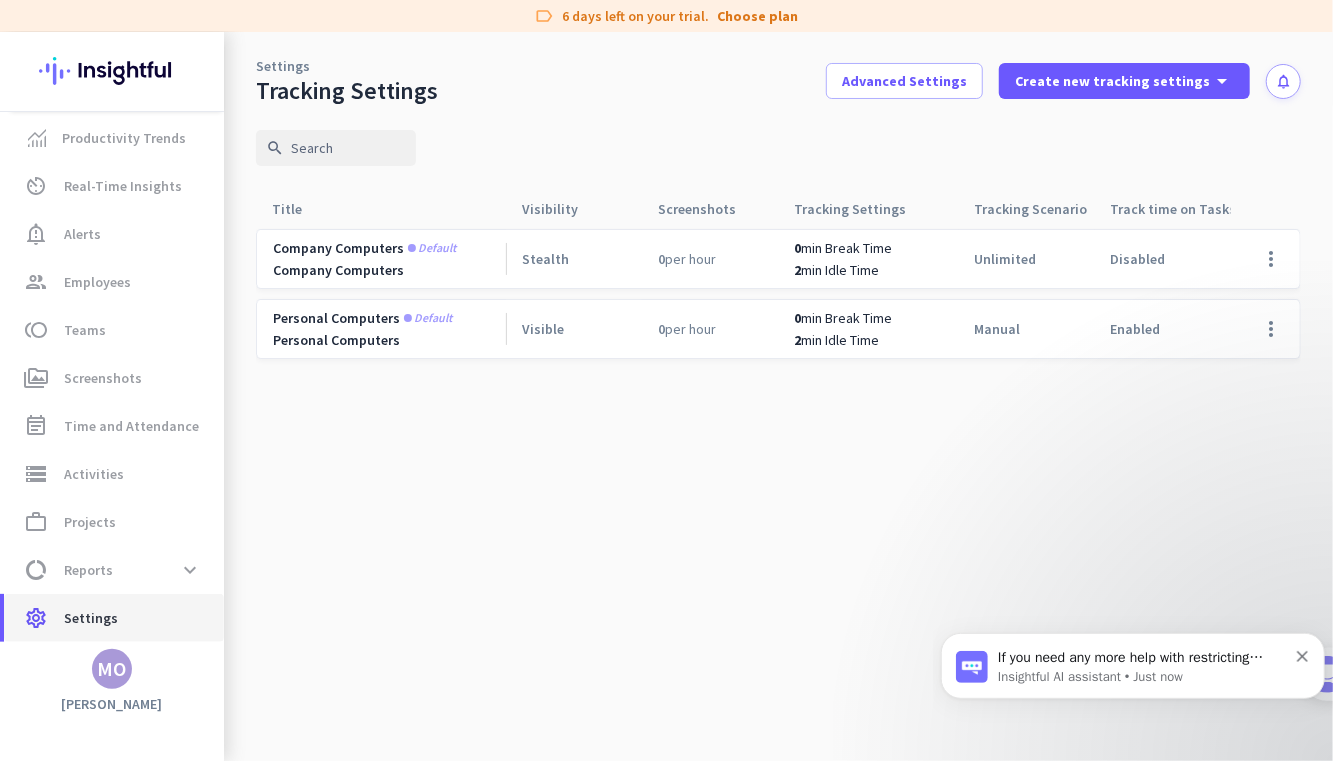 click on "Settings" 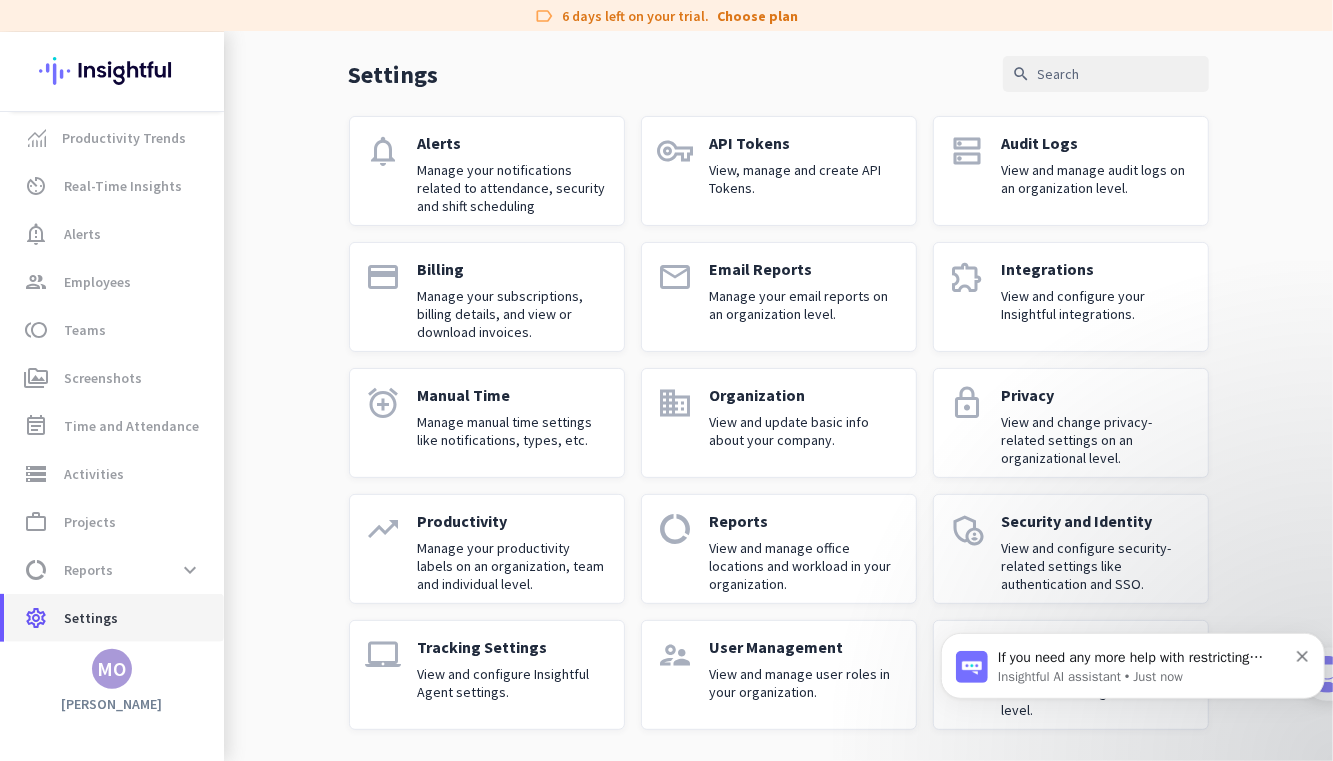 scroll, scrollTop: 72, scrollLeft: 0, axis: vertical 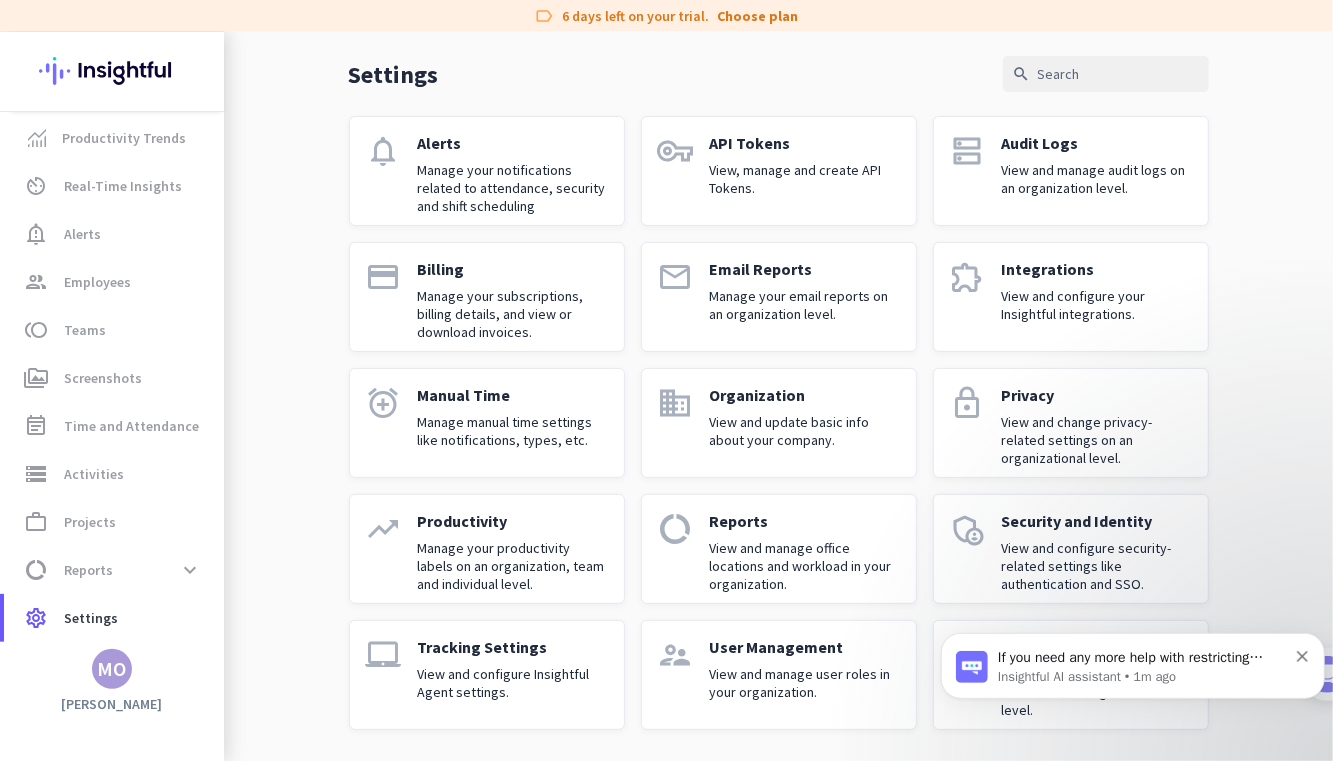 click on "View and configure Insightful Agent settings." 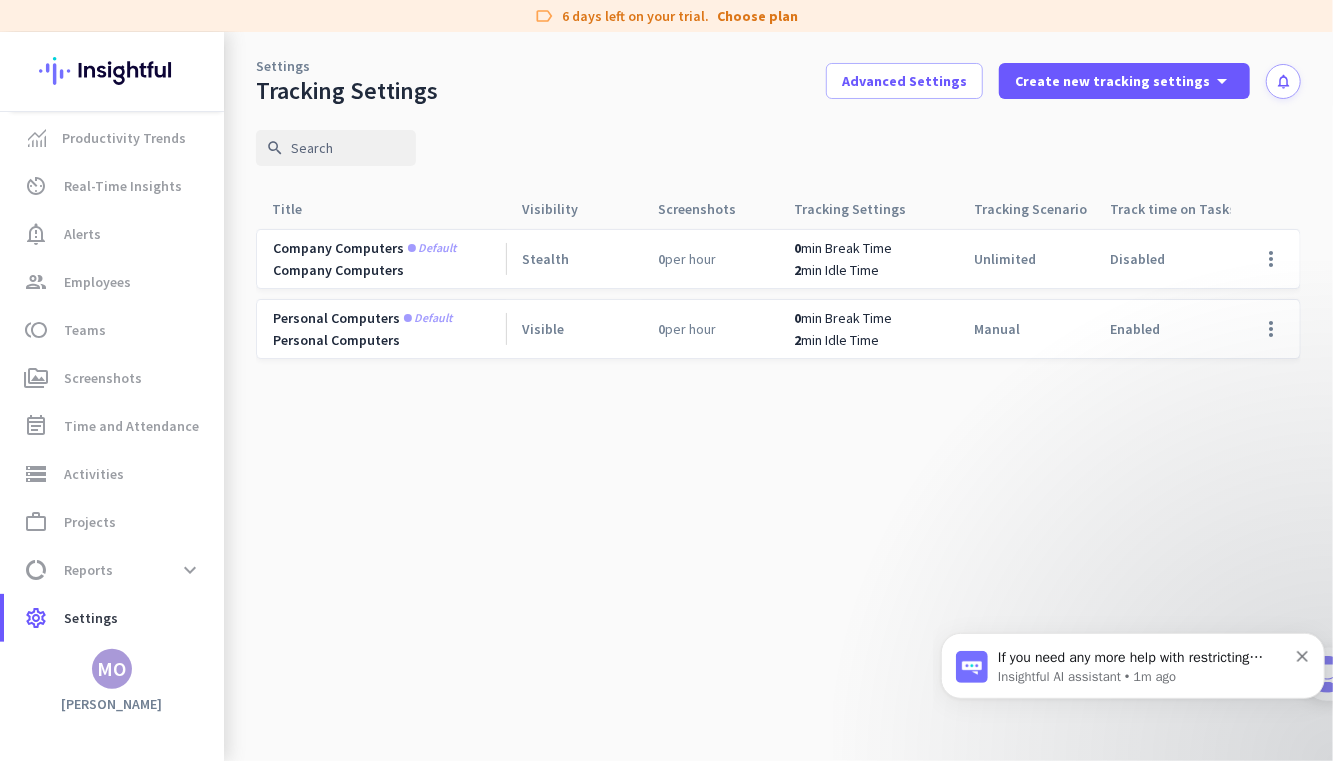 scroll, scrollTop: 0, scrollLeft: 0, axis: both 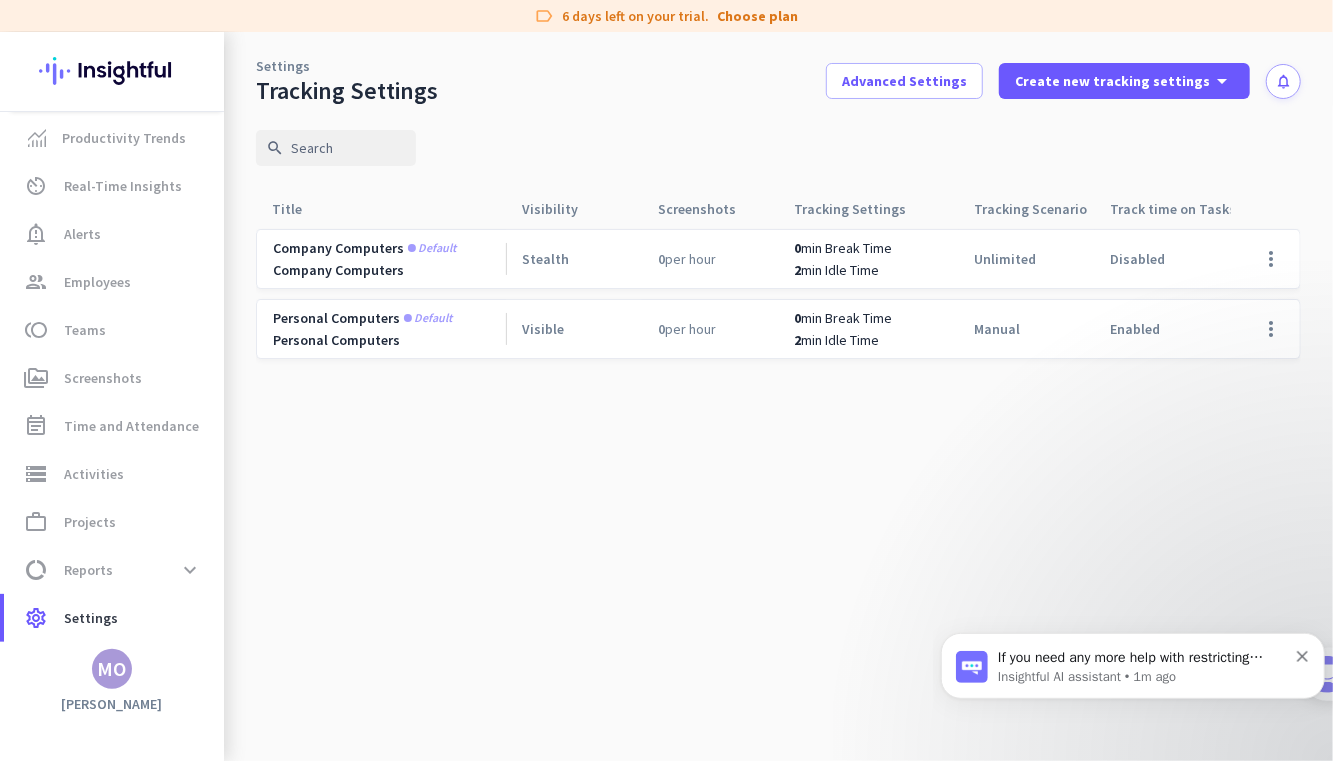 click on "Default" 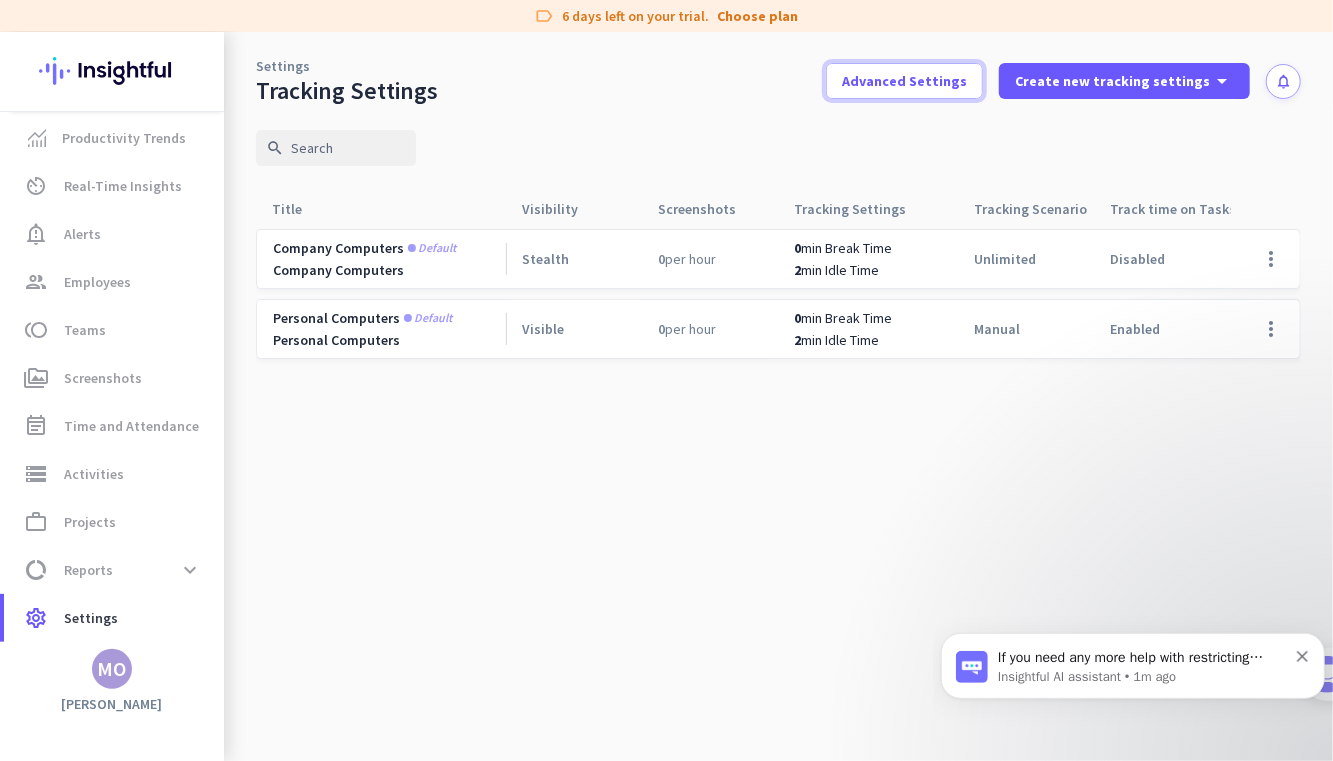 click on "Advanced Settings" at bounding box center (904, 81) 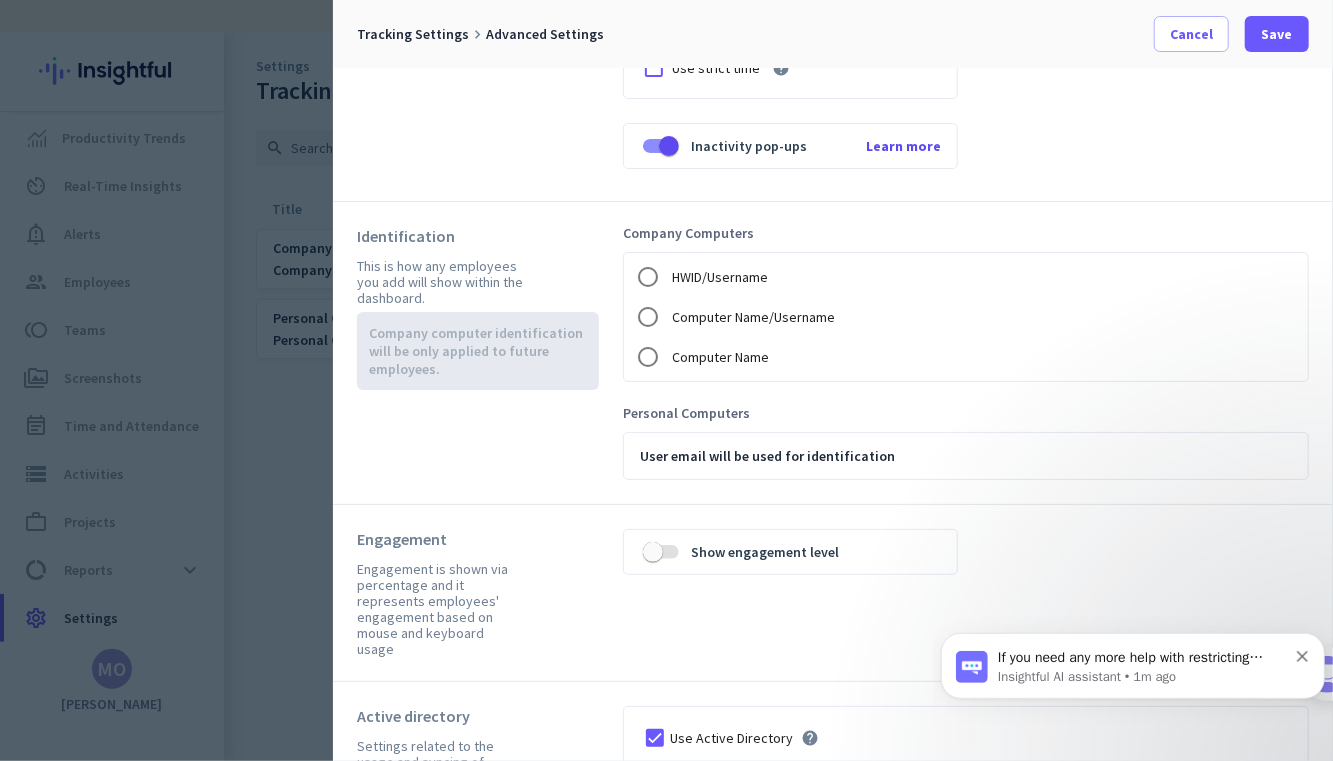scroll, scrollTop: 380, scrollLeft: 0, axis: vertical 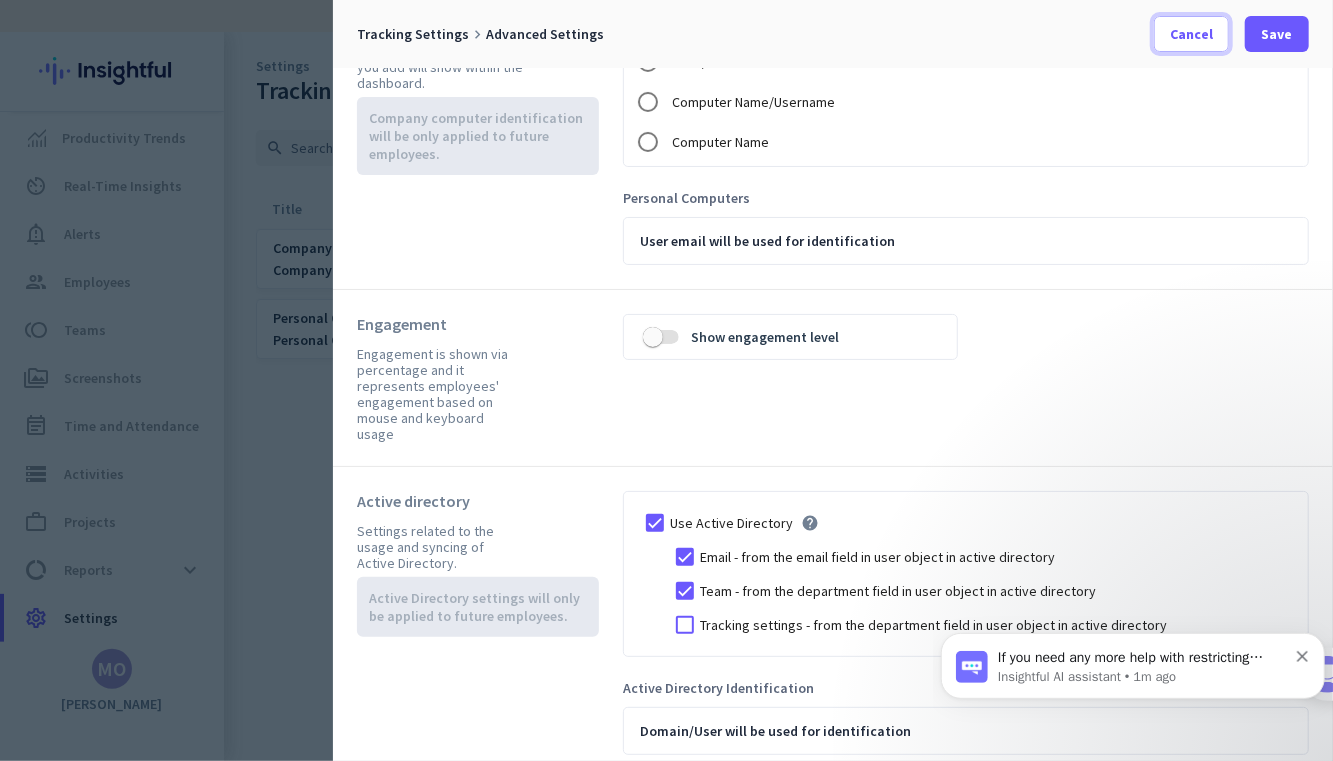 click on "Cancel" at bounding box center (1191, 34) 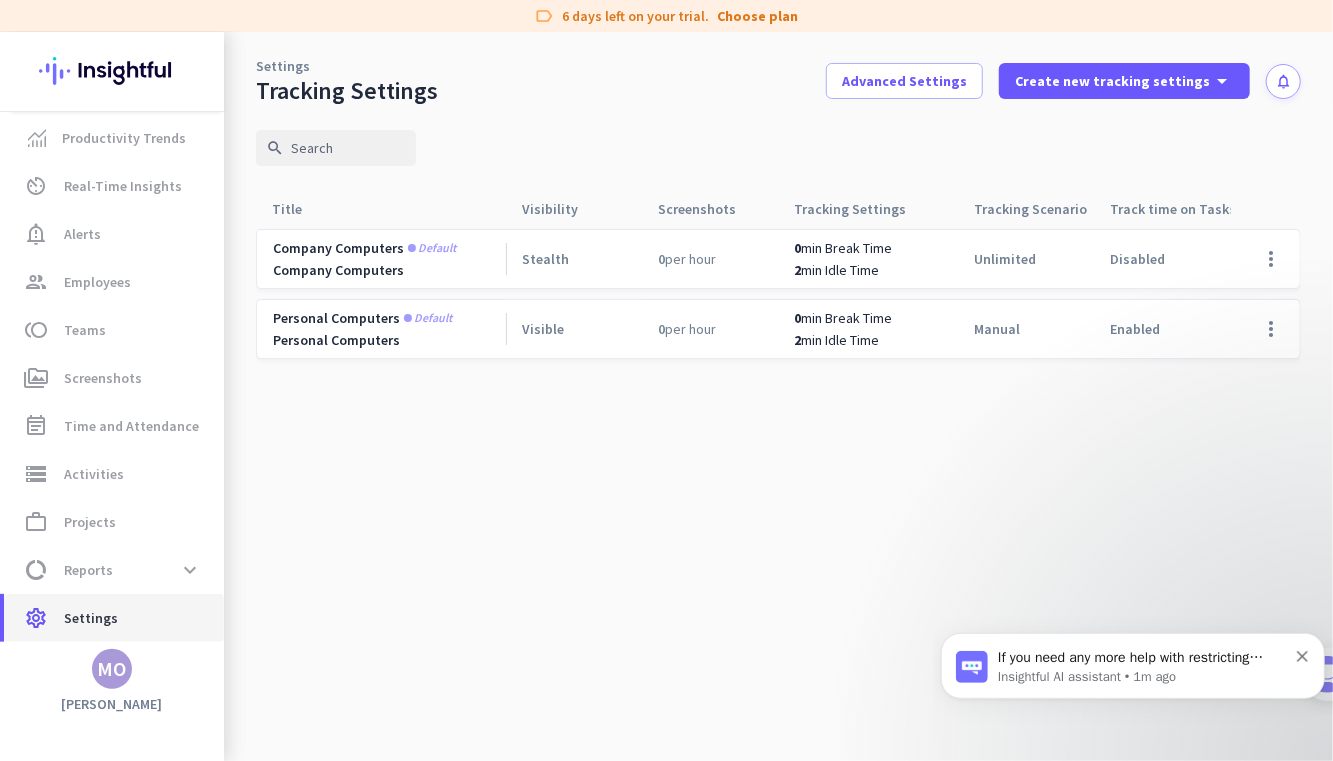 click on "Settings" 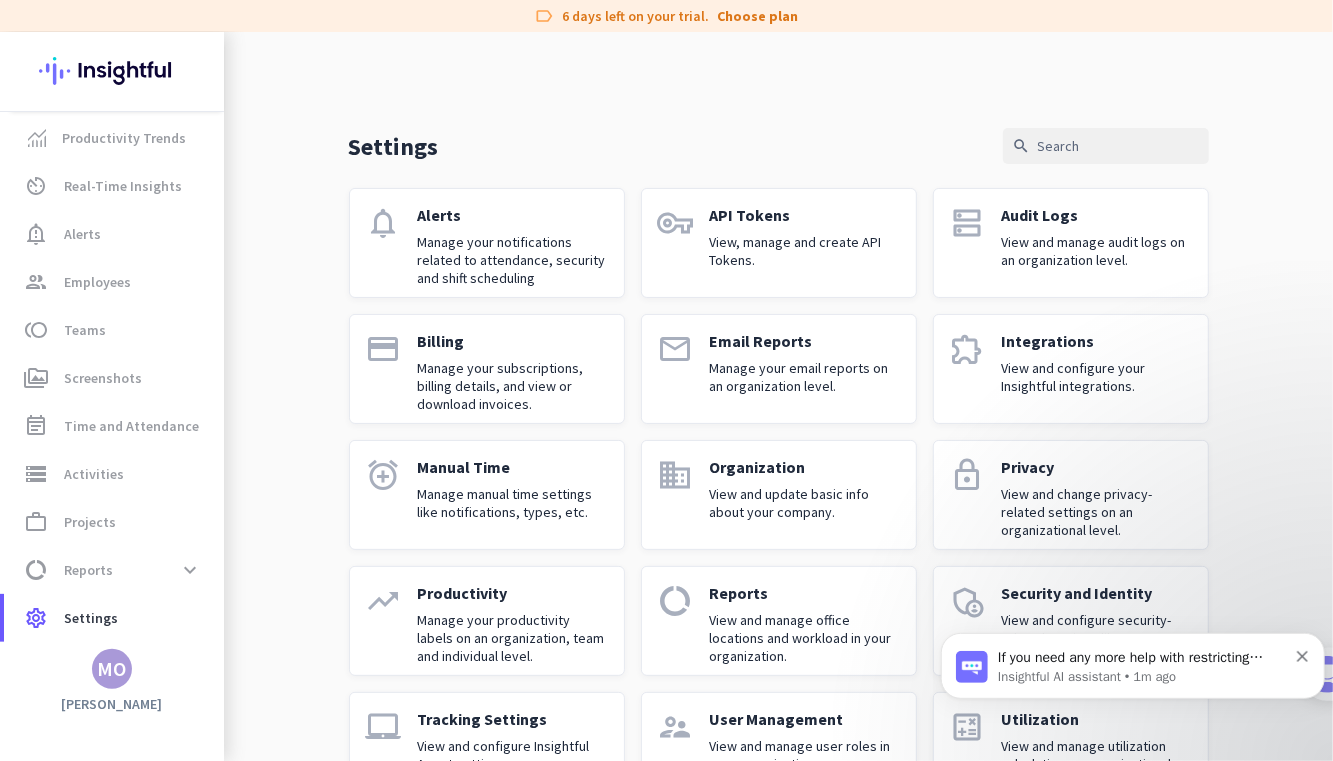 click on "Productivity Manage your productivity labels on an organization, team and individual level." 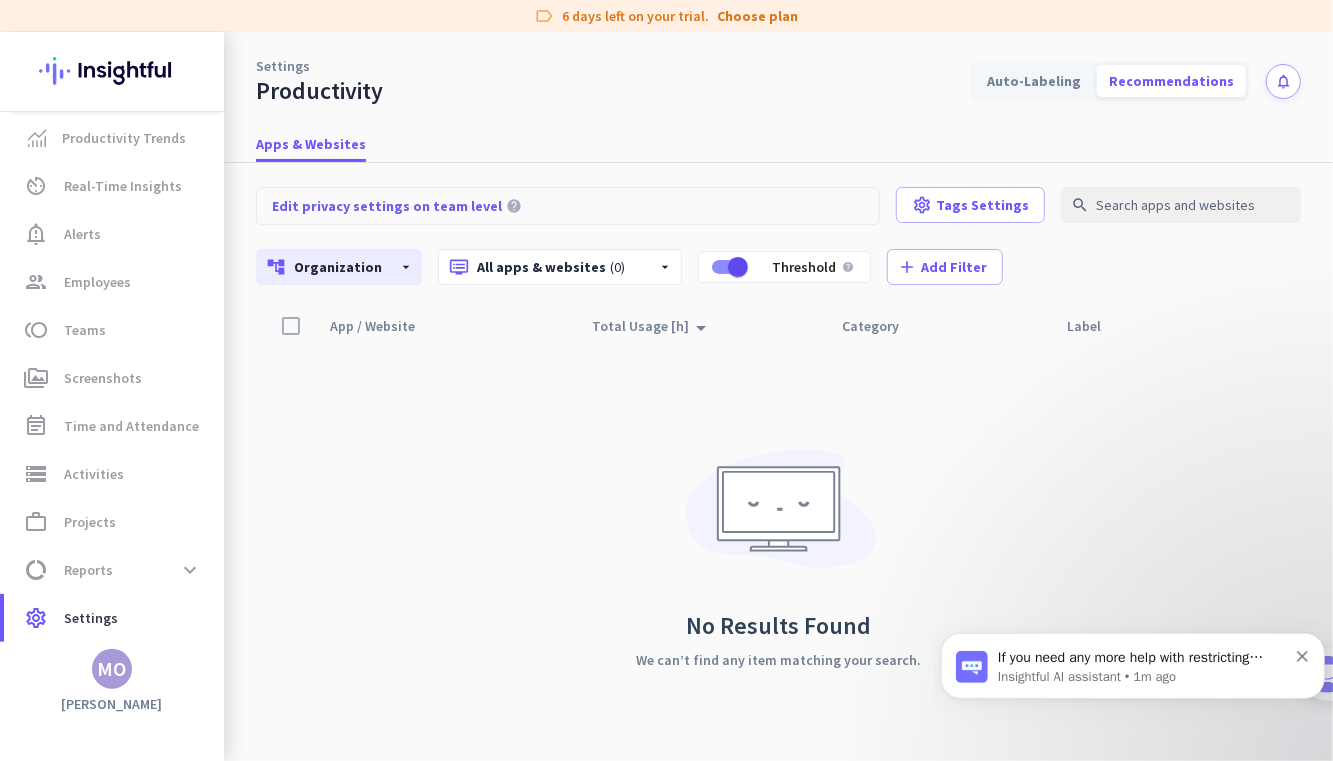 click on "(0)" 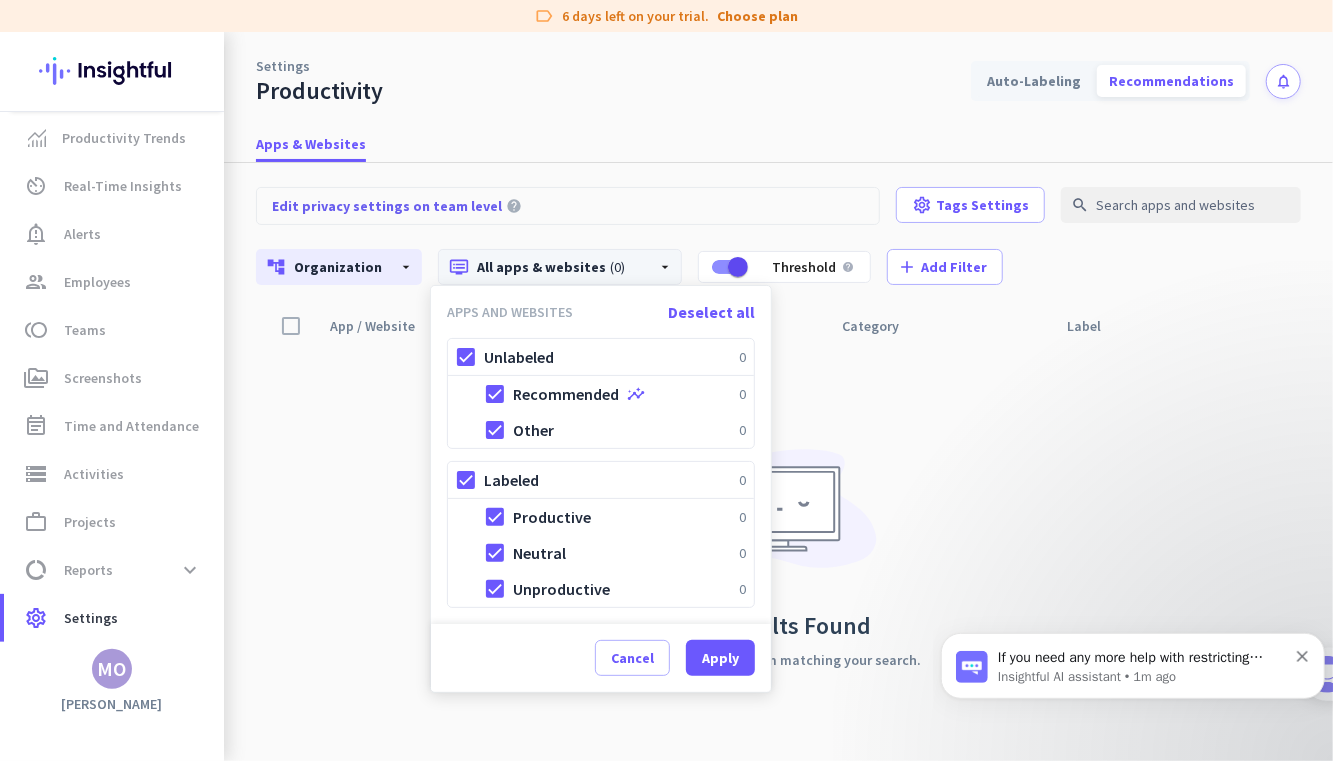 click on "Insightful AI assistant • 1m ago" at bounding box center [1141, 676] 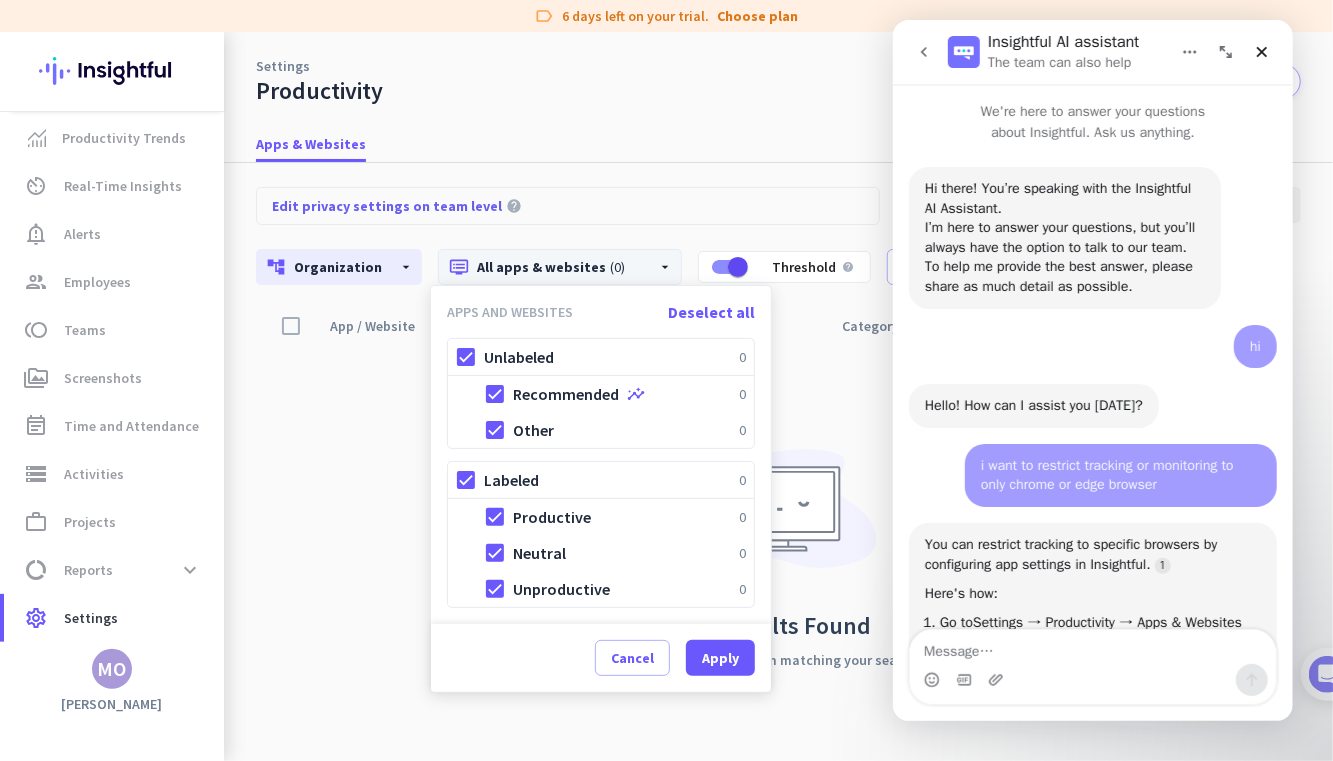 scroll, scrollTop: 3, scrollLeft: 0, axis: vertical 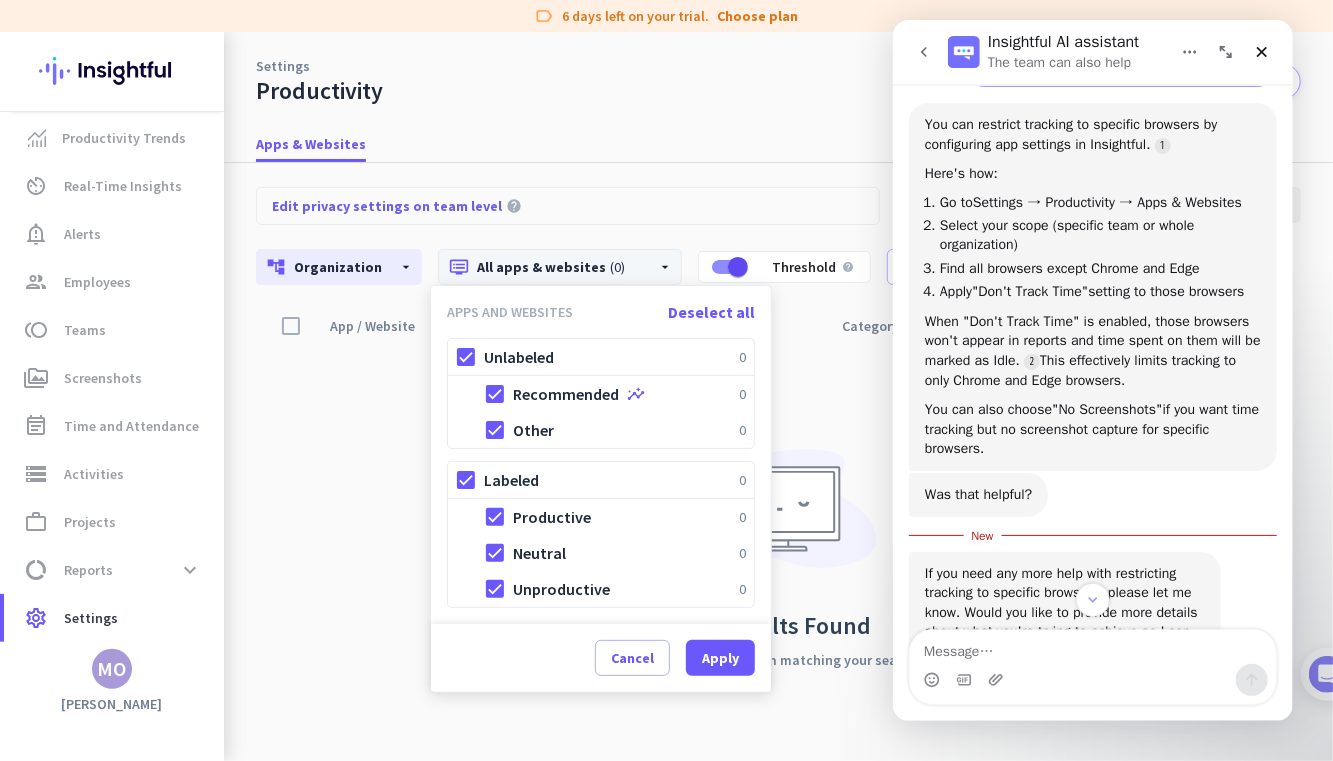 click at bounding box center [666, 380] 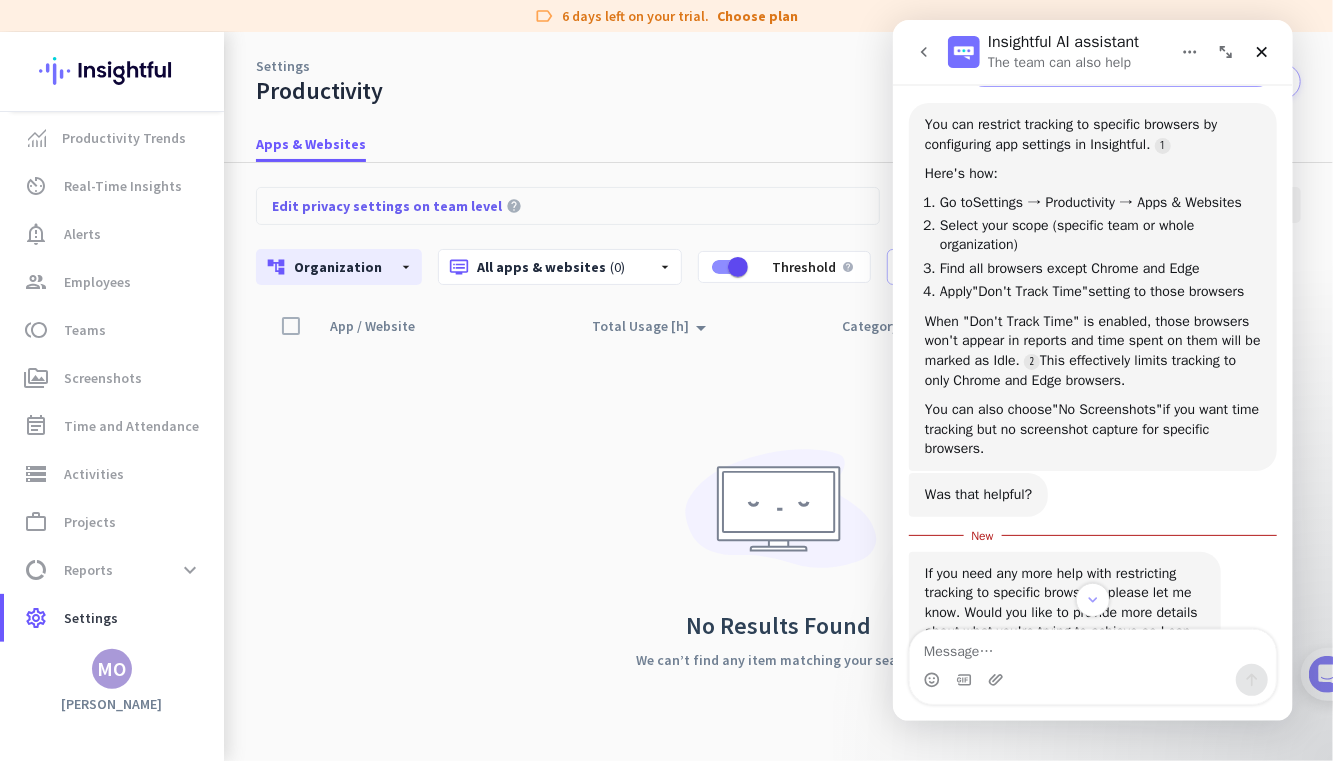 click on "Organization" 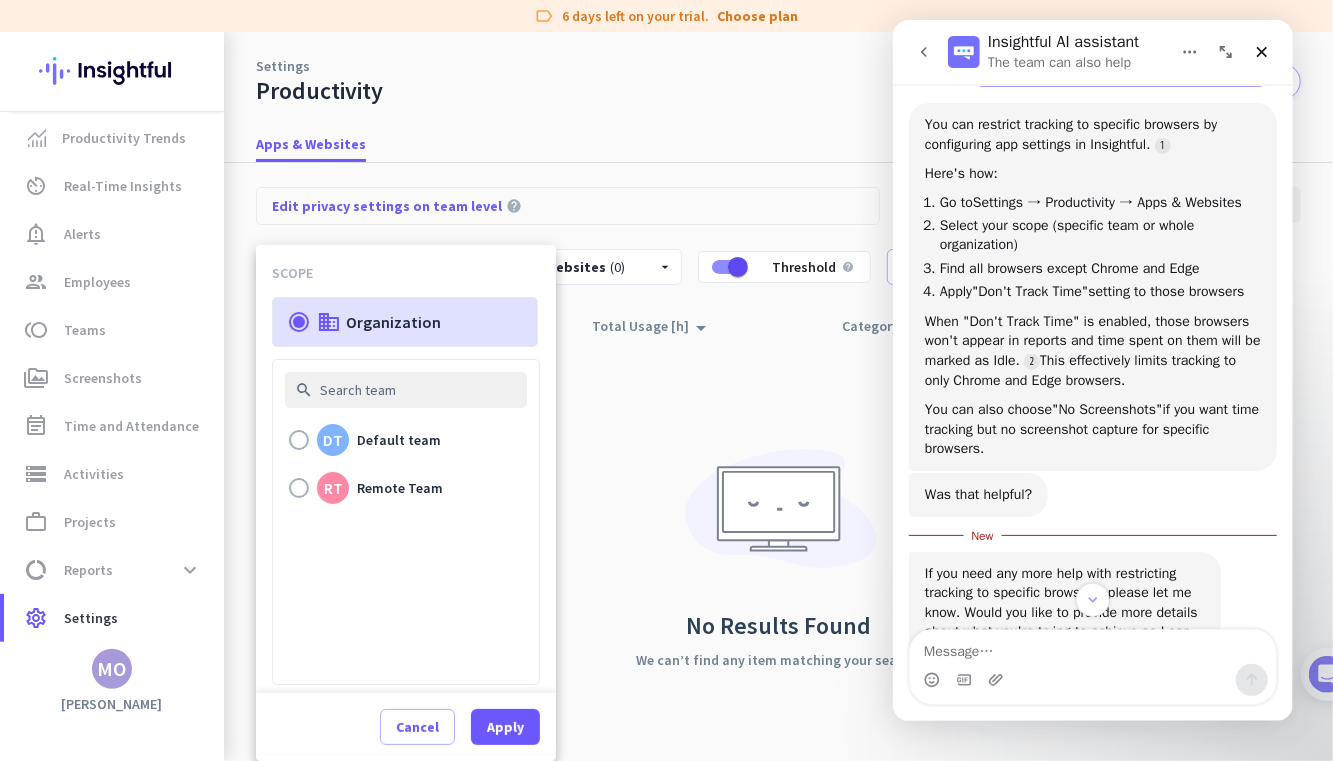 click on "DT  Default team  RT  Remote Team" at bounding box center [406, 550] 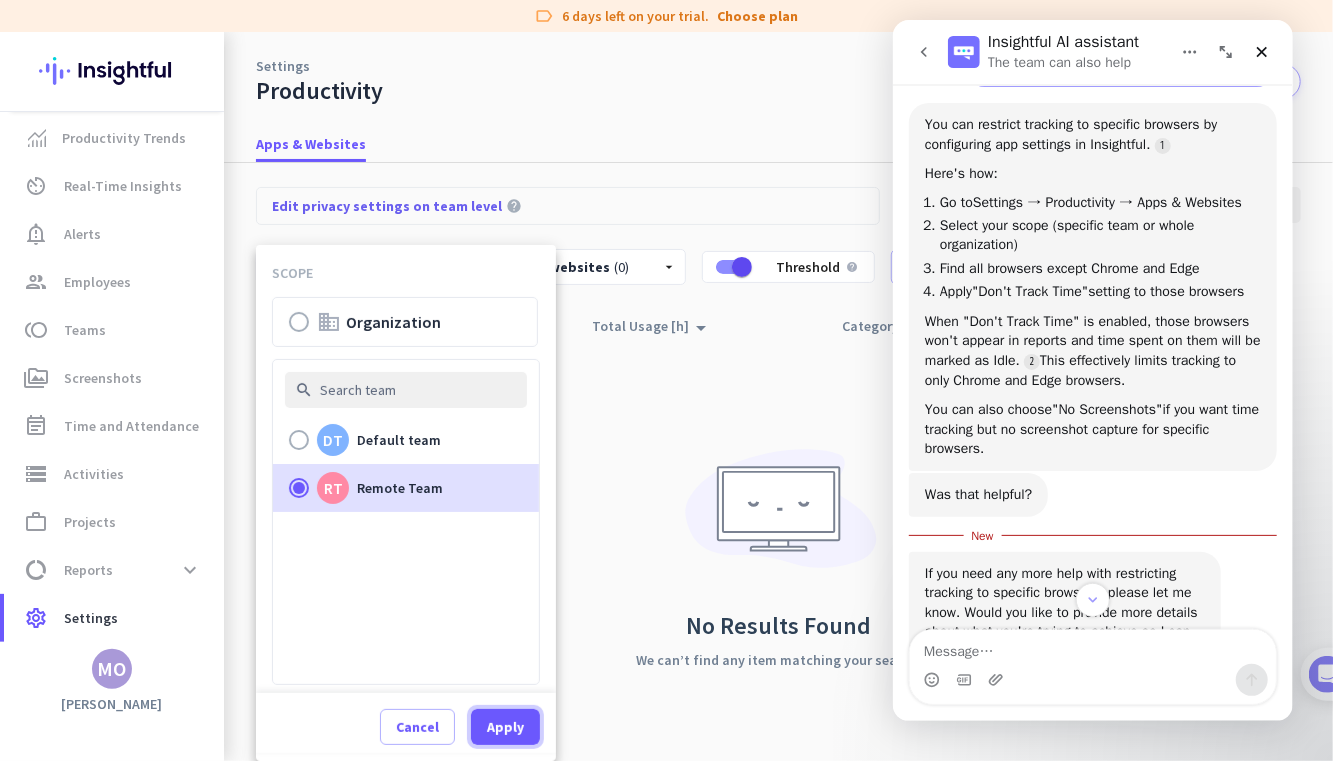 click on "Apply" at bounding box center (505, 727) 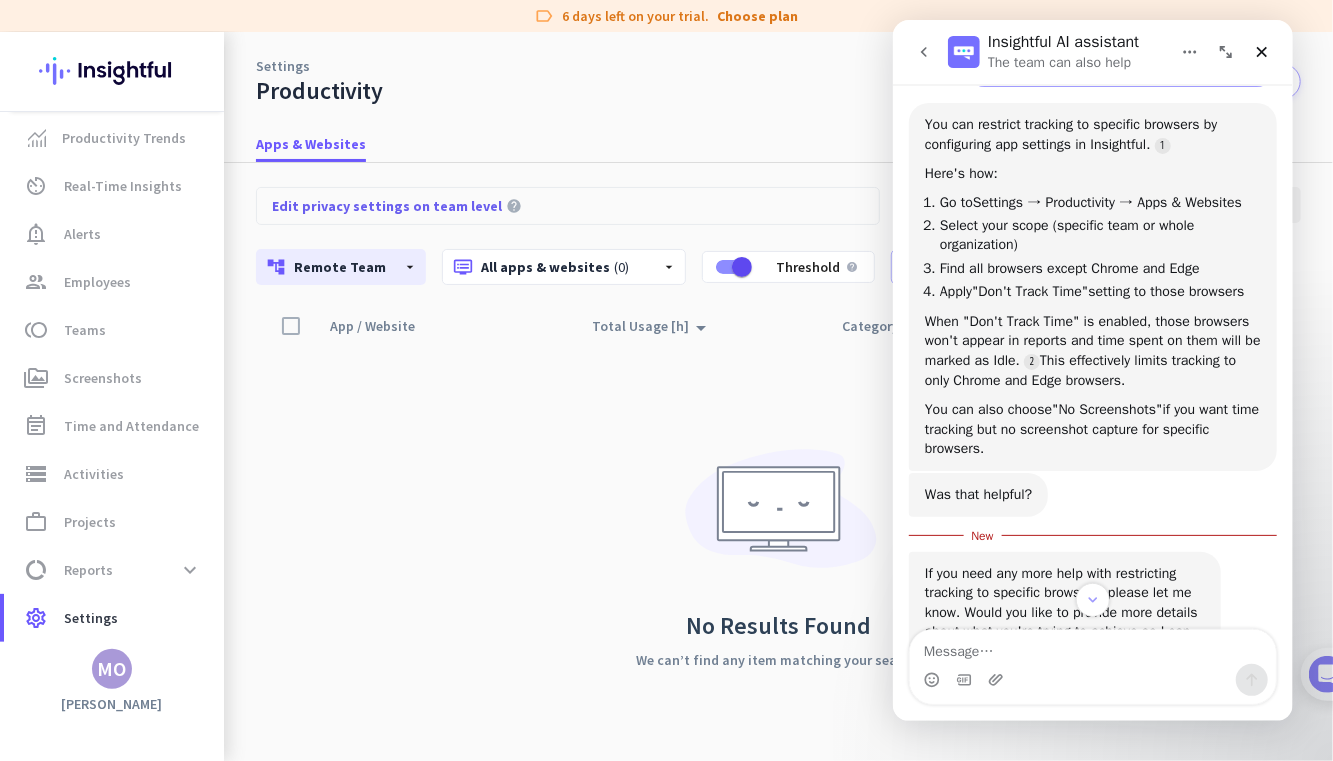 click on "Apps & Websites" at bounding box center (311, 144) 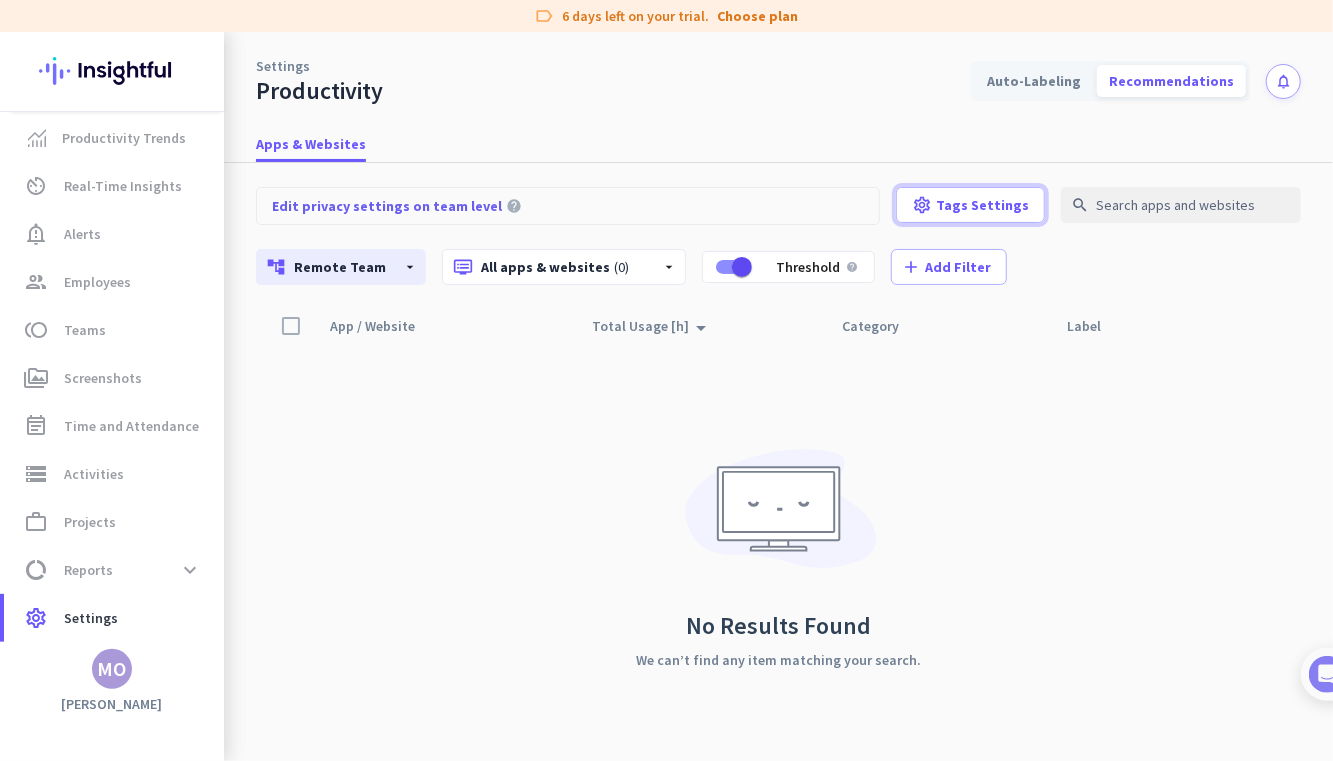 click on "Tags Settings" 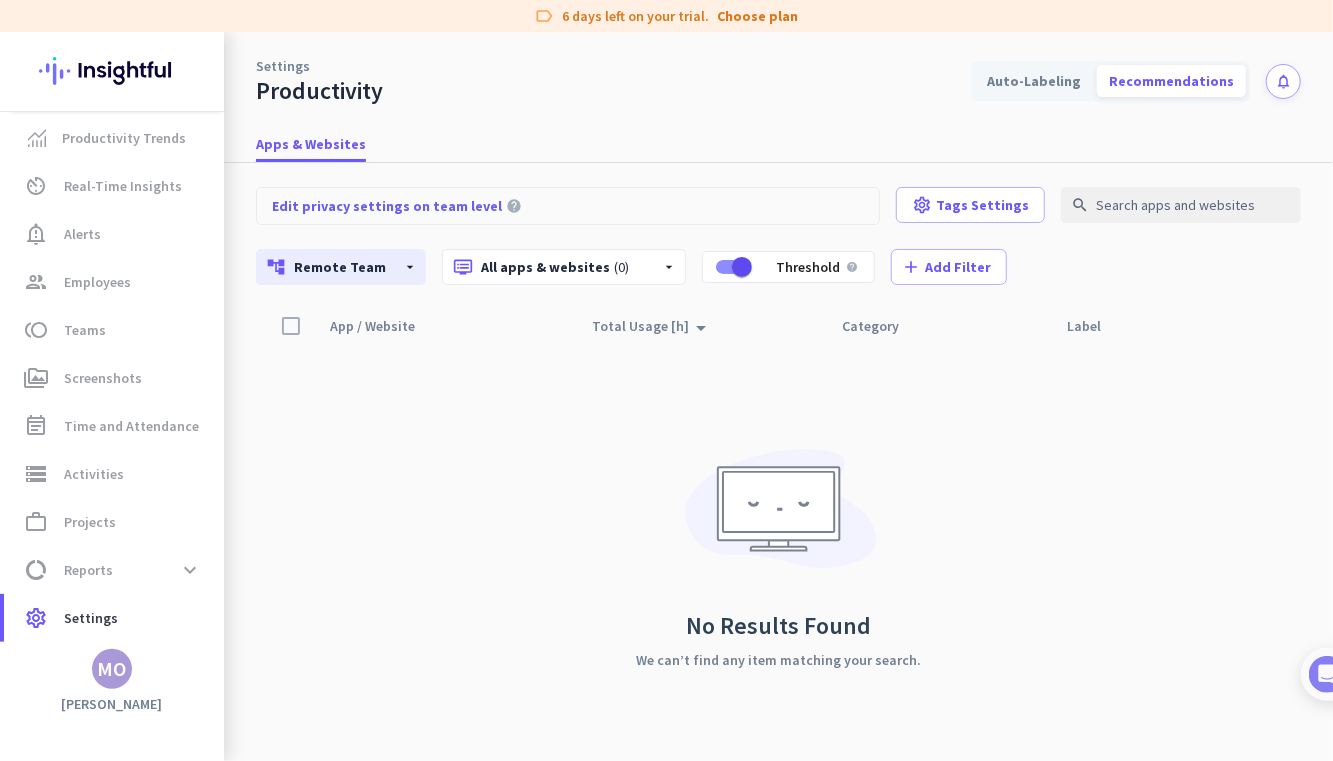 click on "dvr  All apps & websites  (0)" 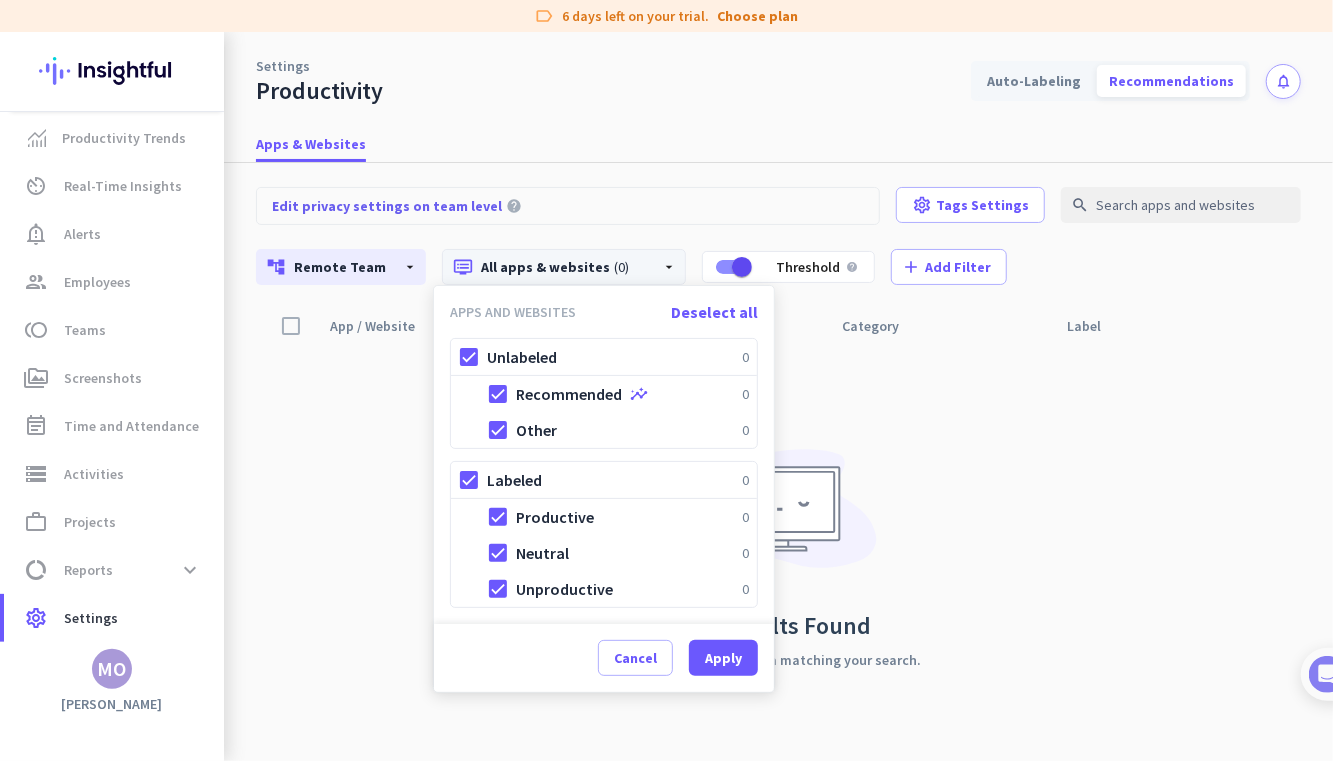 click on "APPS AND WEBSITES  Deselect all   Unlabeled  0  Recommended  insights 0  Other  0  Labeled  0  Productive  0  Neutral  0  Unproductive  0" at bounding box center (604, 455) 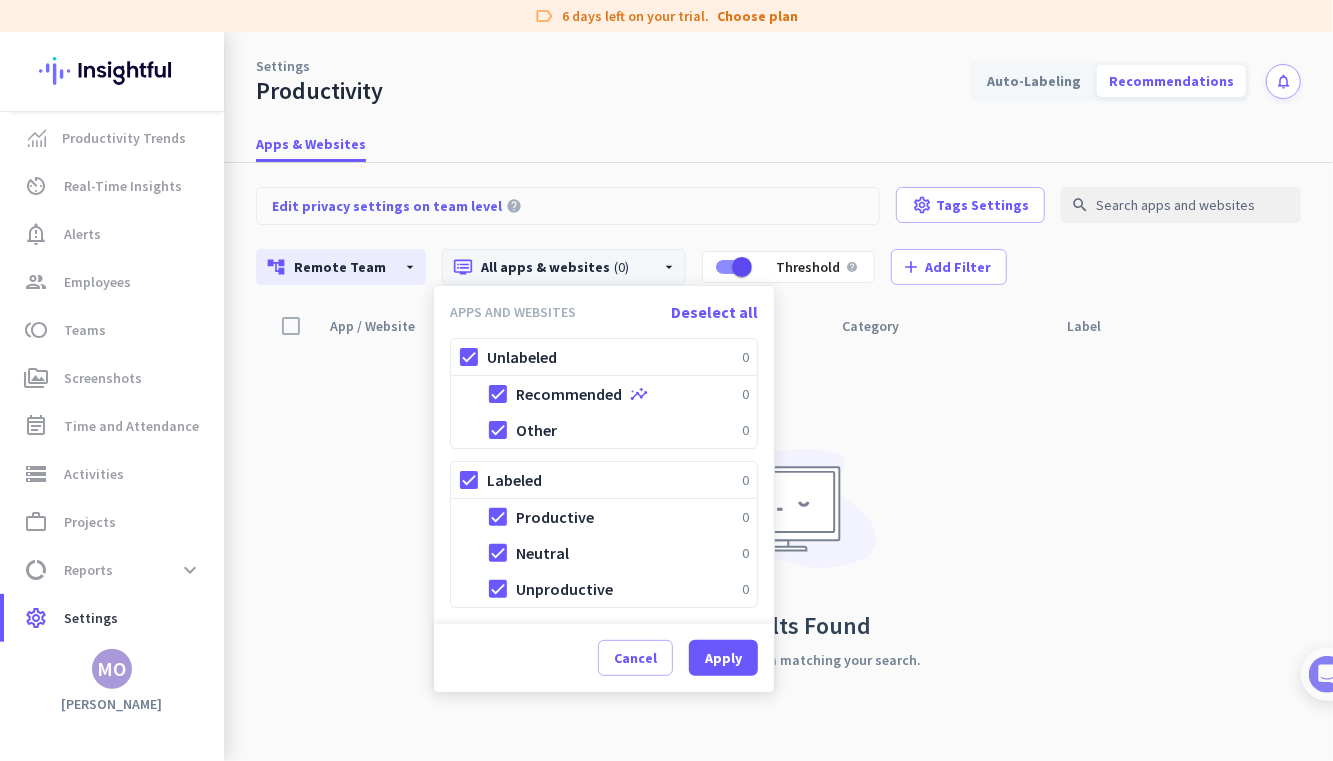 click at bounding box center (666, 380) 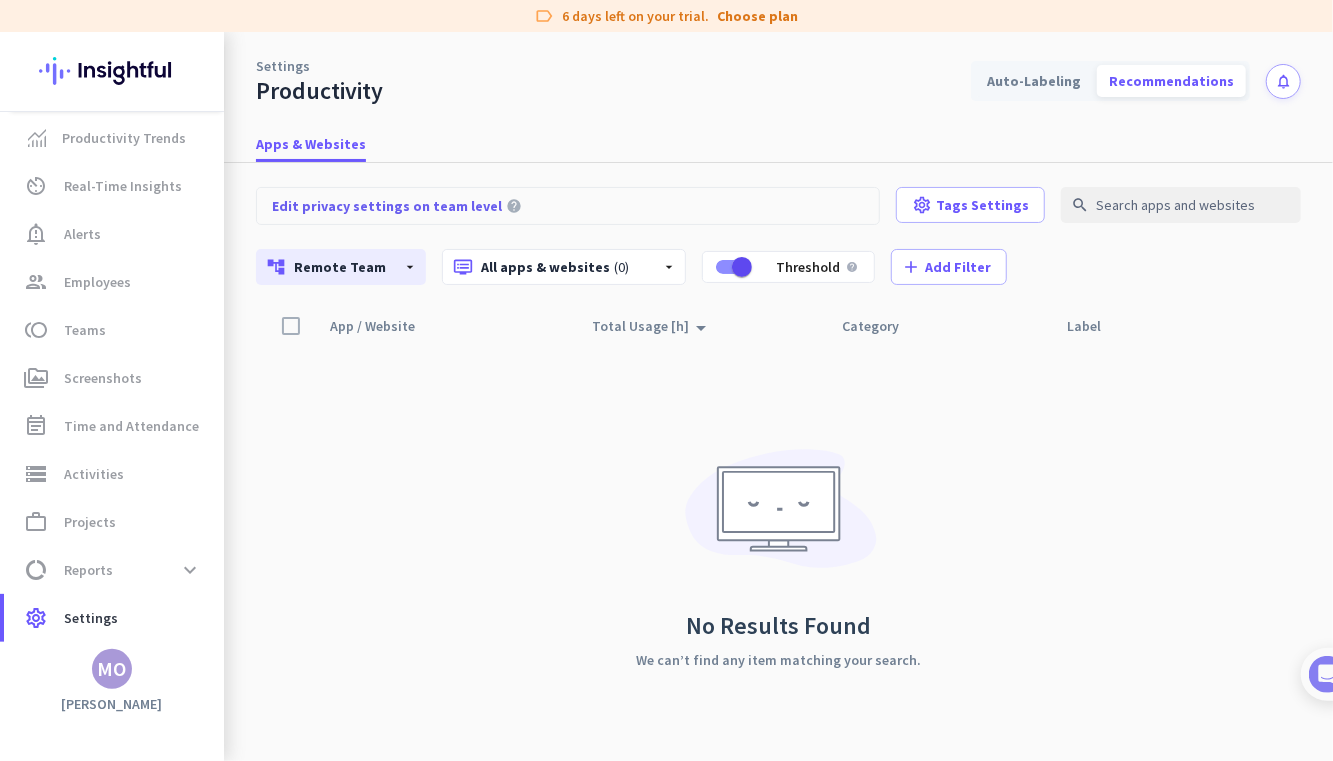click on "account_tree  Remote Team  arrow_drop_down" 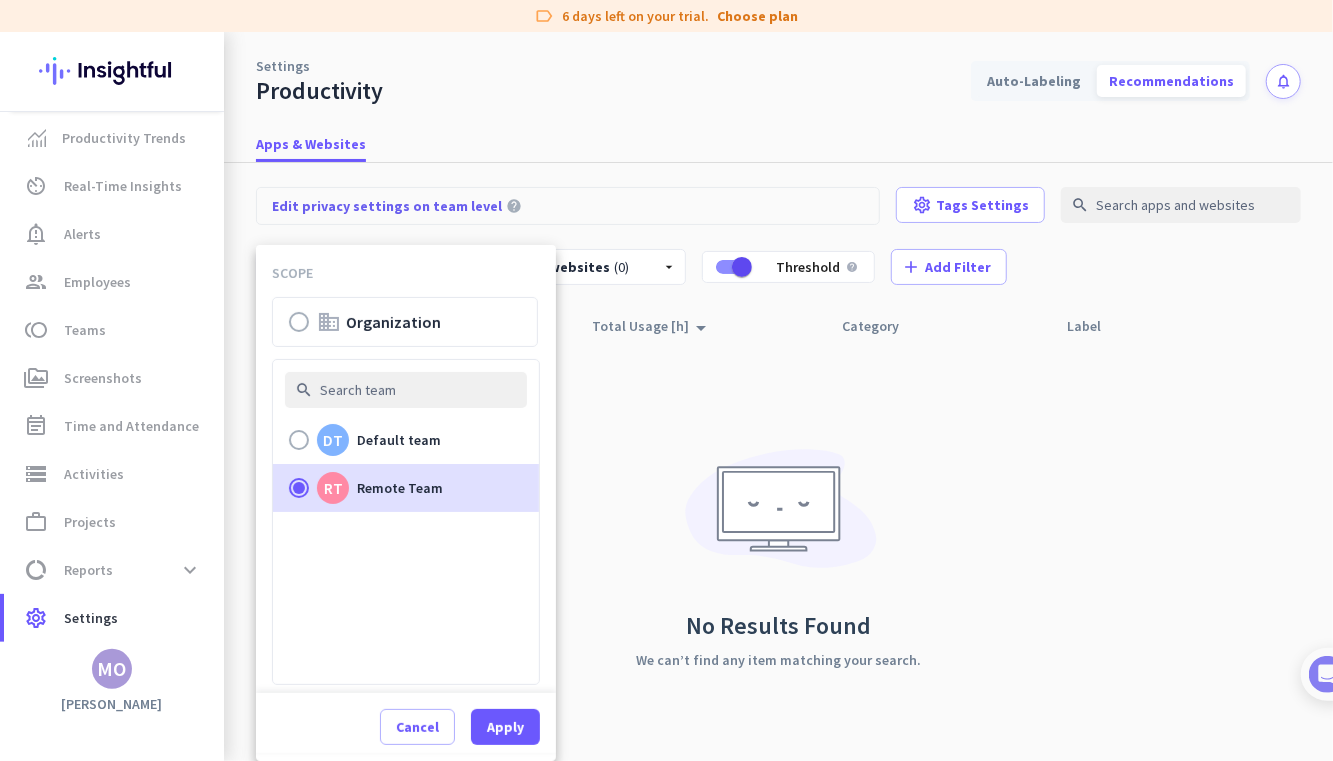click on "business  Organization" at bounding box center [405, 322] 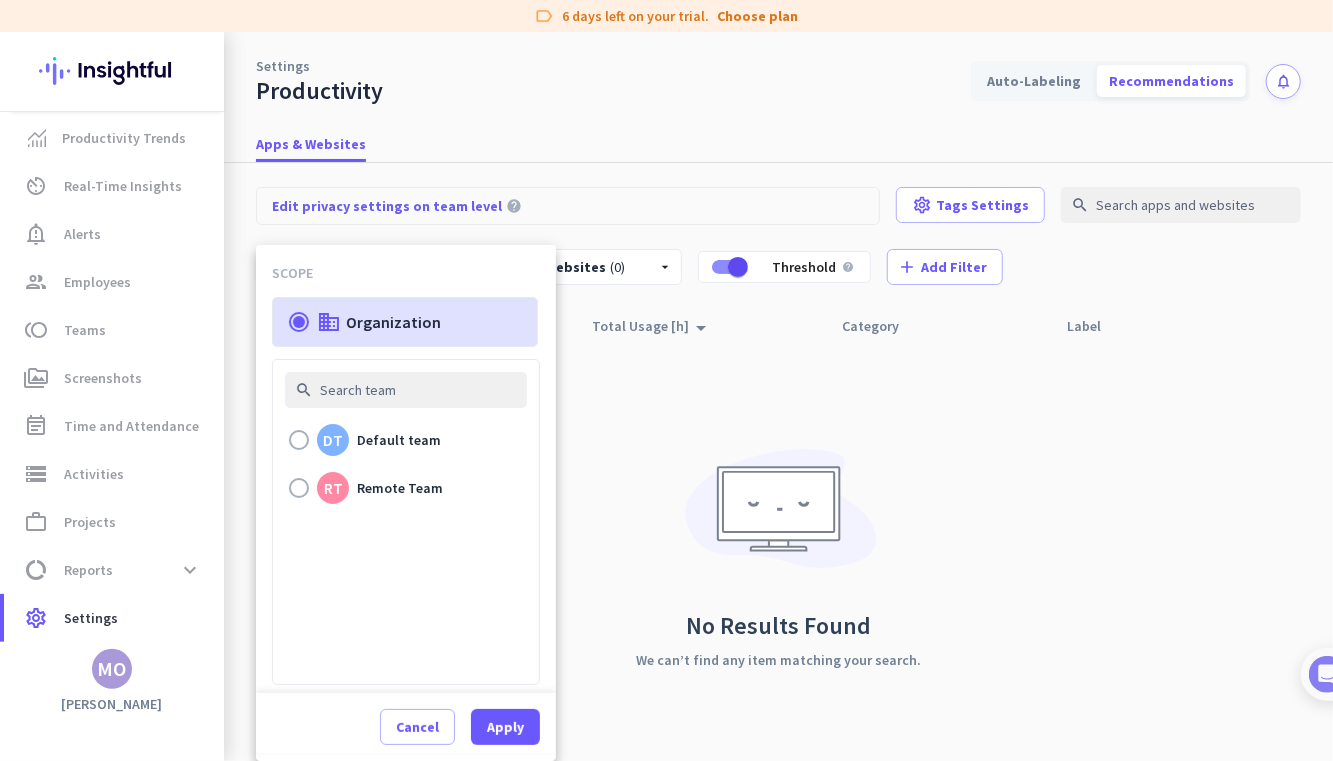 click at bounding box center (666, 380) 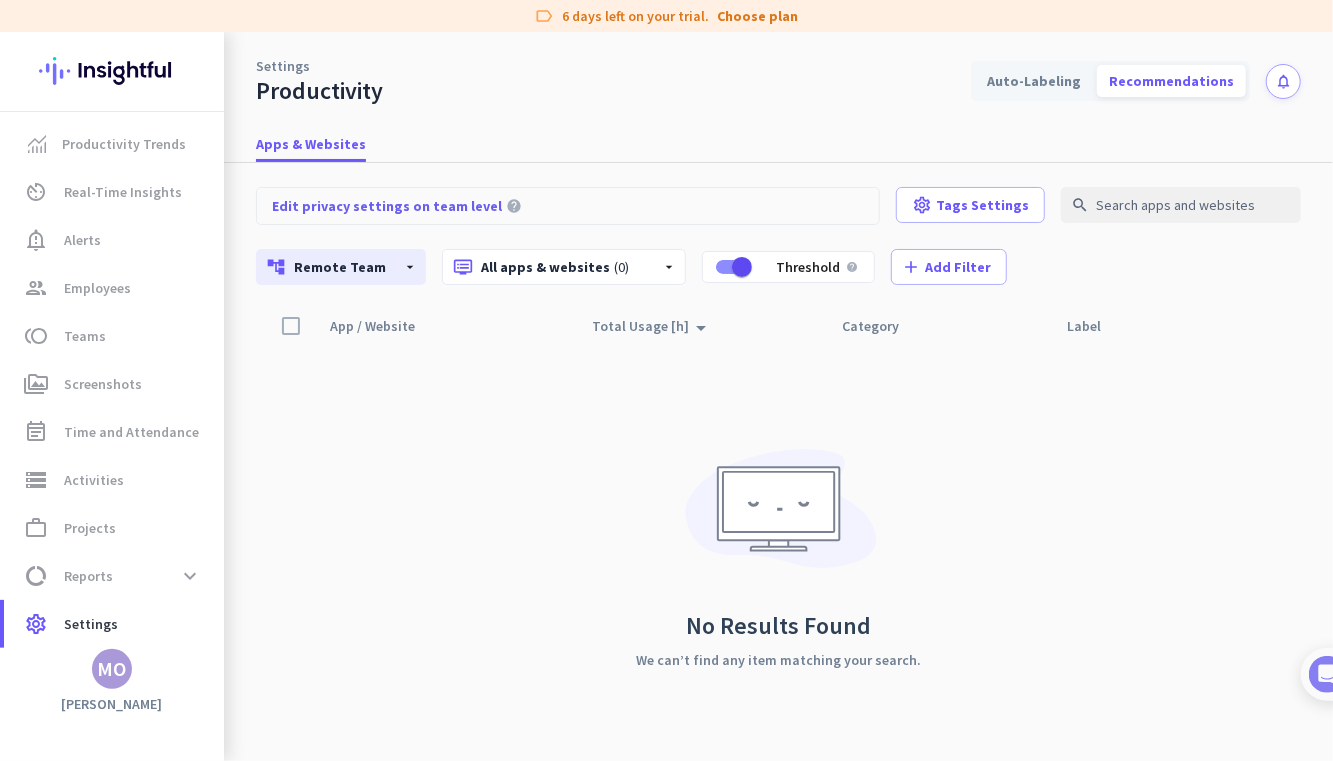 scroll, scrollTop: 0, scrollLeft: 0, axis: both 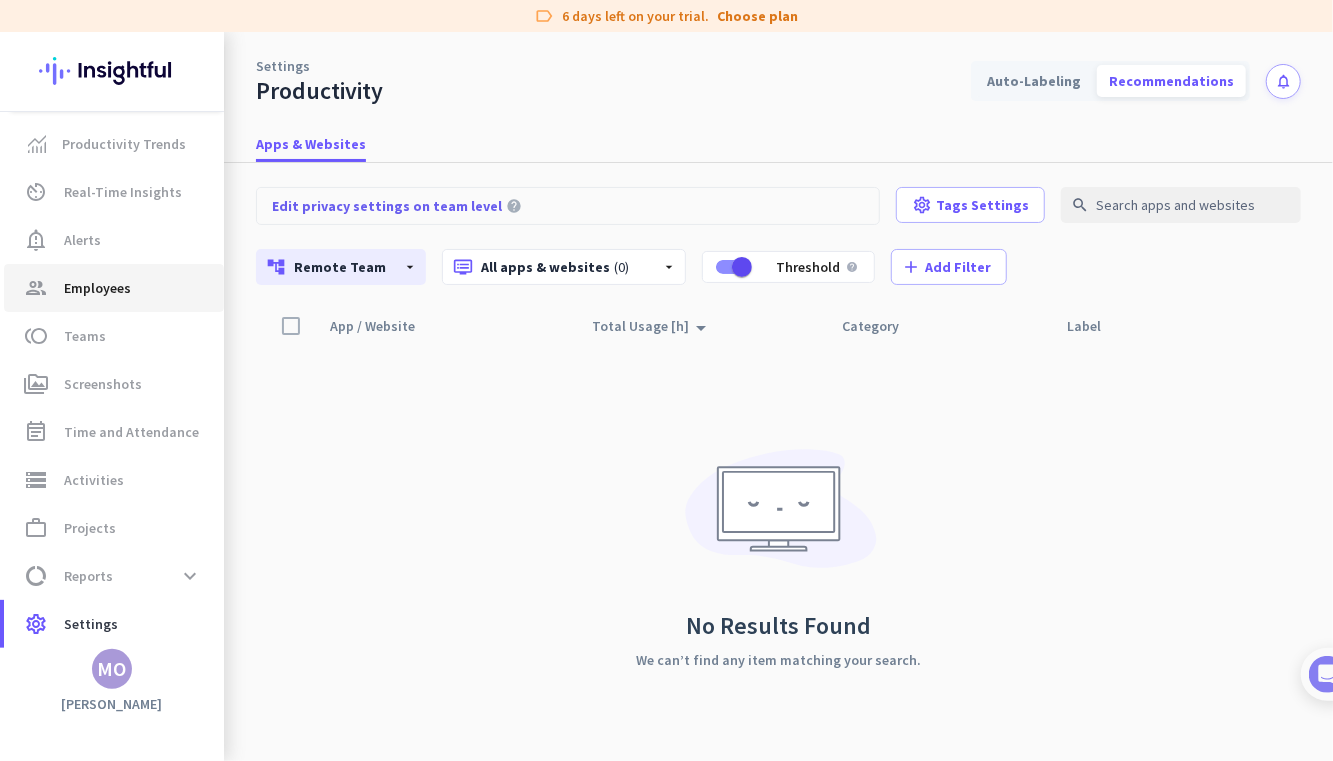 click on "Employees" 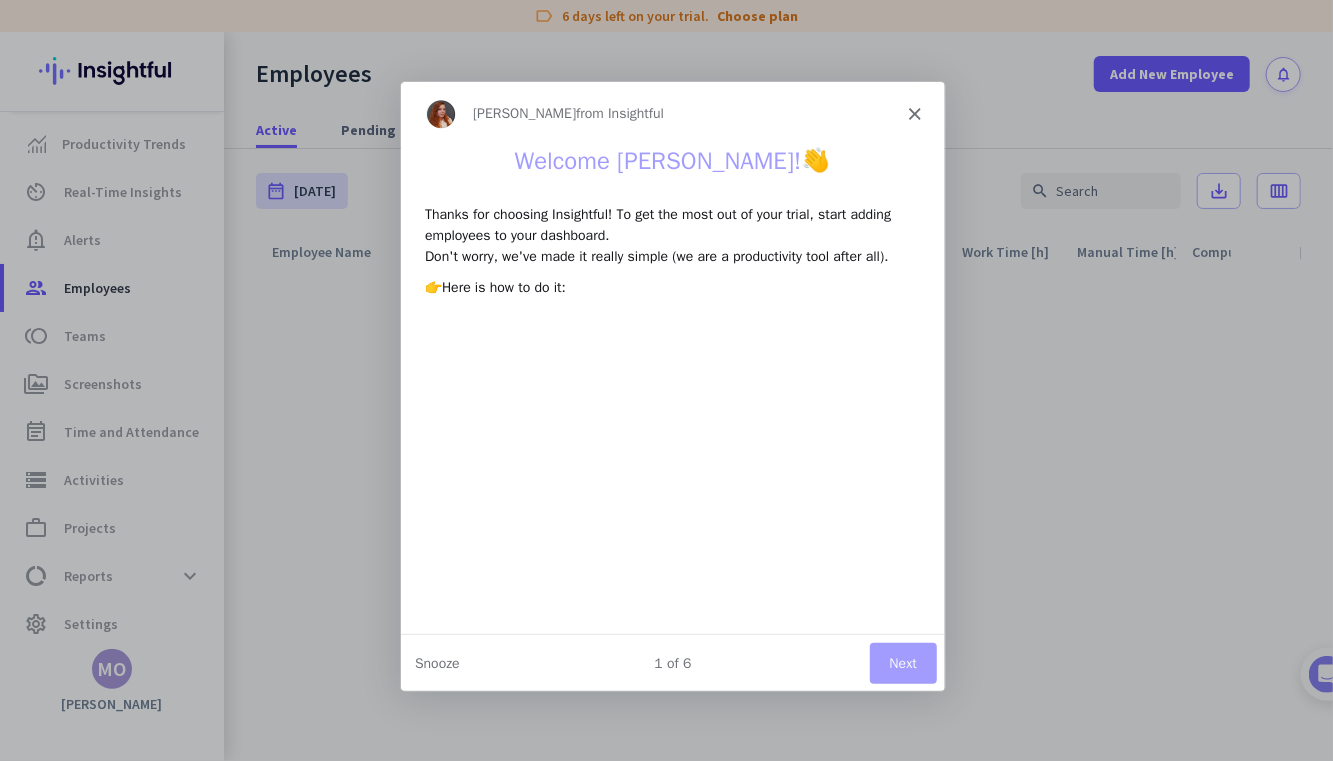 scroll, scrollTop: 0, scrollLeft: 0, axis: both 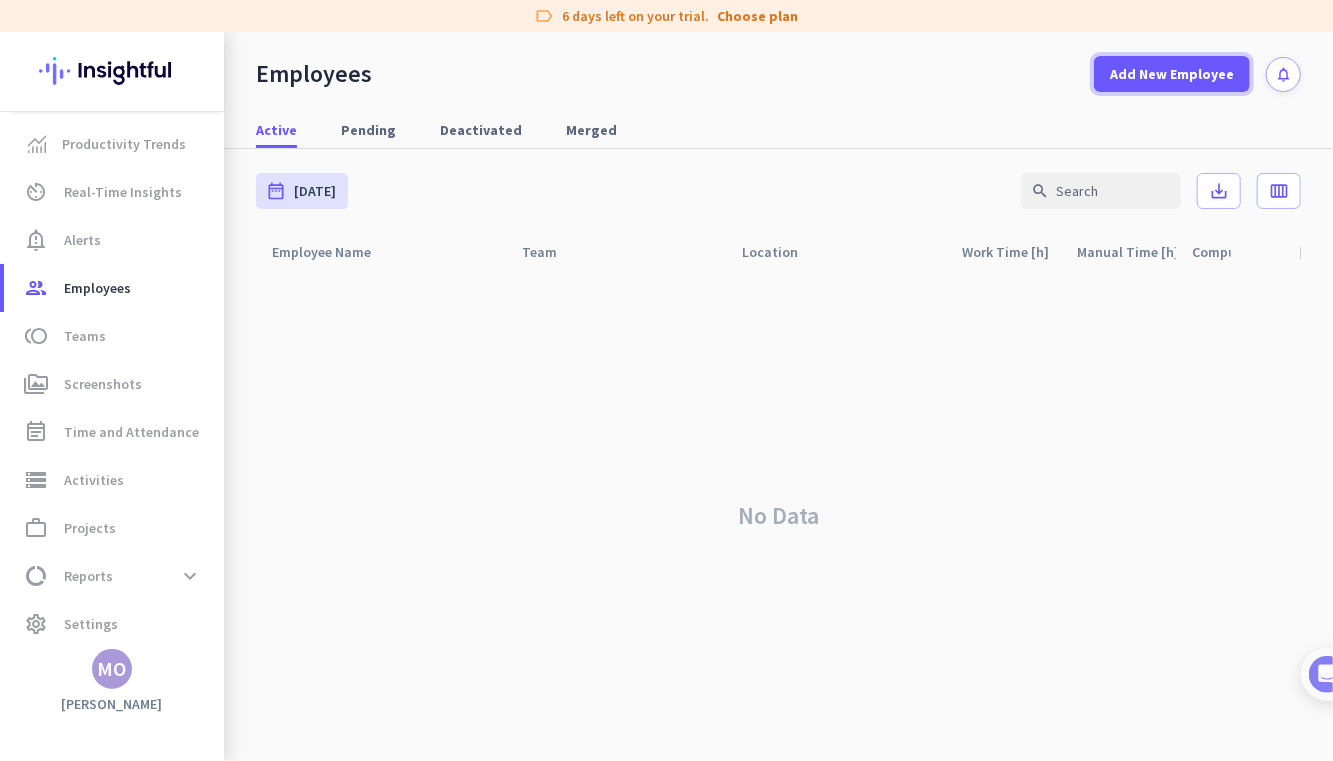 click on "Add New Employee" at bounding box center [1172, 74] 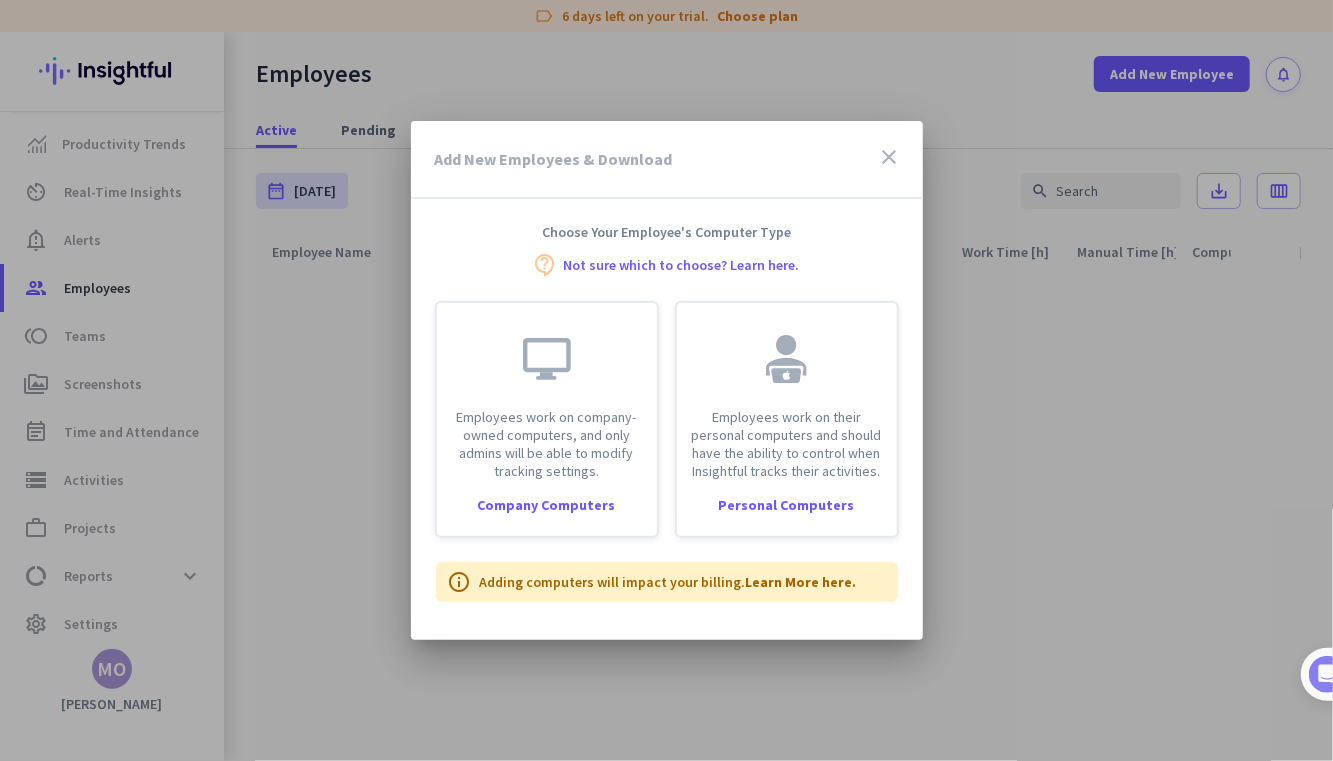 click on "Employees work on company-owned computers, and only admins will be able to modify tracking settings." at bounding box center (547, 444) 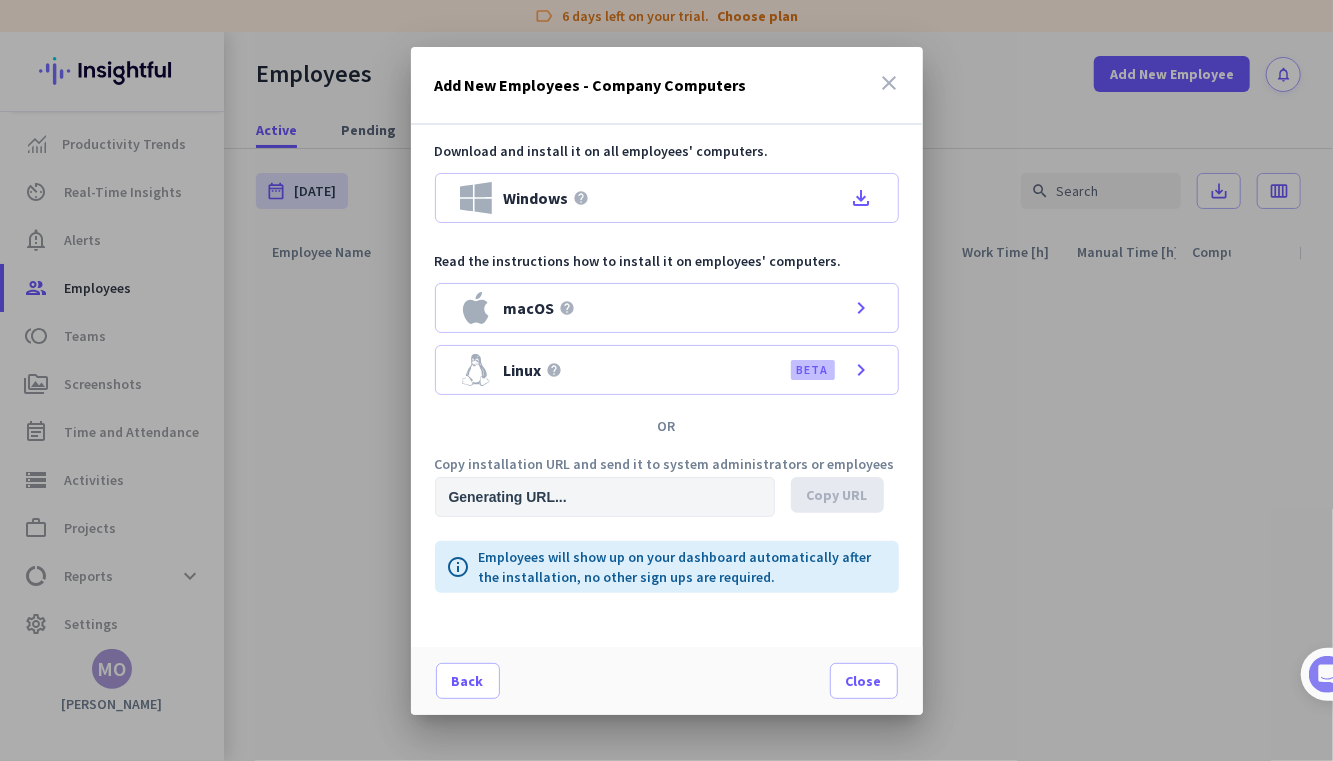 type on "[URL][DOMAIN_NAME]" 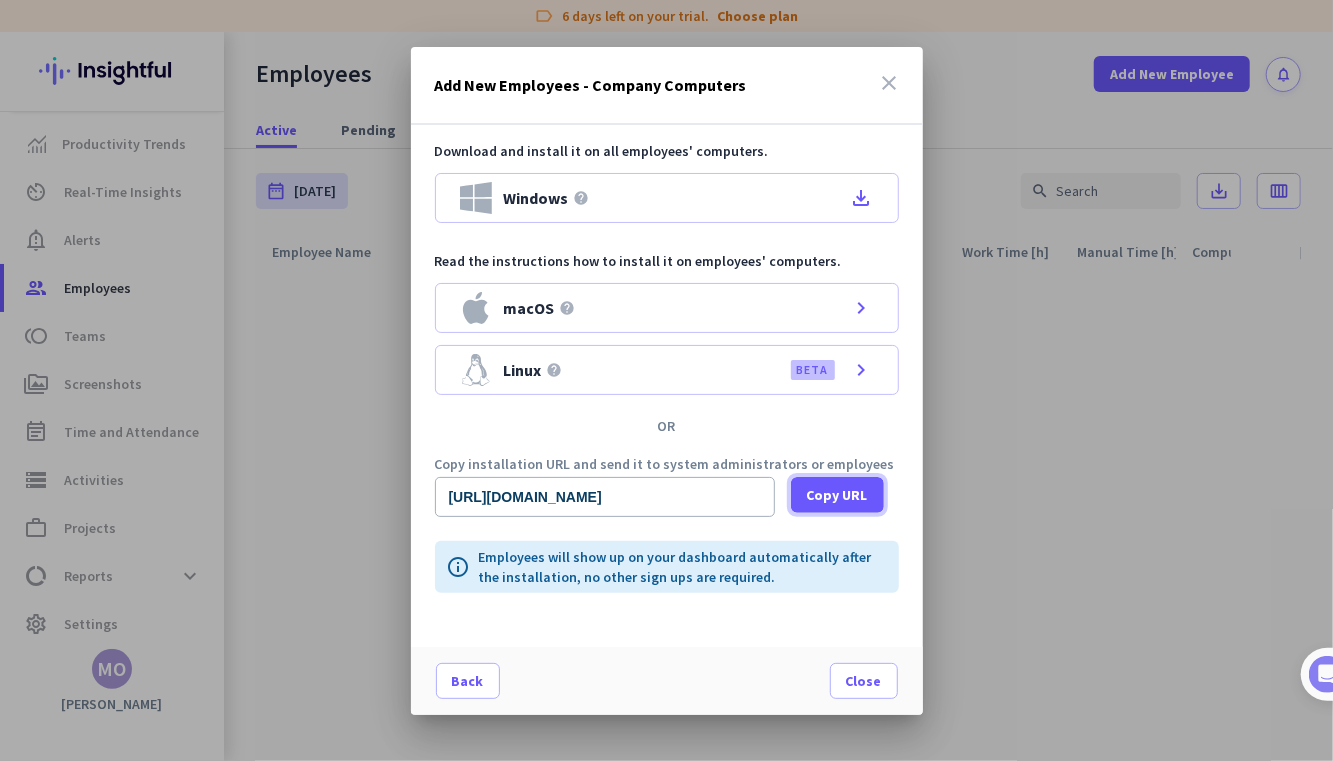 click on "Copy URL" at bounding box center (837, 495) 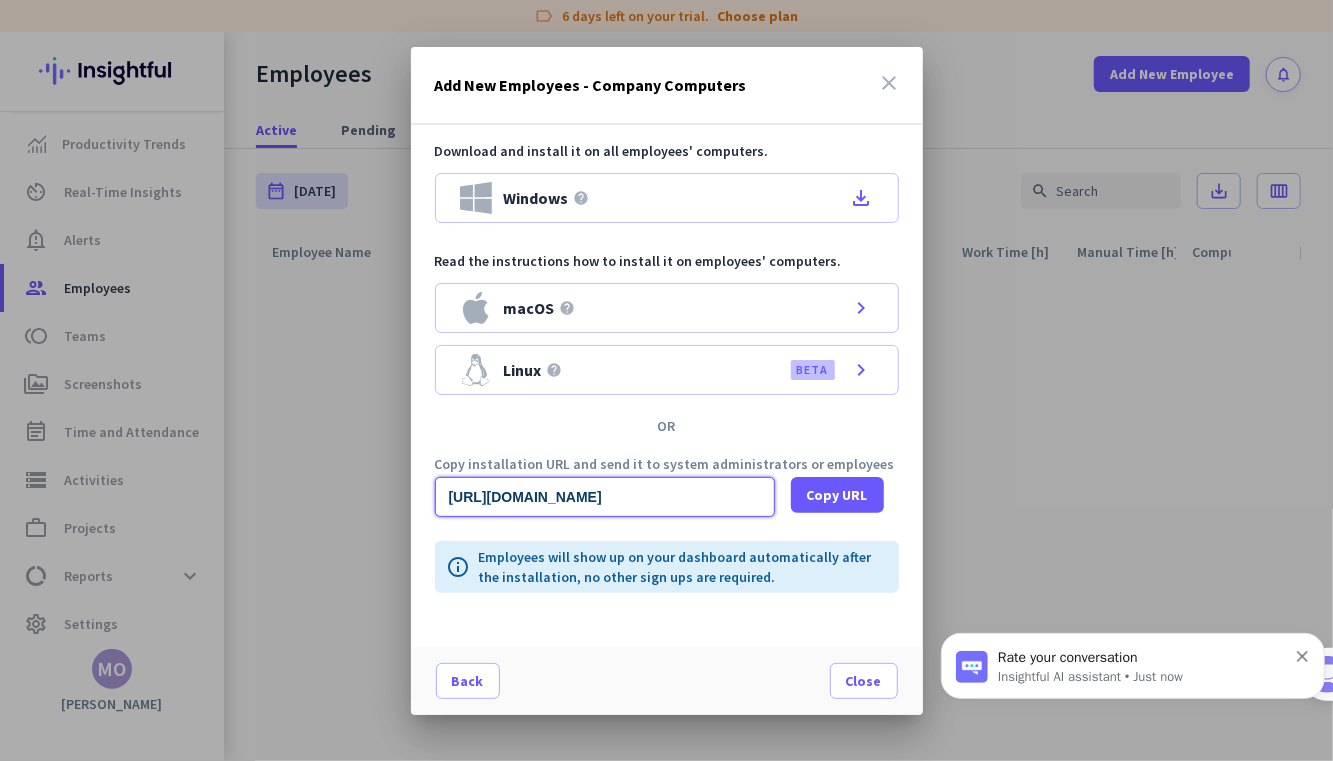 scroll, scrollTop: 0, scrollLeft: 0, axis: both 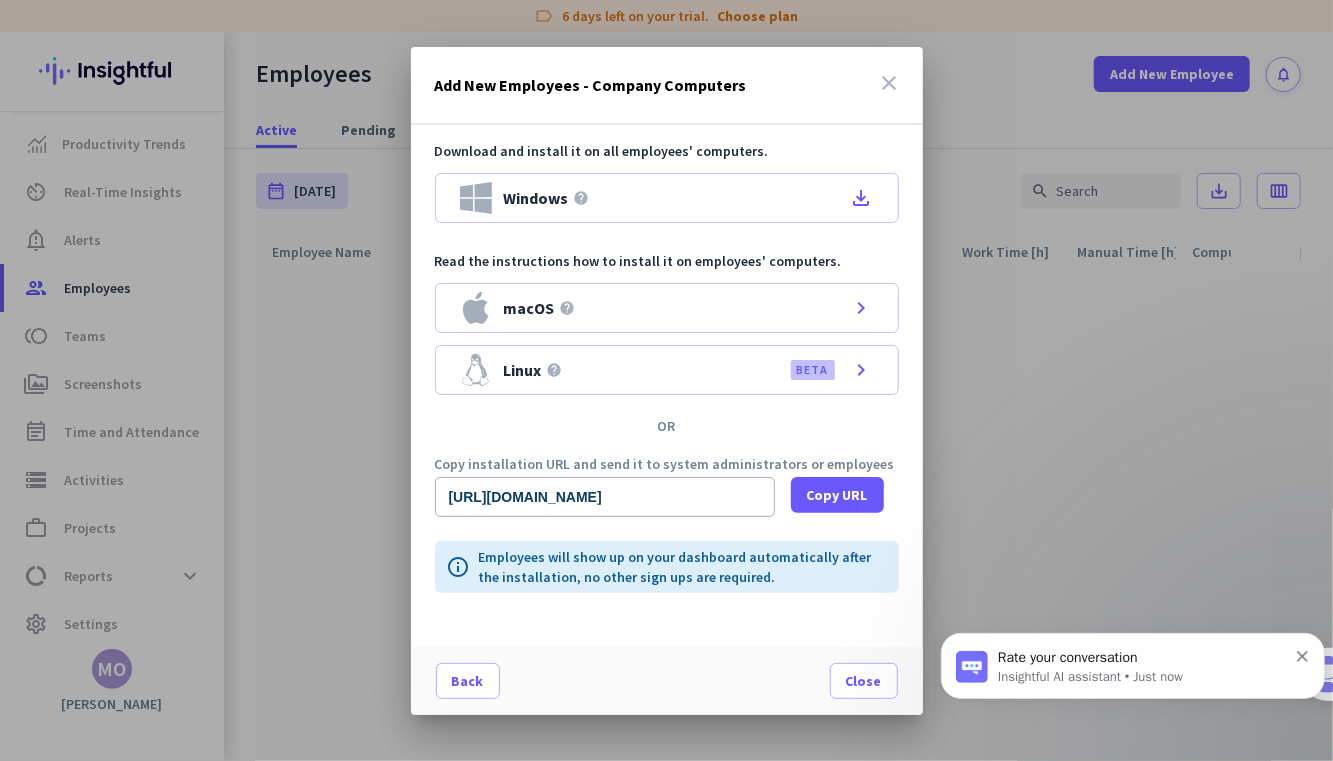click on "close" at bounding box center [890, 83] 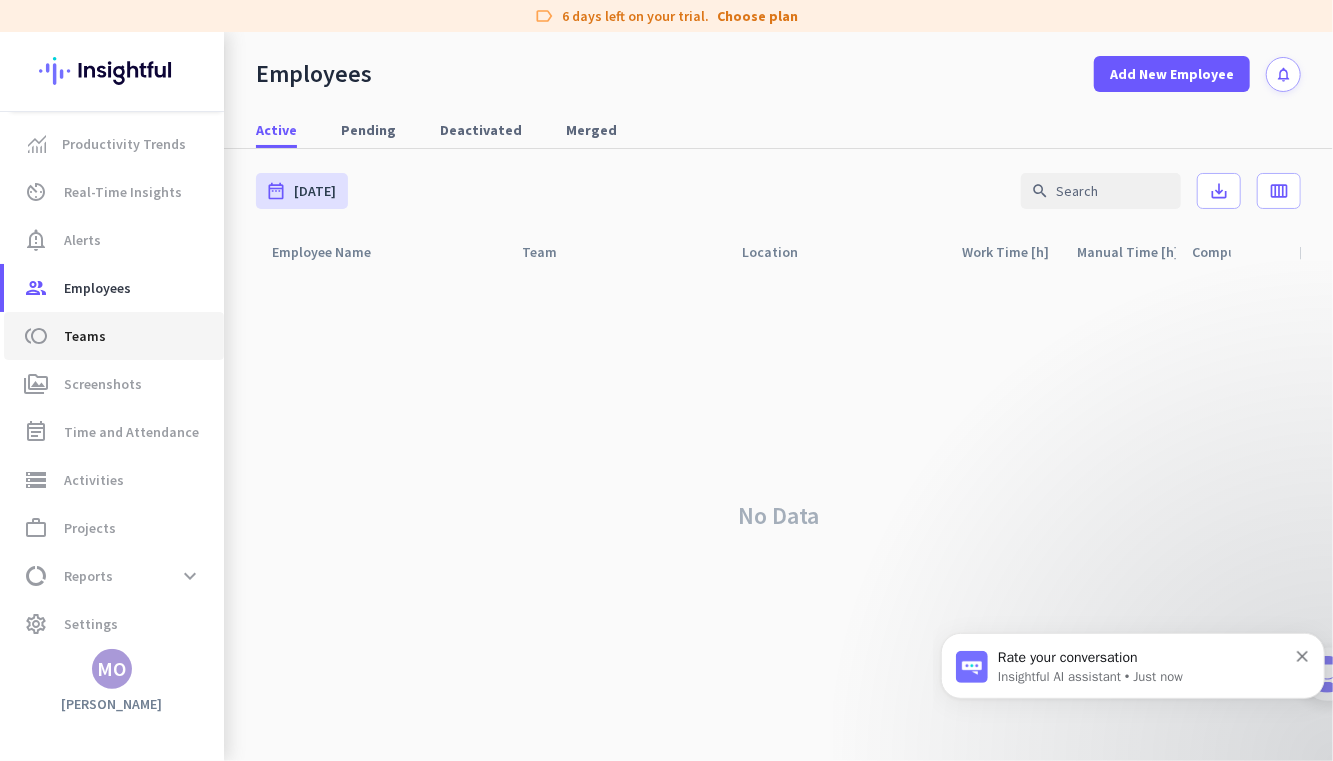 click on "toll  Teams" 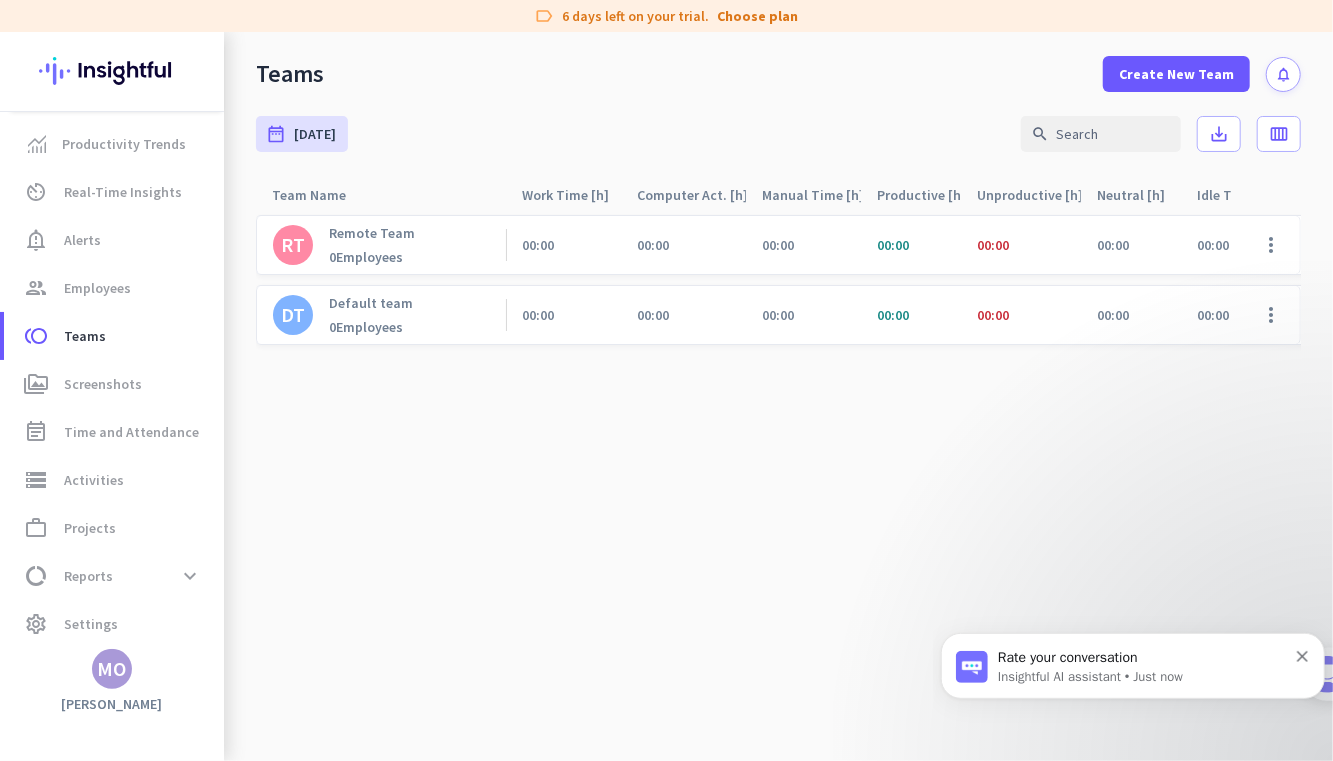 click 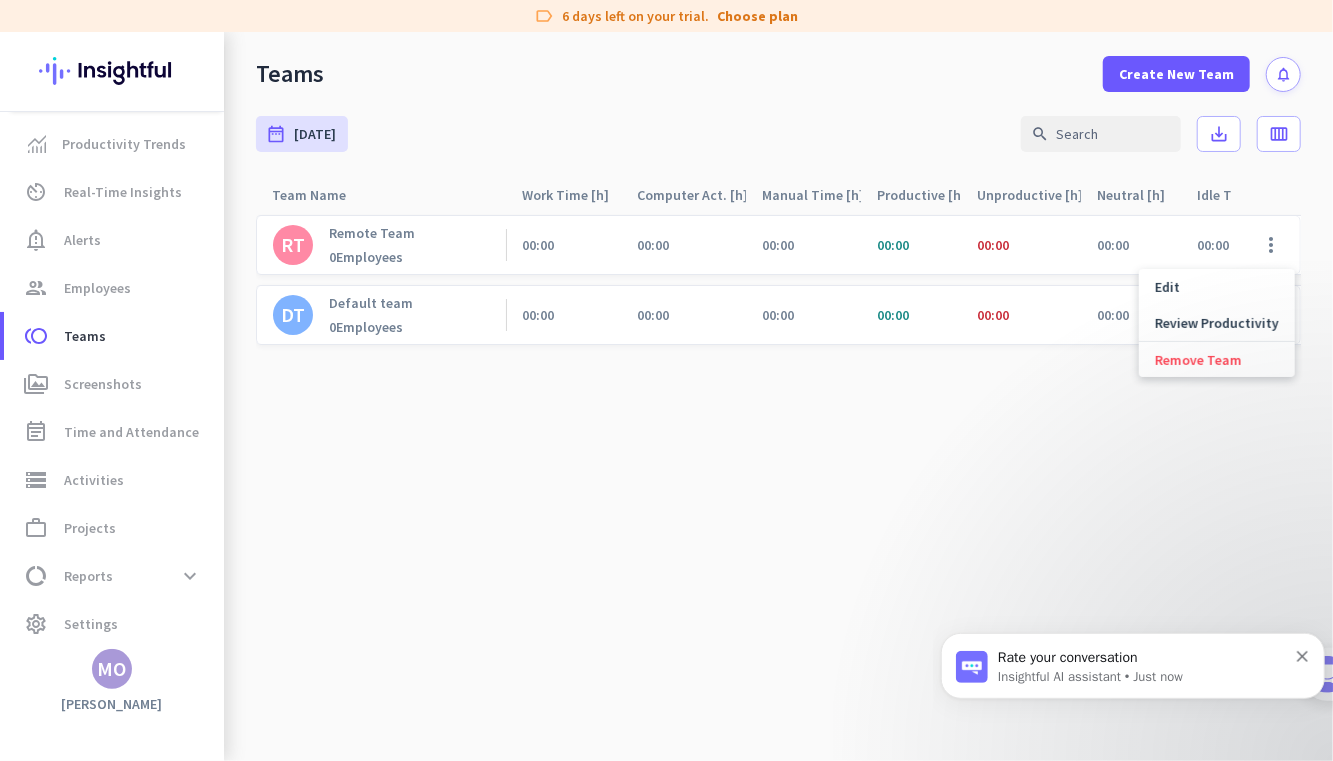 click on "Edit" at bounding box center (1217, 287) 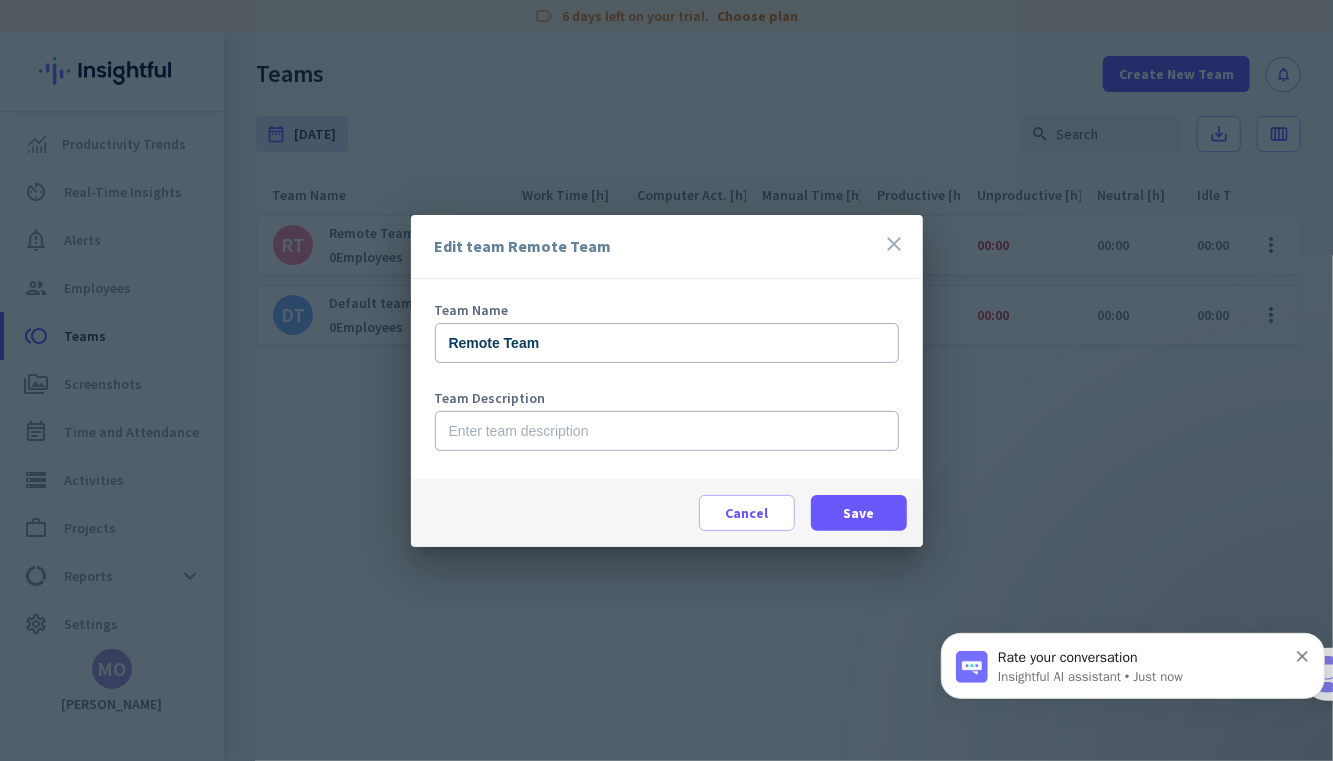 type 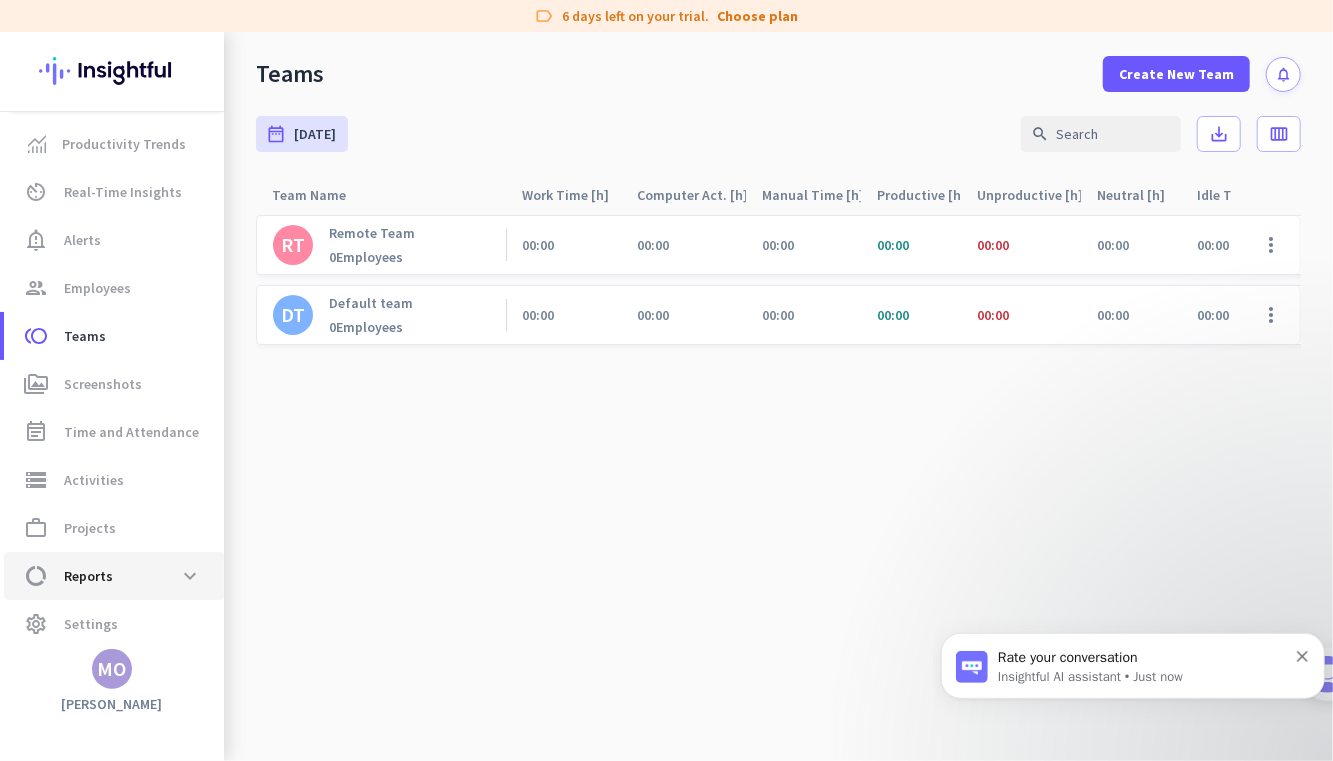 click on "data_usage  Reports  expand_more" 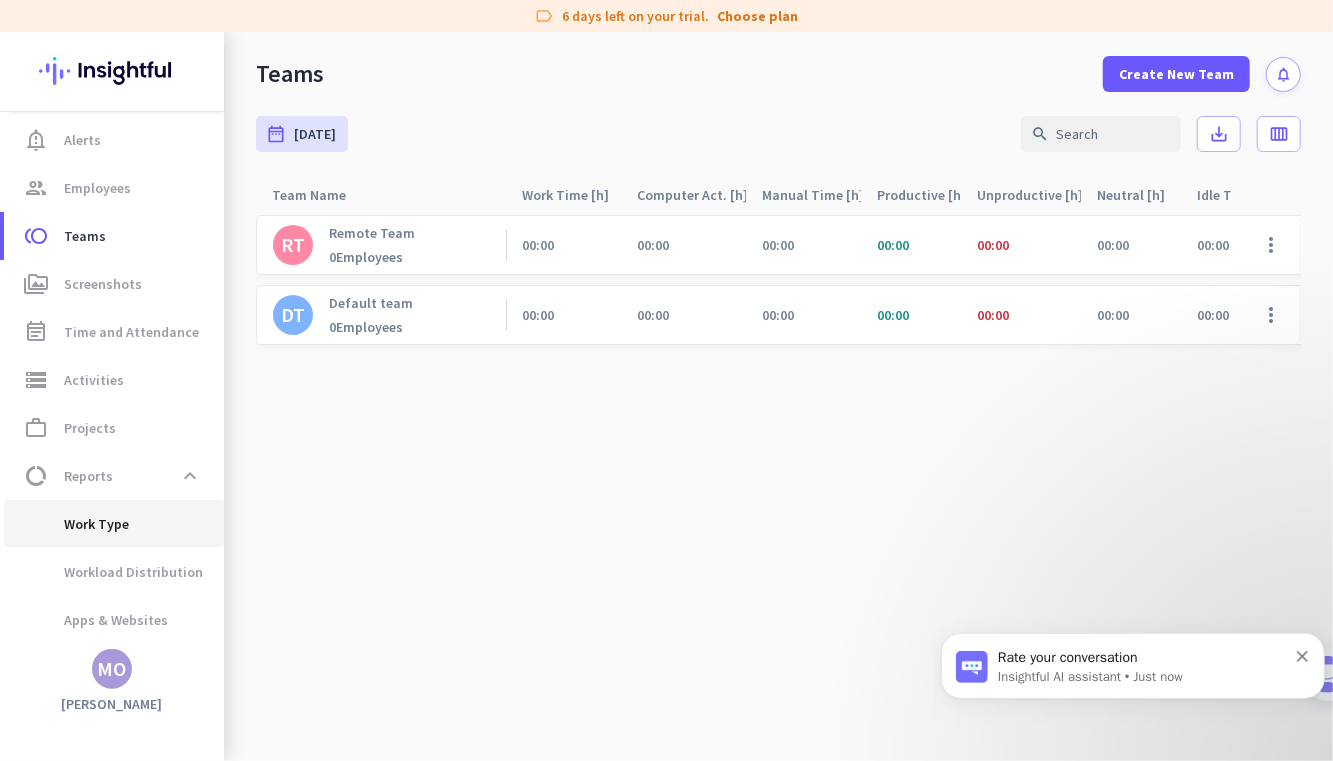 click on "Work Type Workload Distribution Apps & Websites Location Insights" 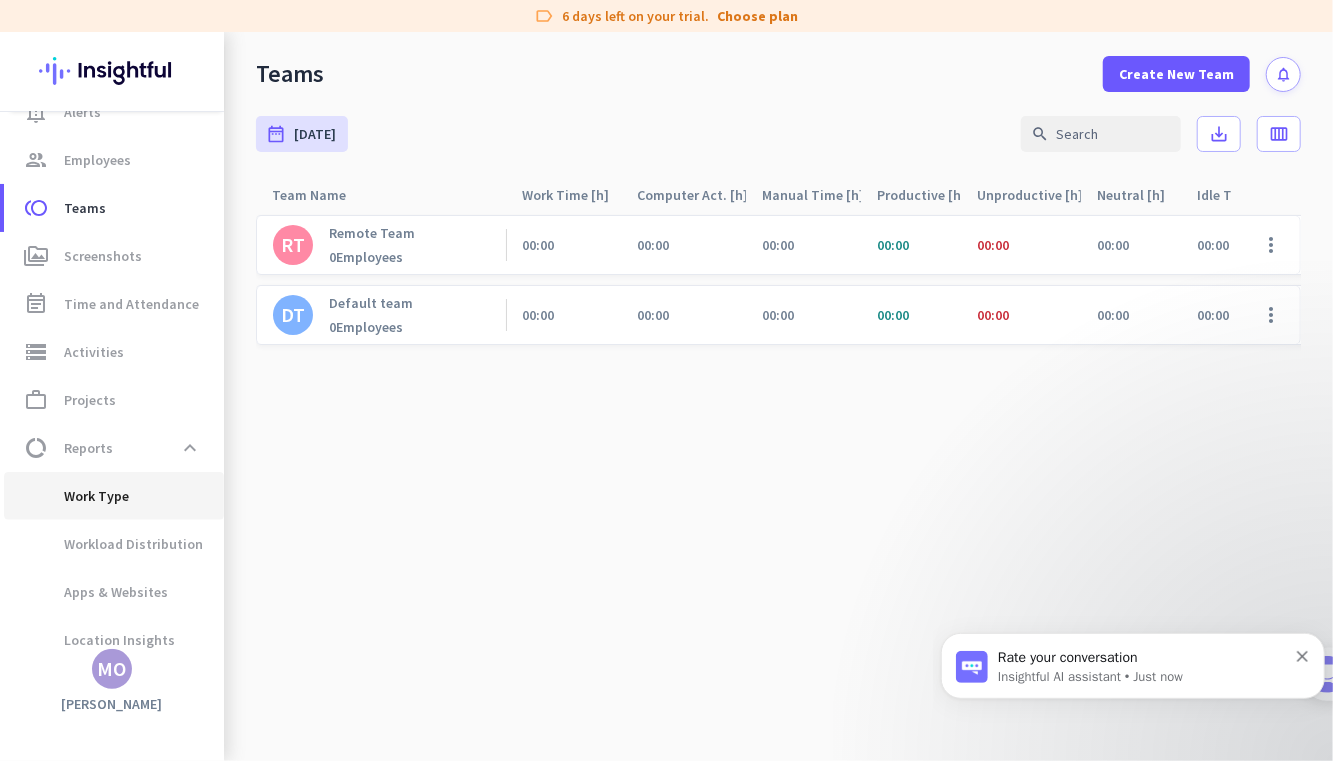 scroll, scrollTop: 143, scrollLeft: 0, axis: vertical 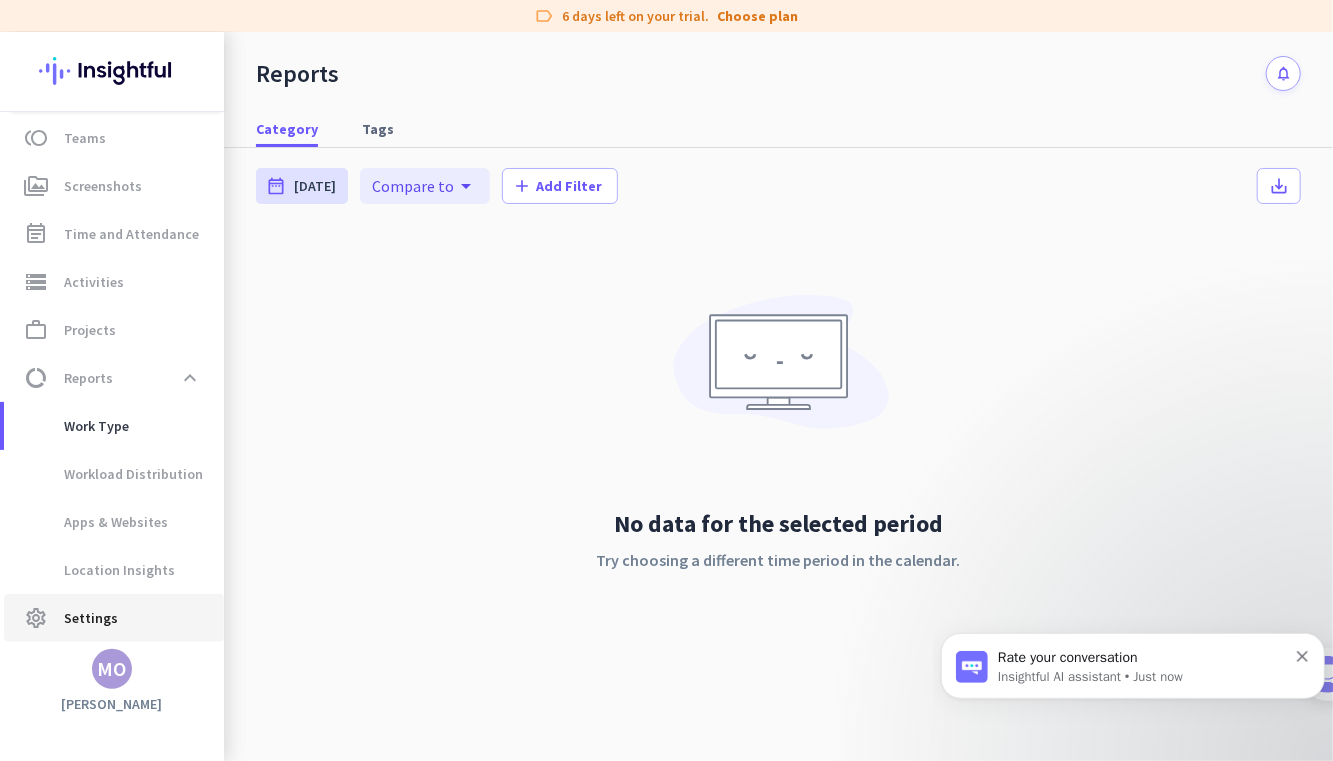 click on "Settings" 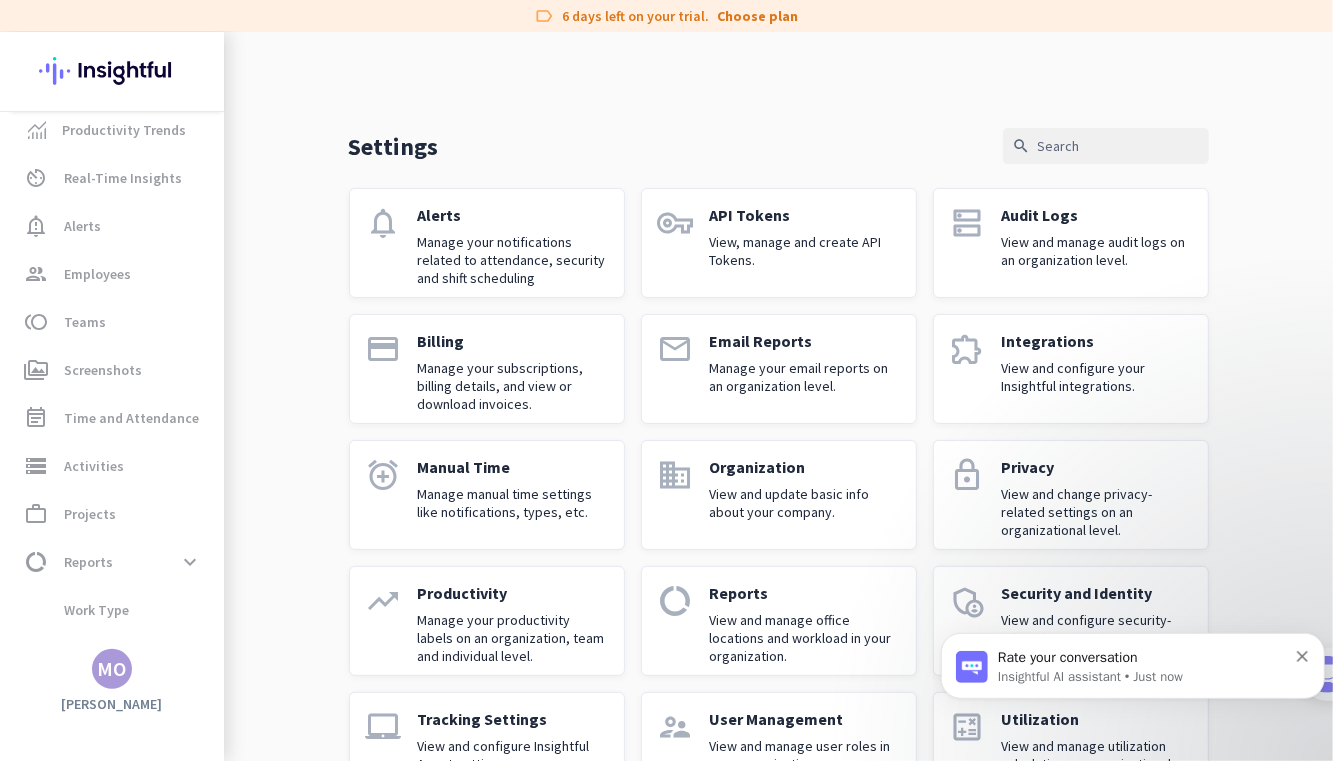 scroll, scrollTop: 6, scrollLeft: 0, axis: vertical 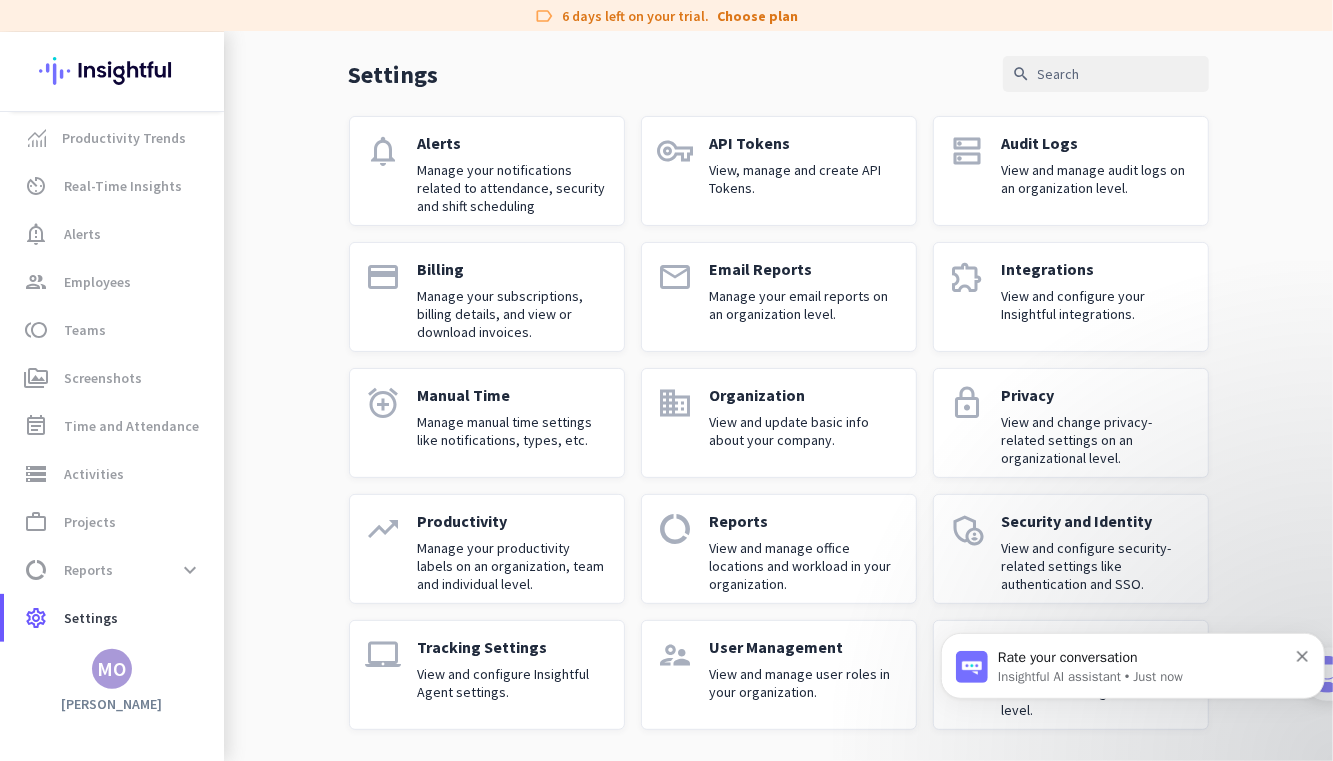 click on "Tracking Settings" 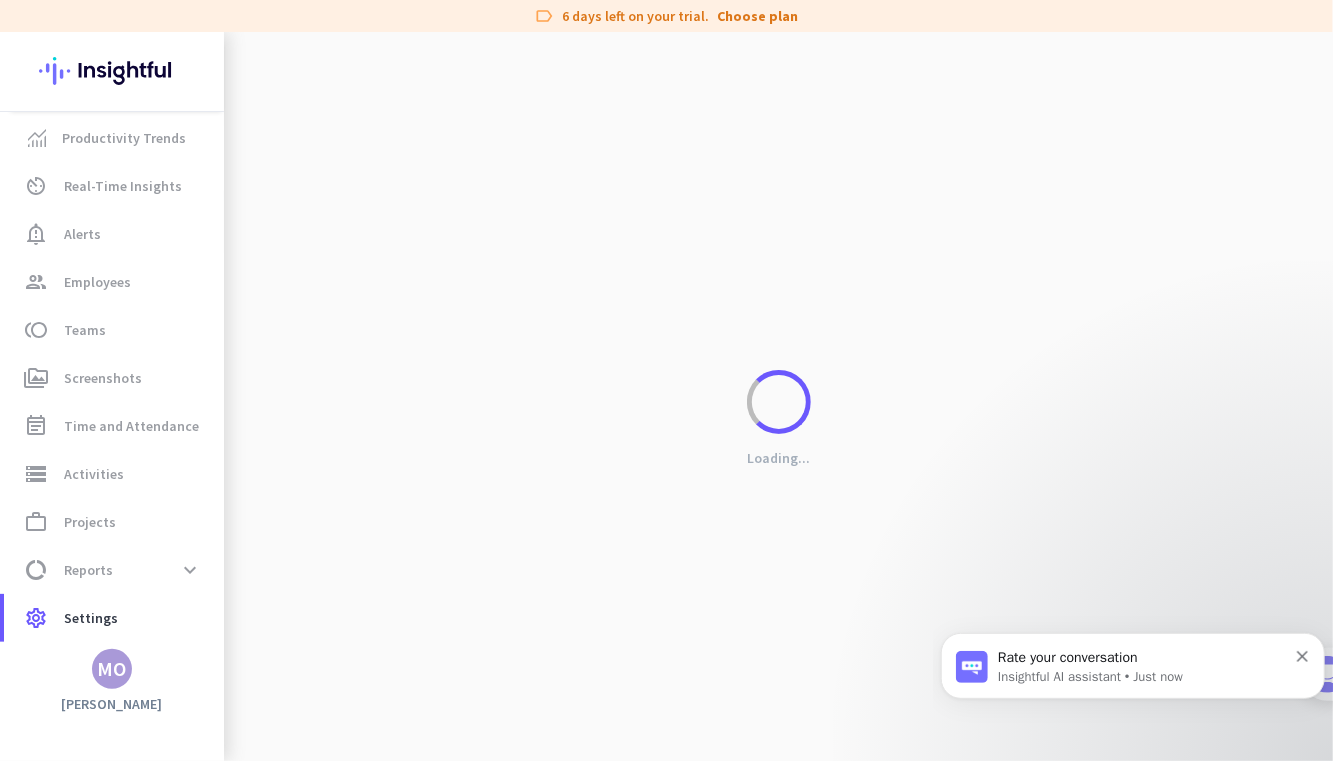 scroll, scrollTop: 0, scrollLeft: 0, axis: both 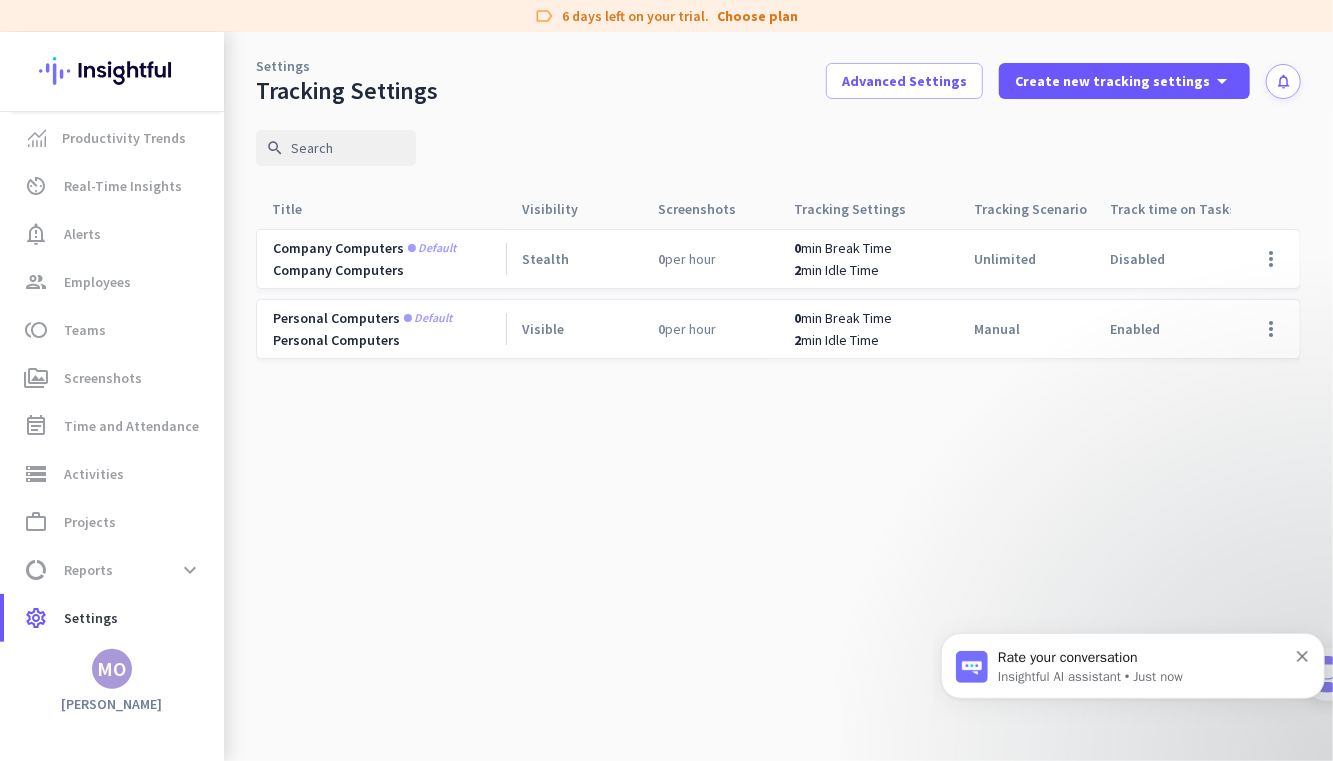 click 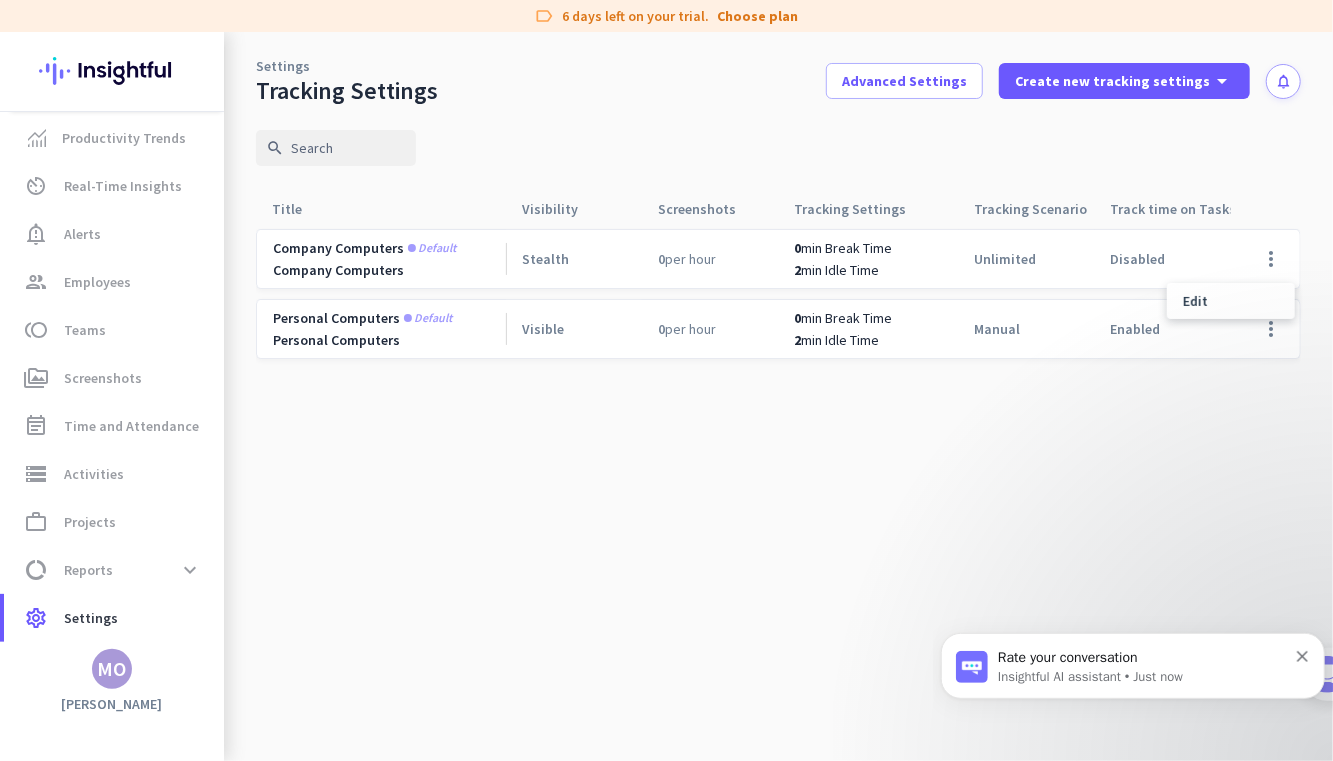 click on "Edit" at bounding box center (1195, 301) 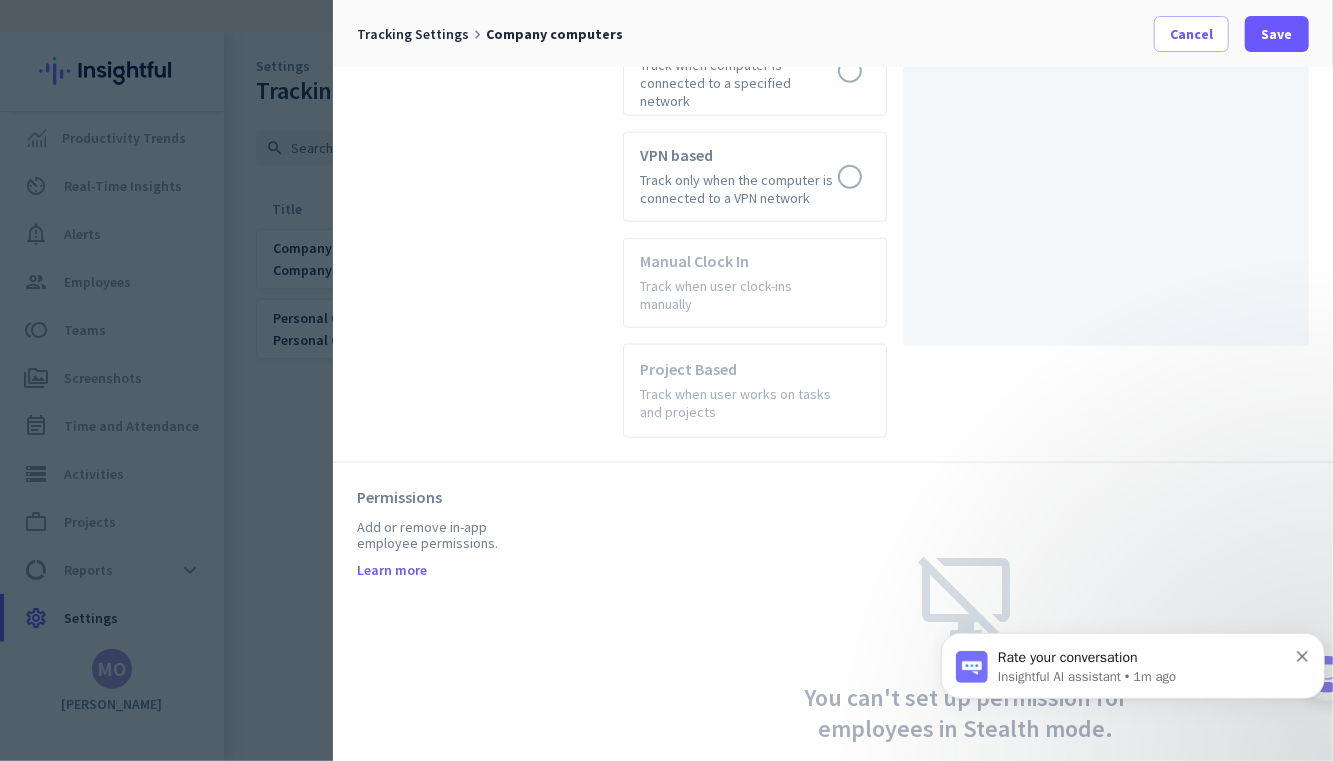 scroll, scrollTop: 1160, scrollLeft: 0, axis: vertical 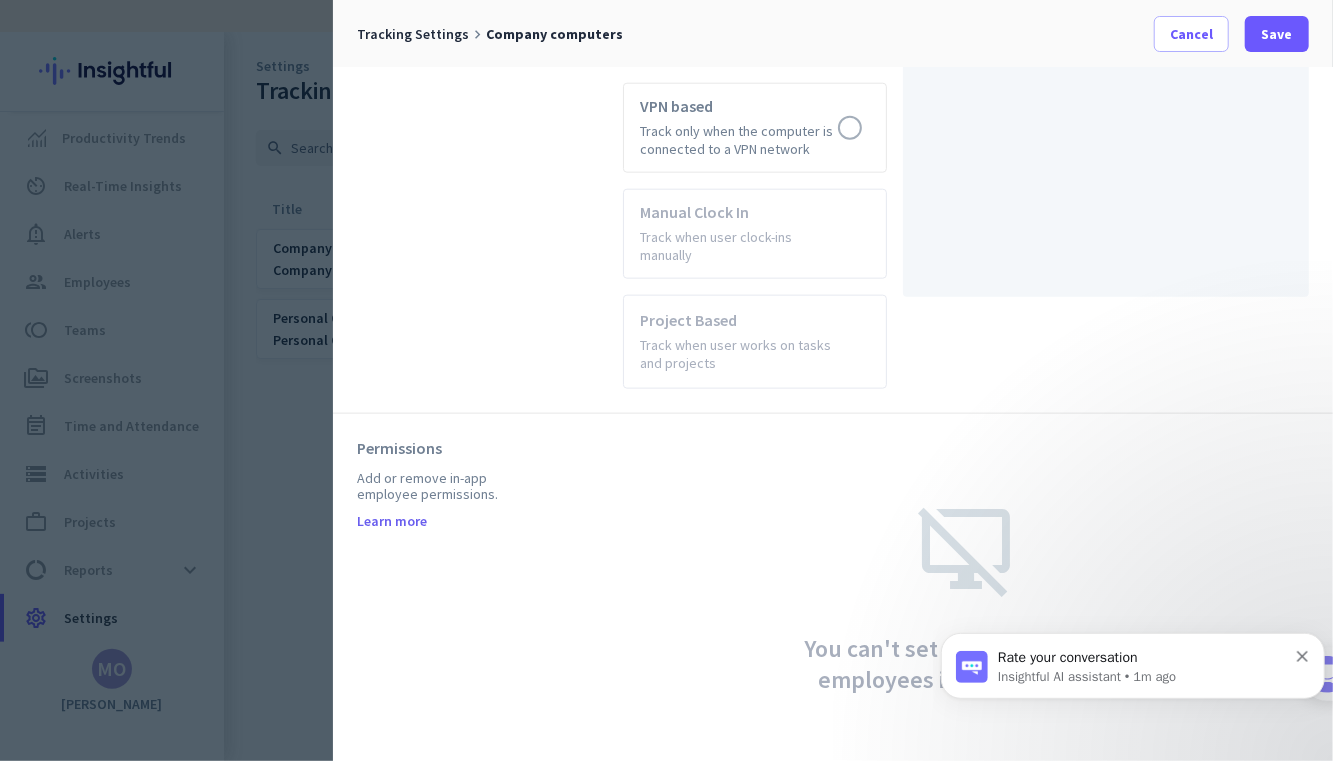 click 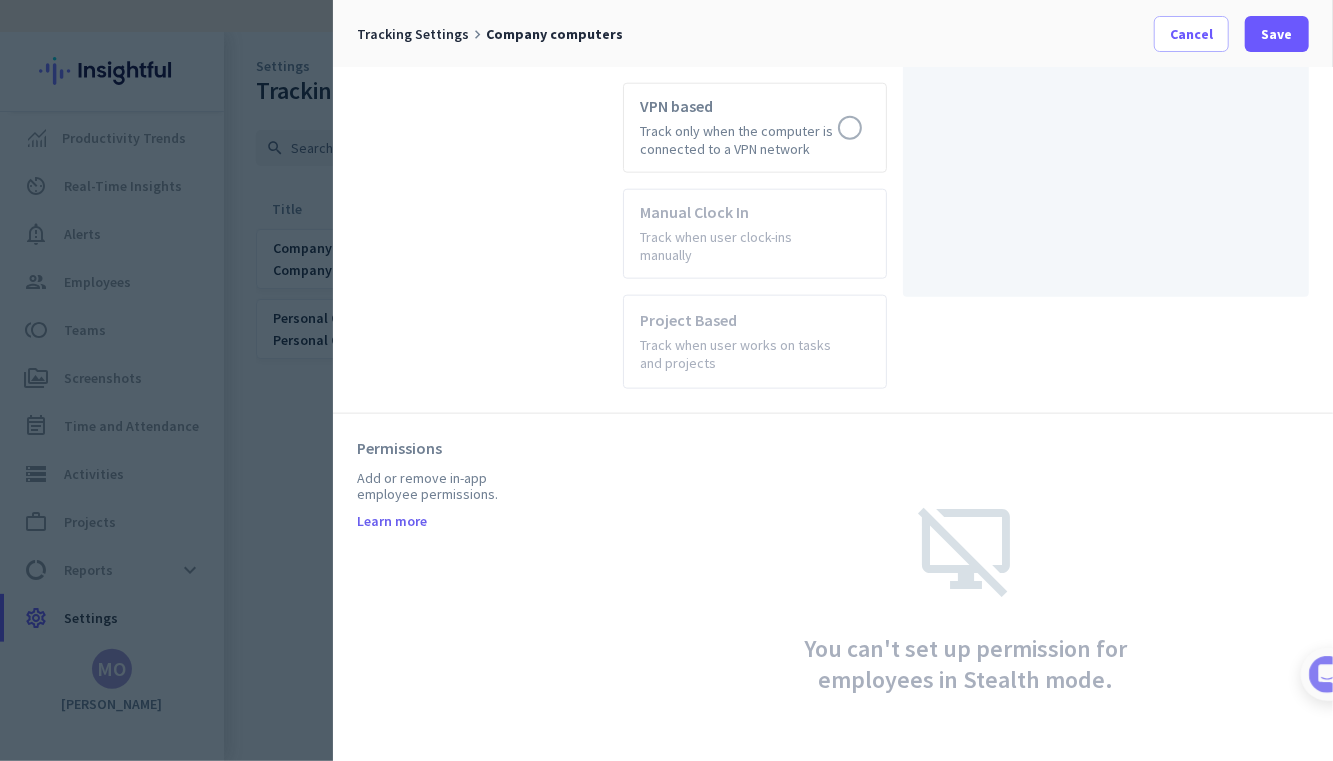 scroll, scrollTop: 0, scrollLeft: 0, axis: both 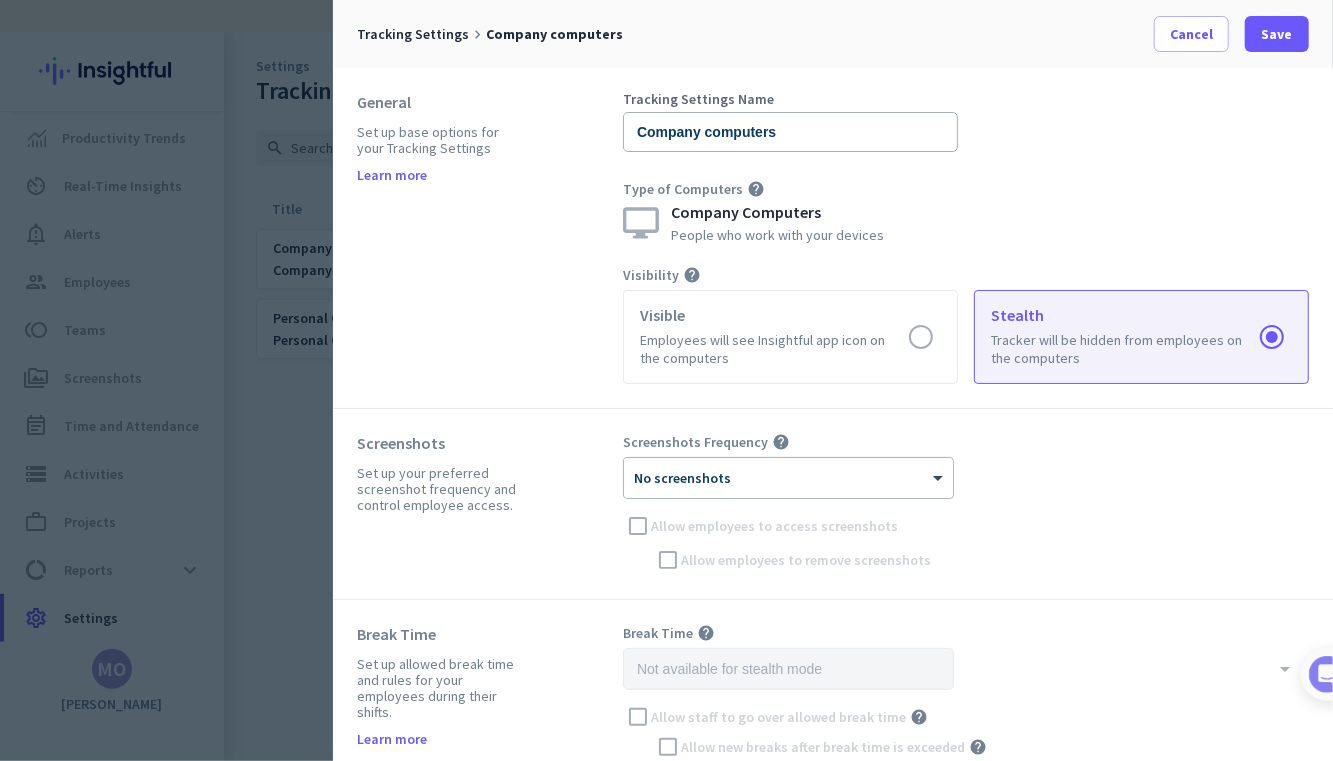 click at bounding box center [790, 337] 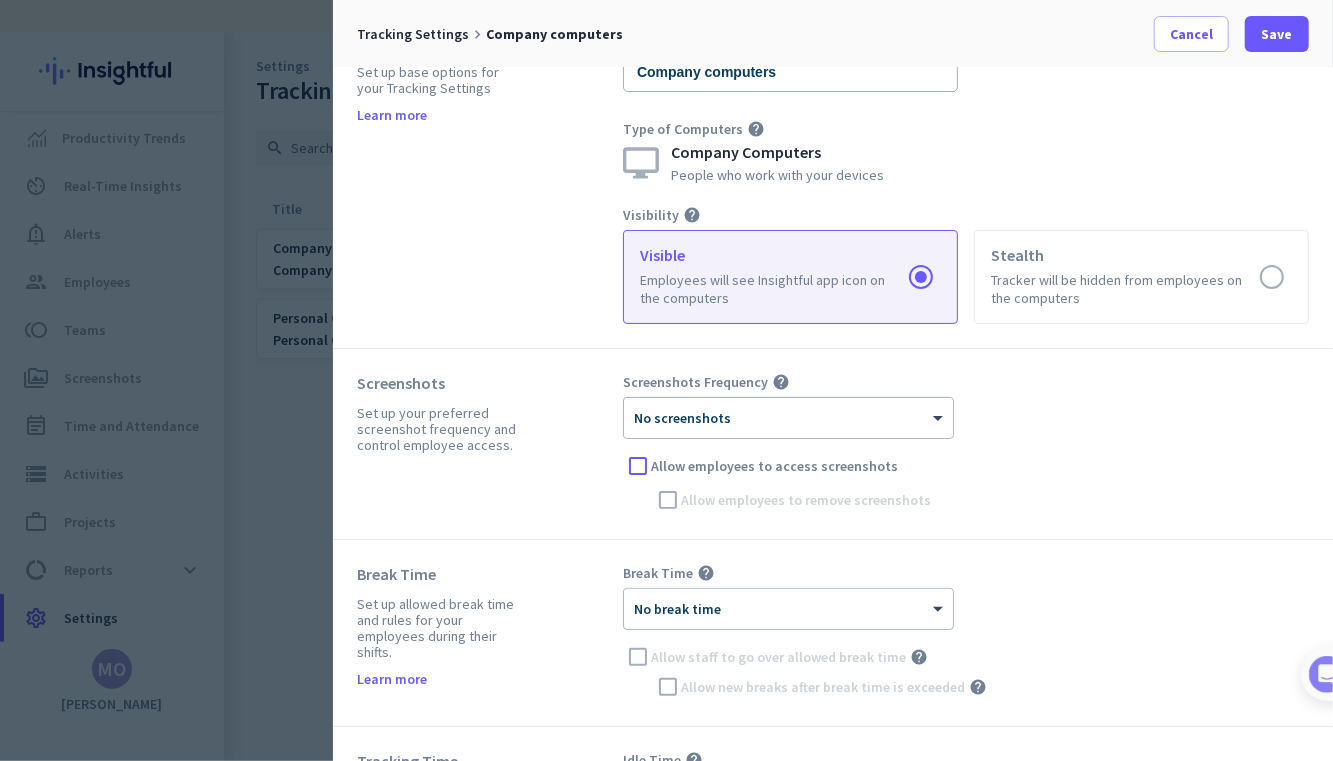 scroll, scrollTop: 0, scrollLeft: 0, axis: both 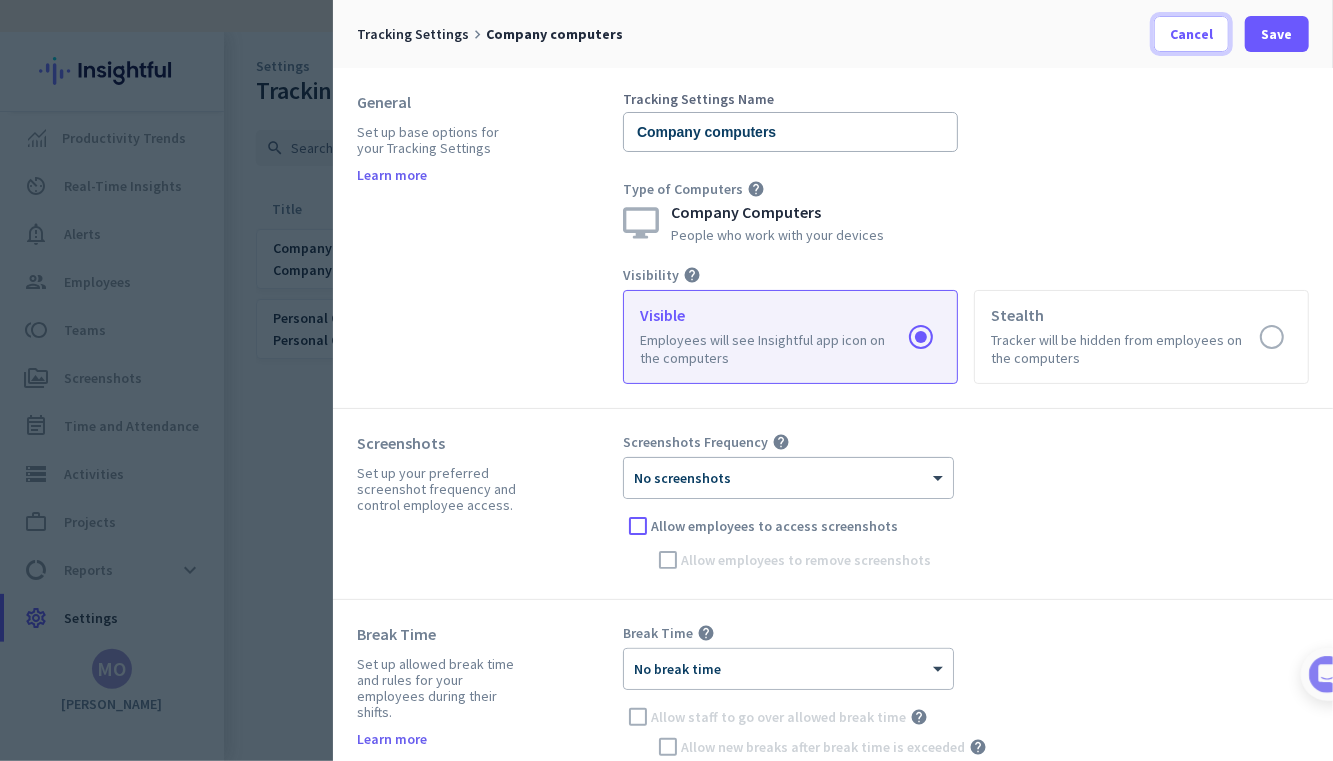 click at bounding box center [1191, 34] 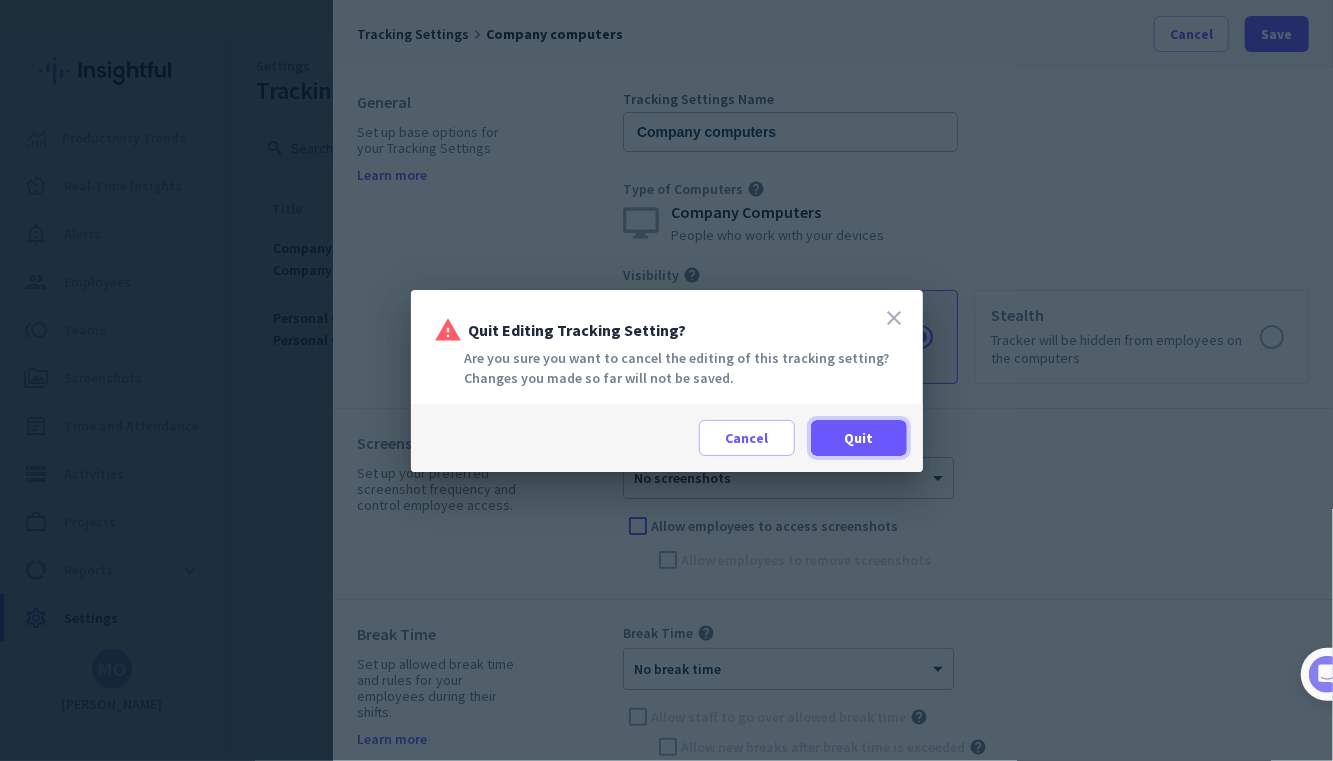 click at bounding box center [859, 438] 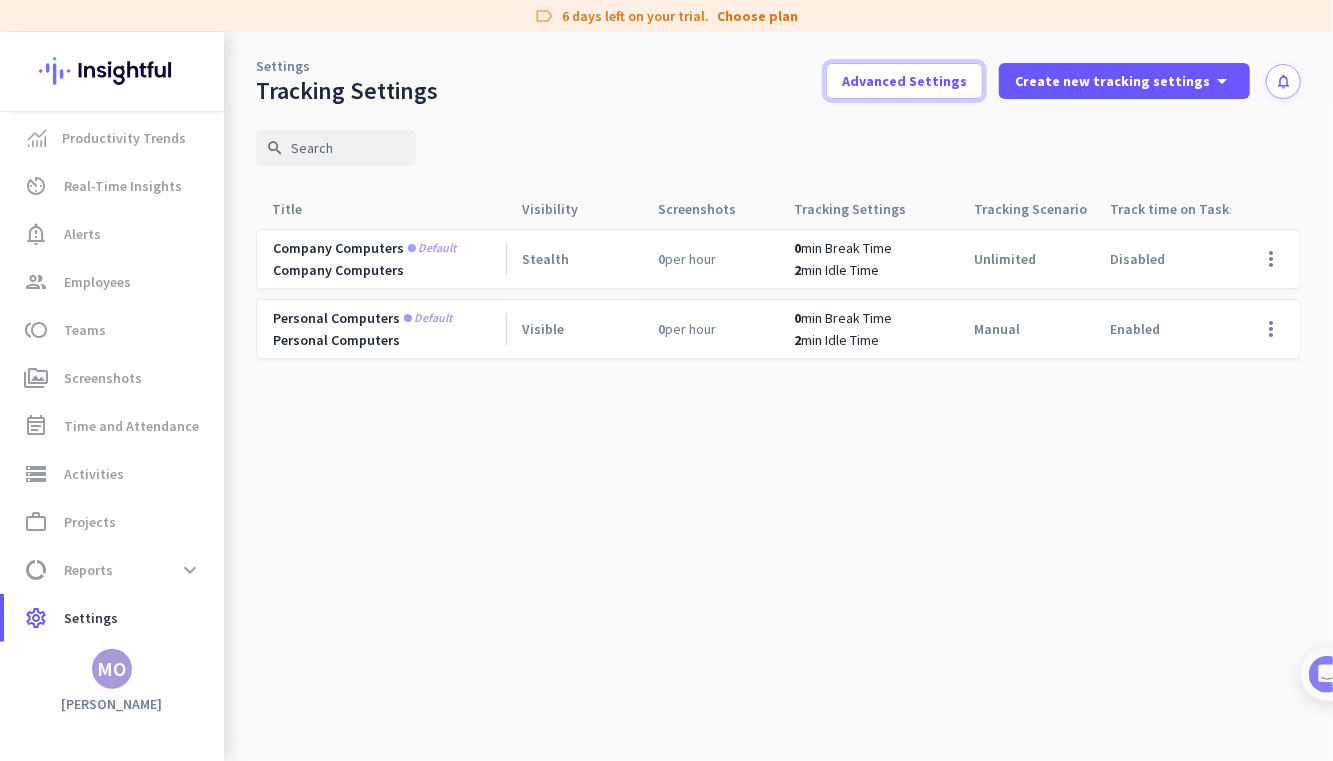 click on "Advanced Settings" at bounding box center [904, 81] 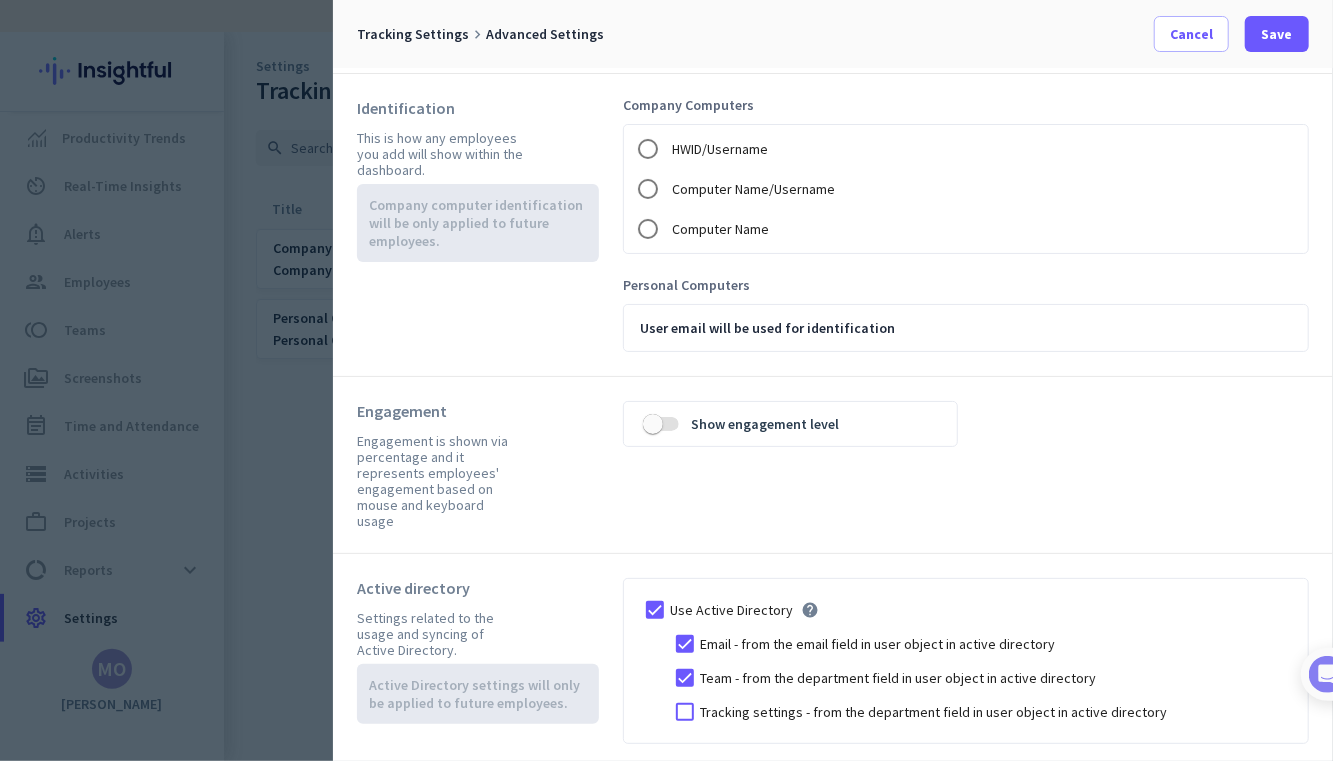 scroll, scrollTop: 380, scrollLeft: 0, axis: vertical 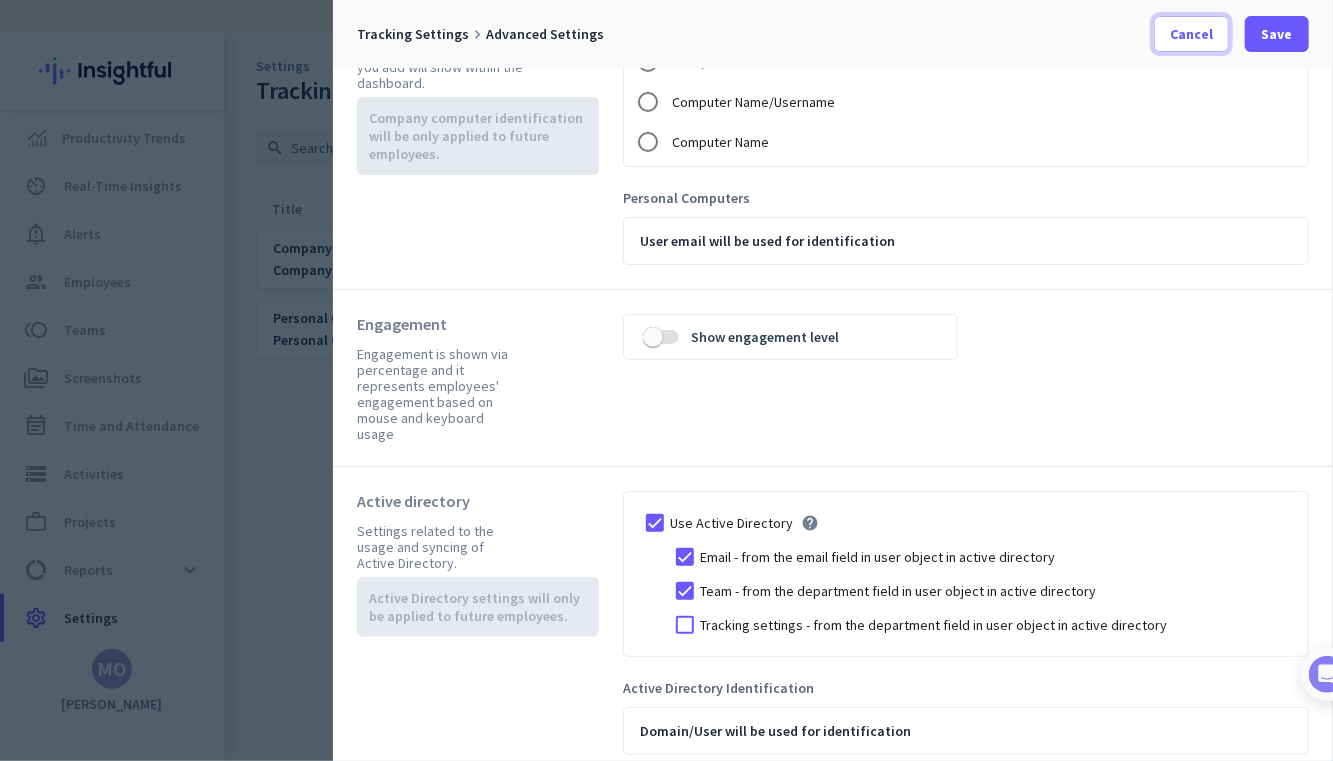 click at bounding box center [1191, 34] 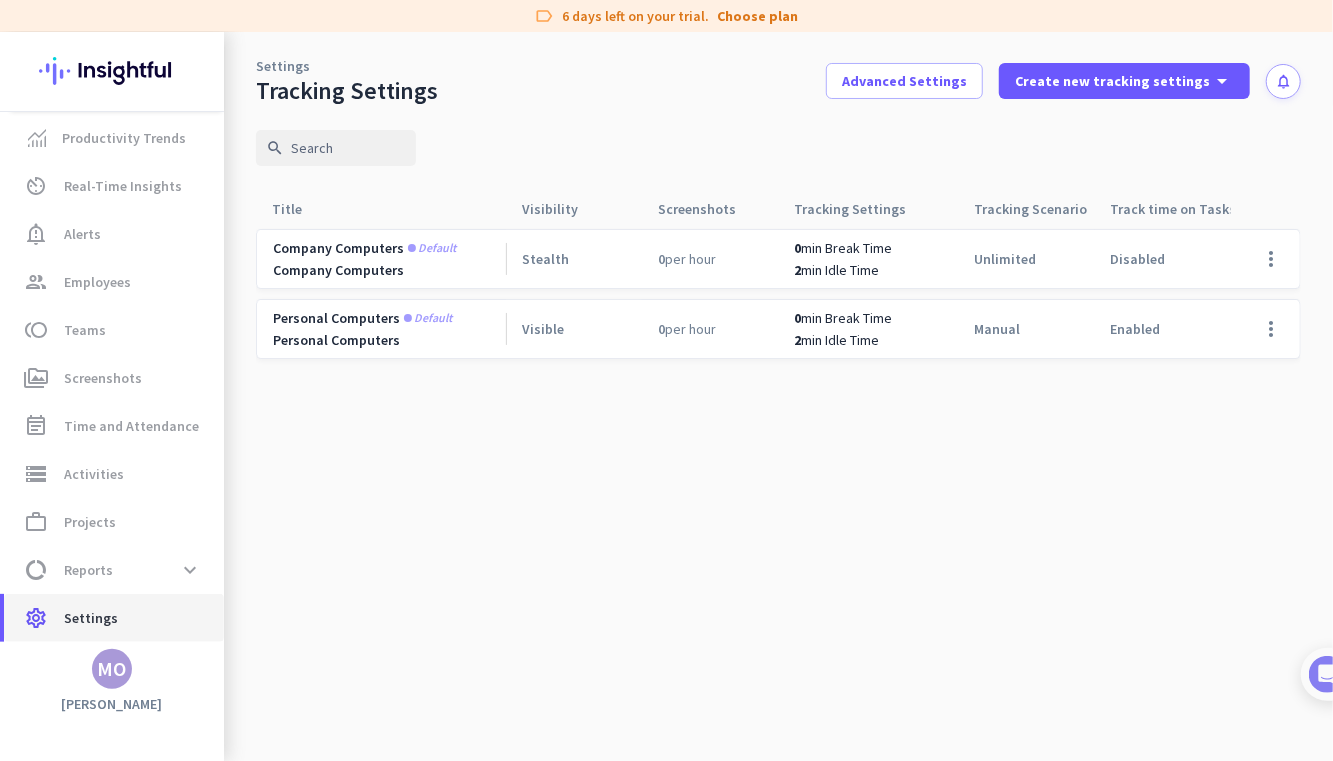 click on "Settings" 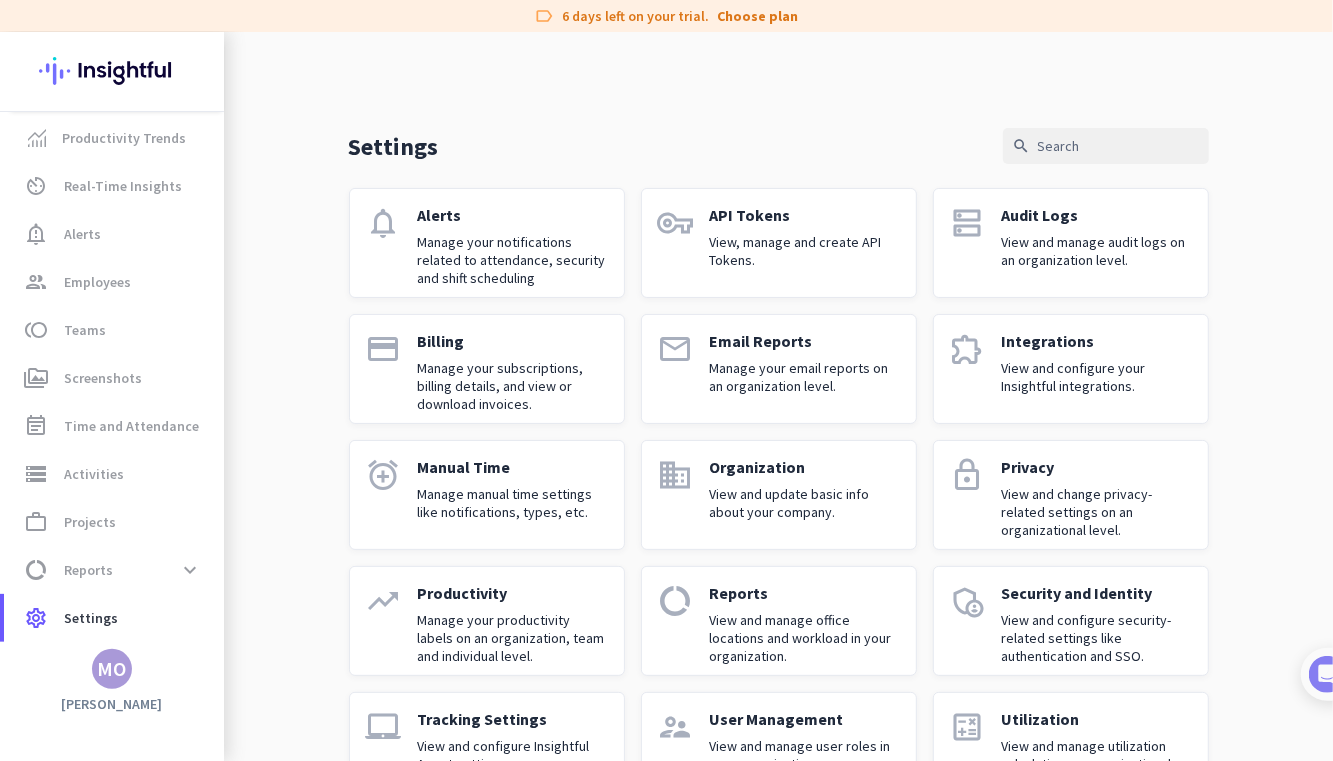 click at bounding box center [1327, 674] 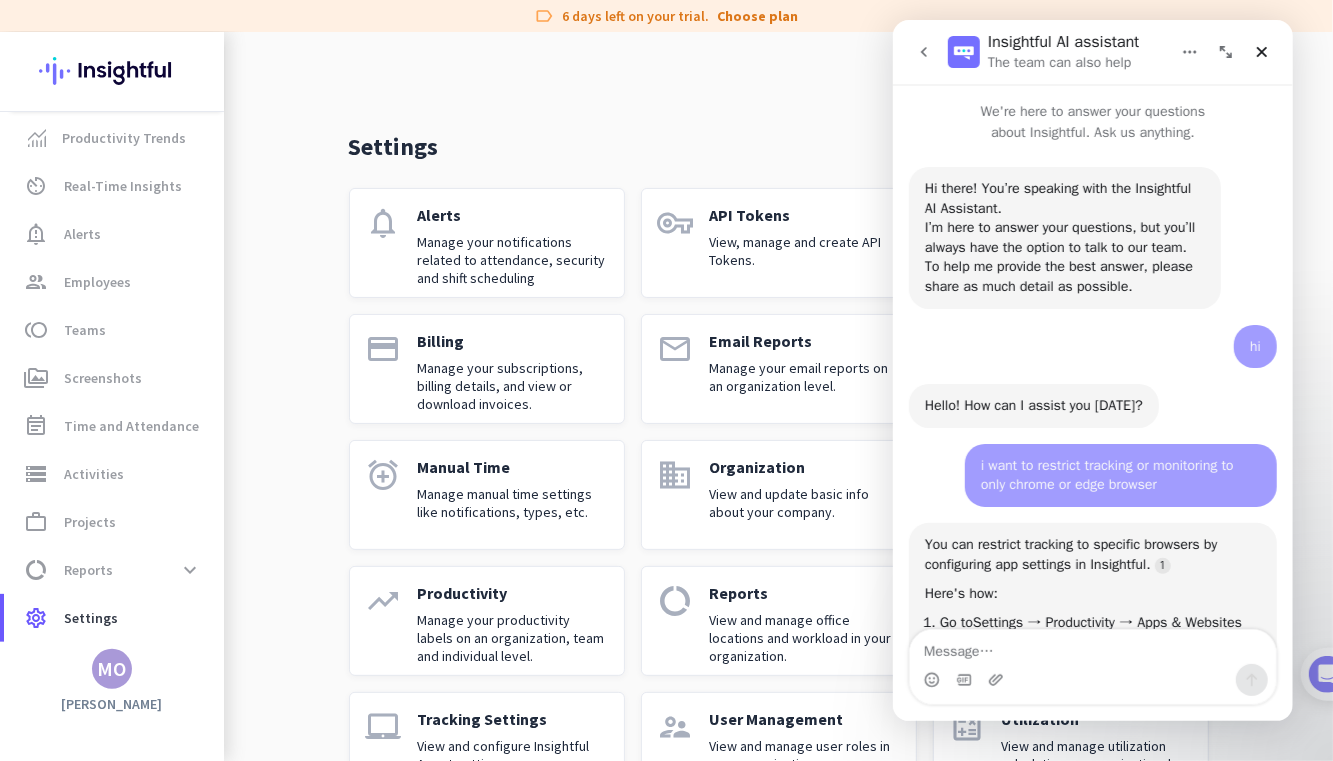 scroll, scrollTop: 82, scrollLeft: 0, axis: vertical 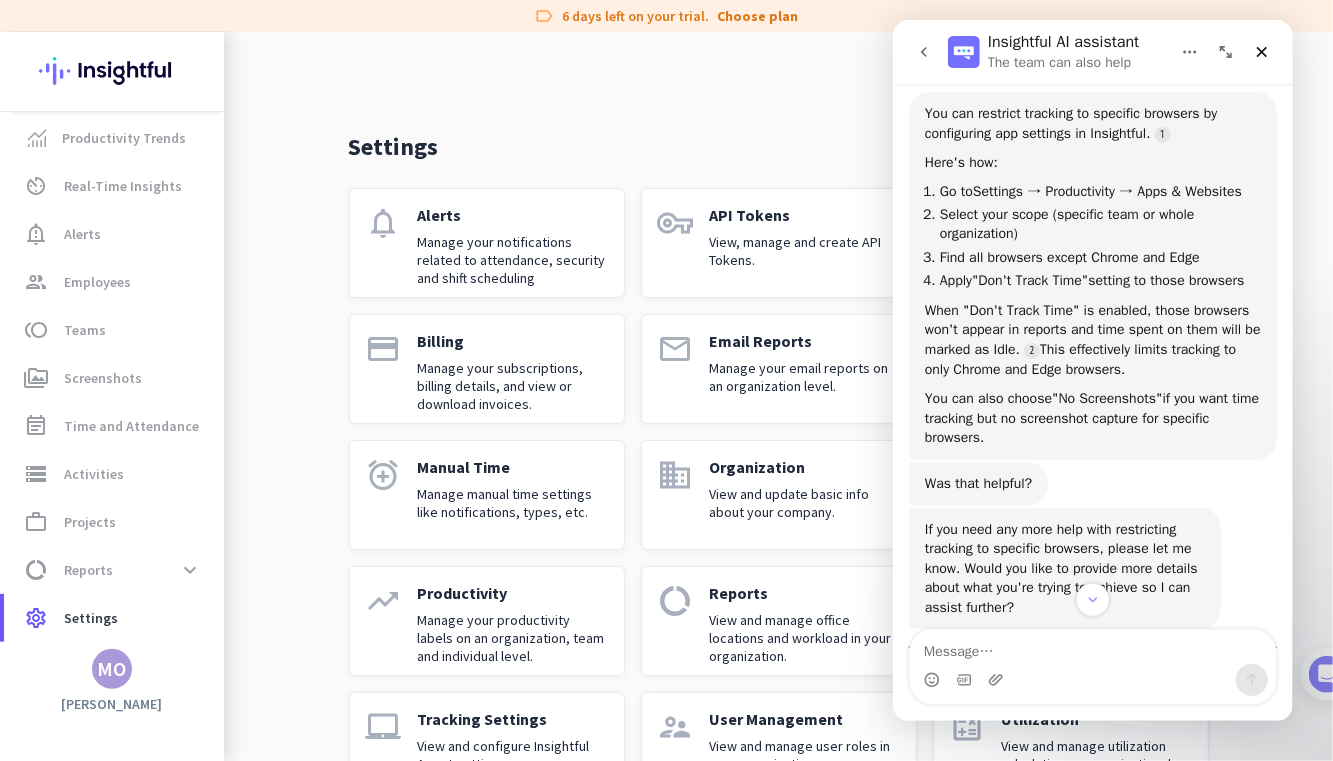 click on "Manage your productivity labels on an organization, team and individual level." 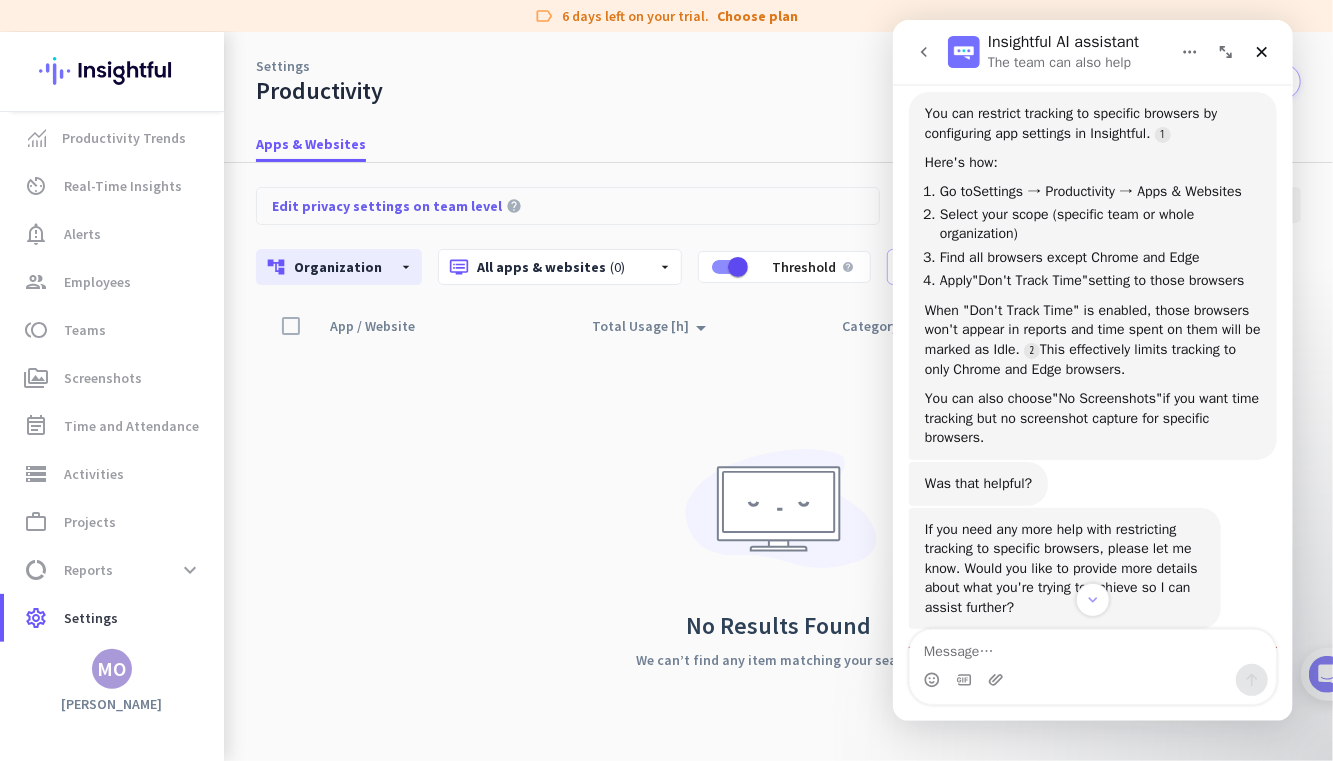 click at bounding box center (1261, 52) 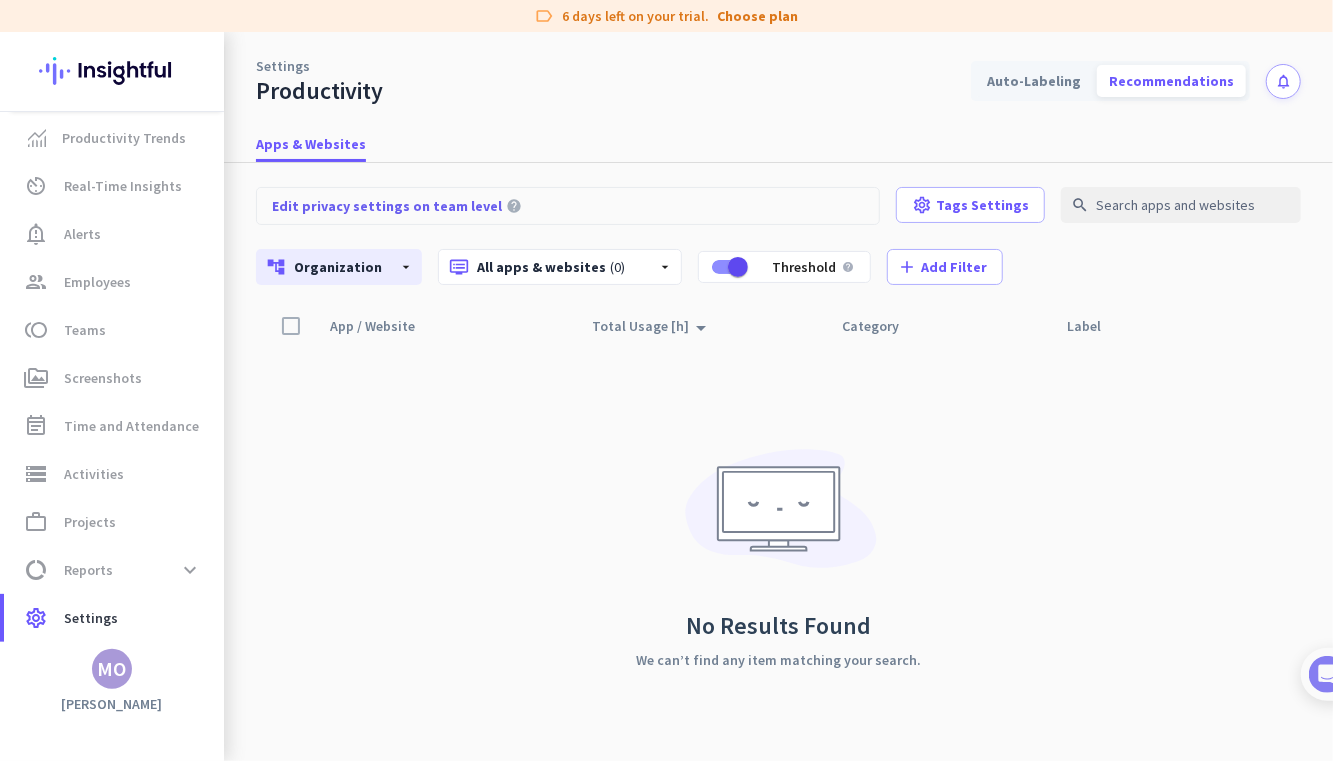click on "MO" 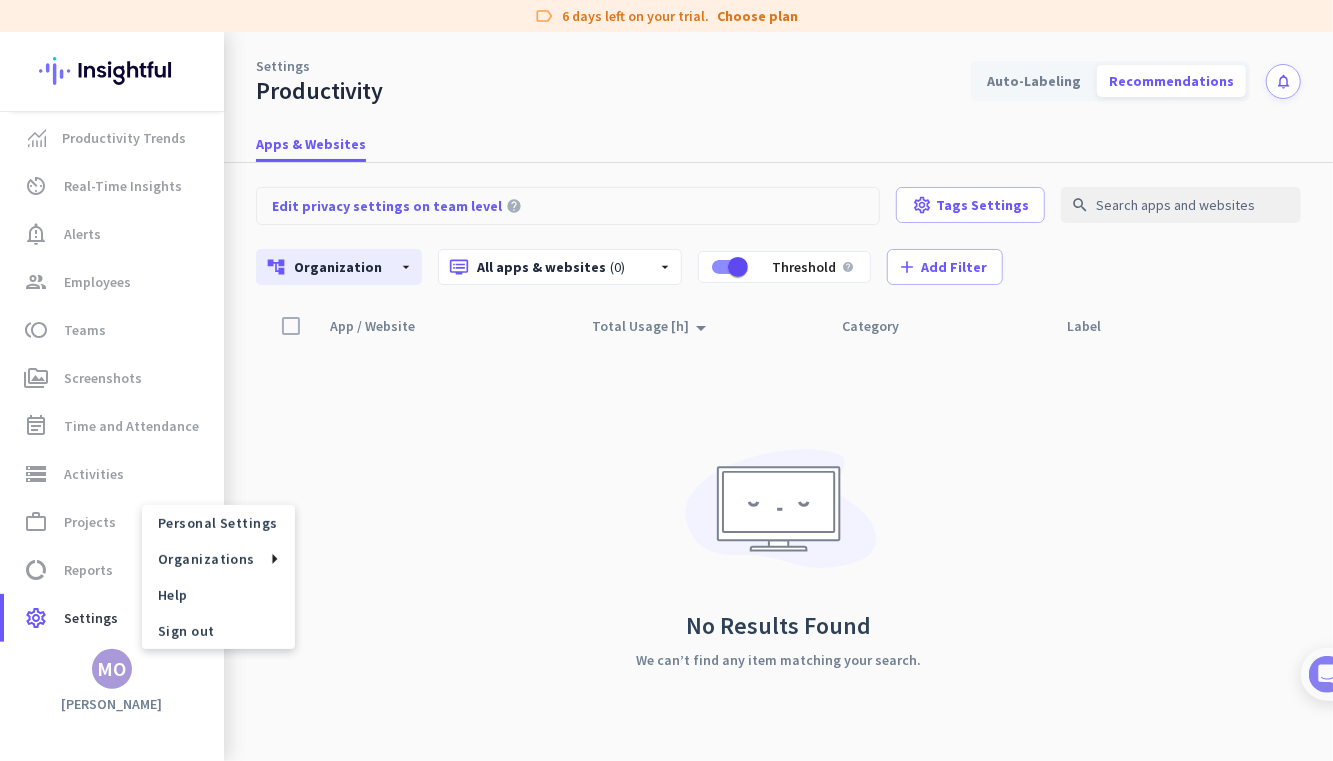 click on "Organizations" at bounding box center [206, 559] 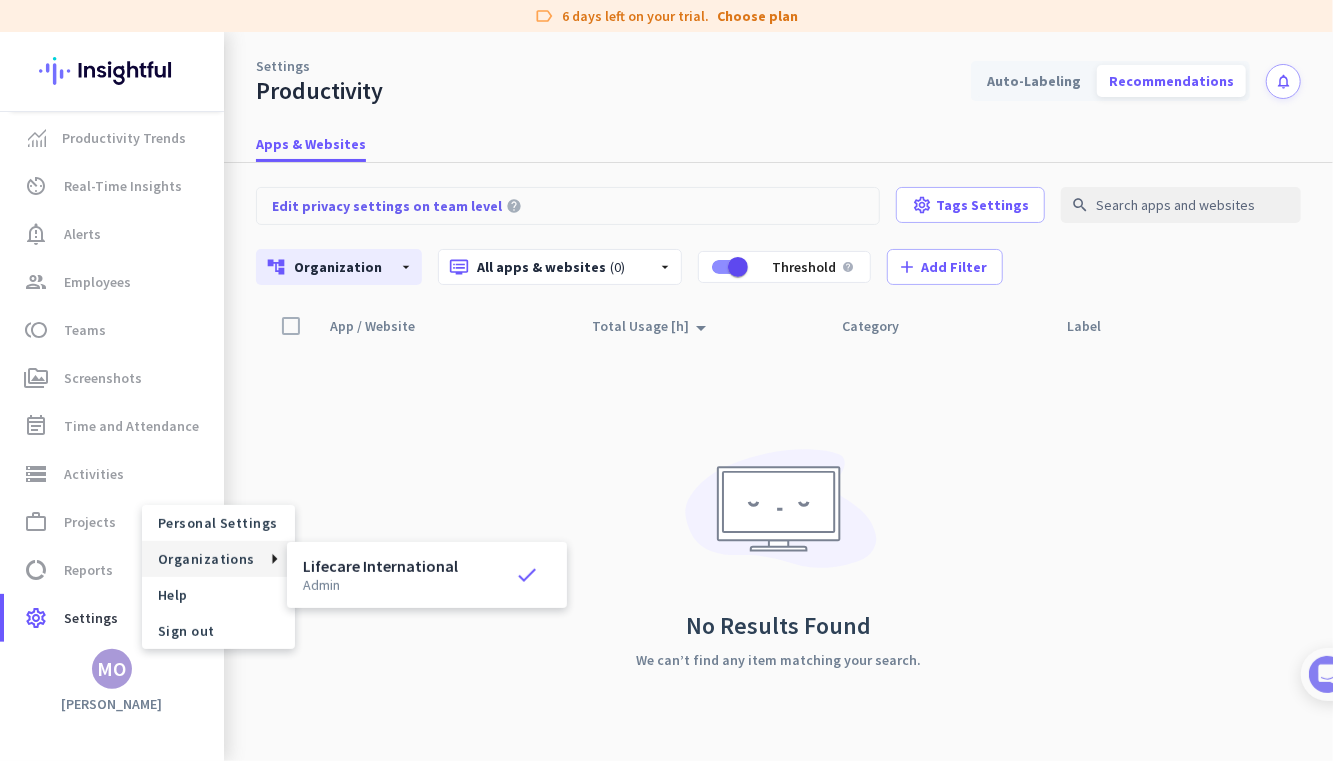 click on "Sign out" at bounding box center (218, 631) 